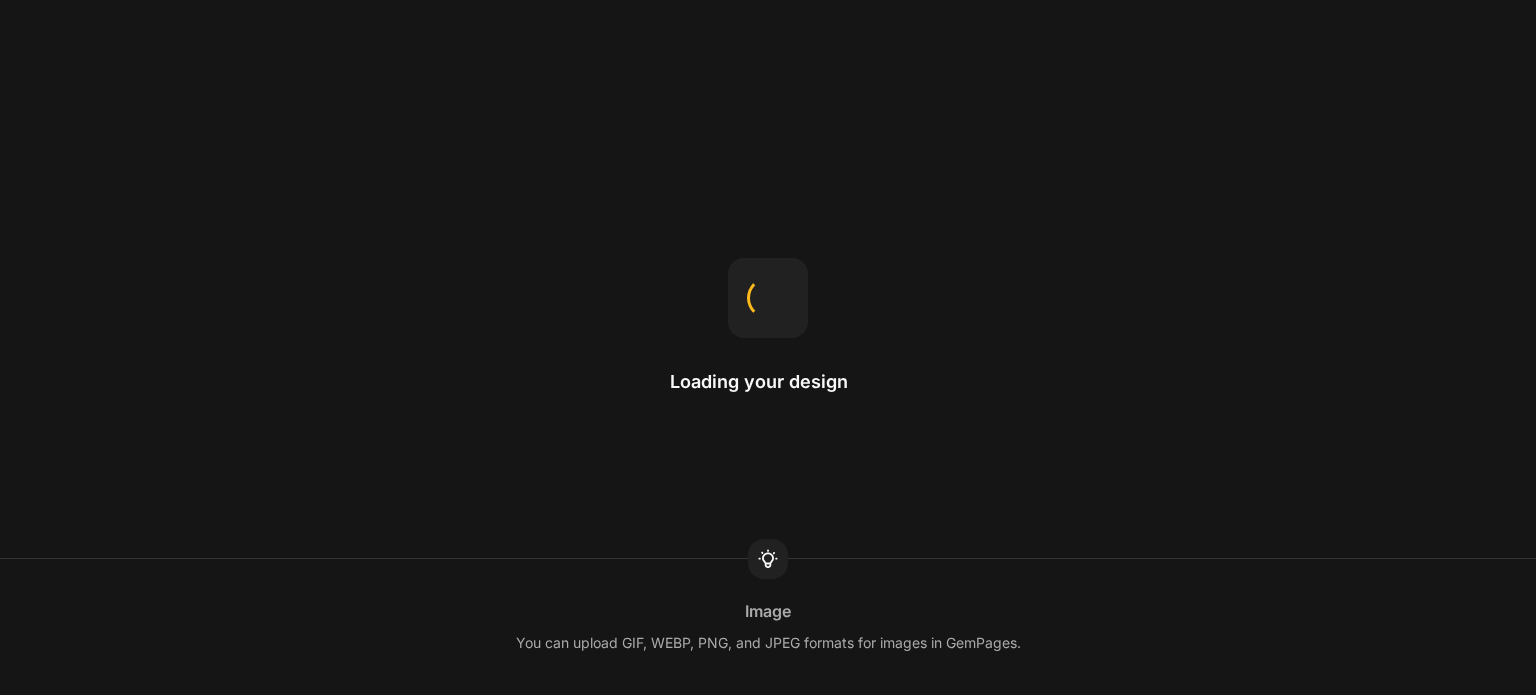 scroll, scrollTop: 0, scrollLeft: 0, axis: both 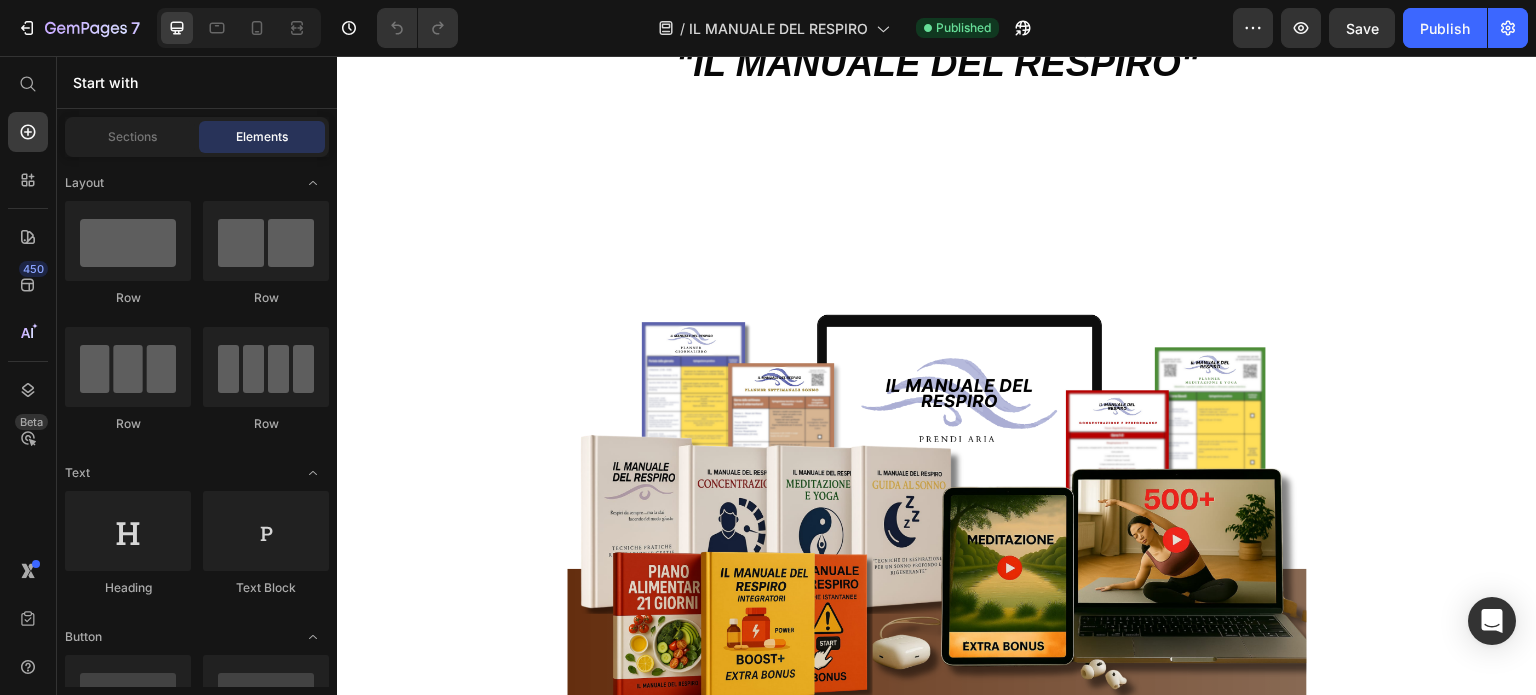 click at bounding box center [937, -426] 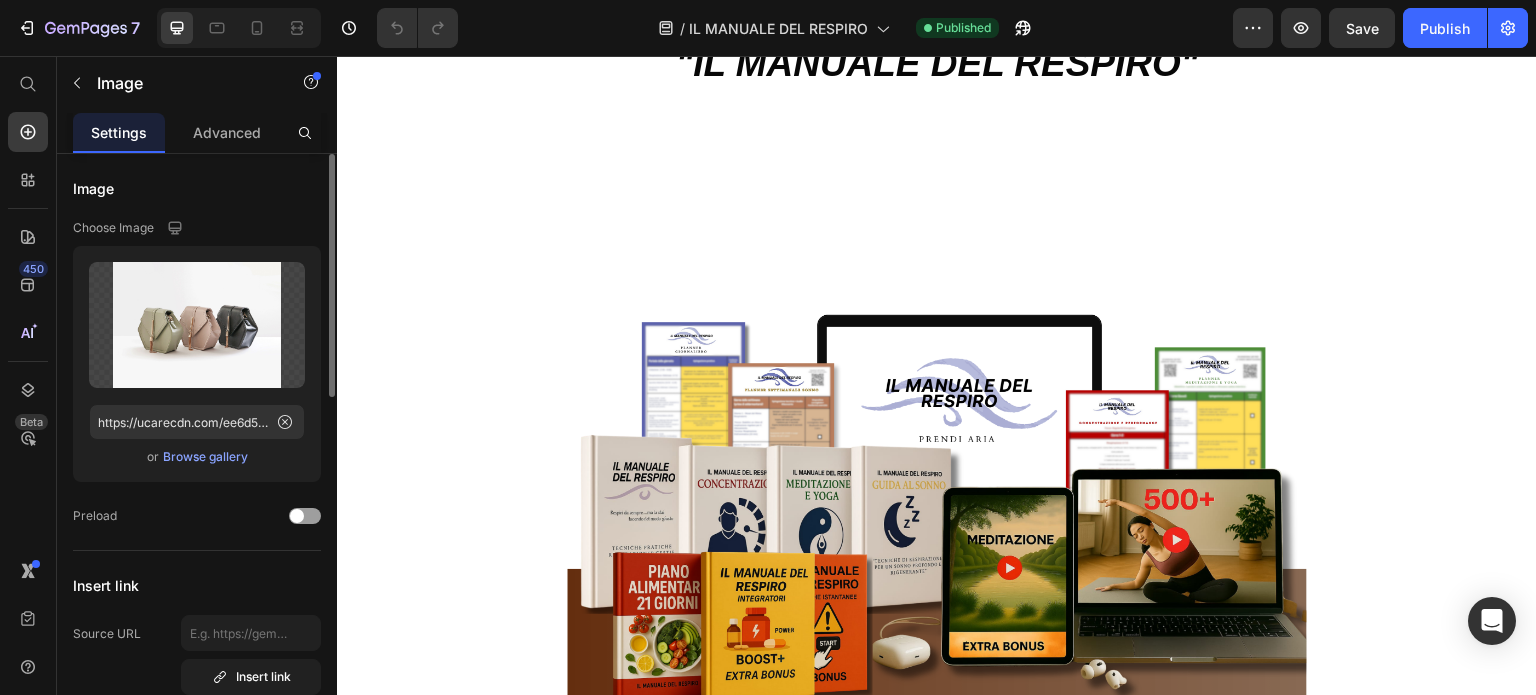 click on "Browse gallery" at bounding box center [205, 457] 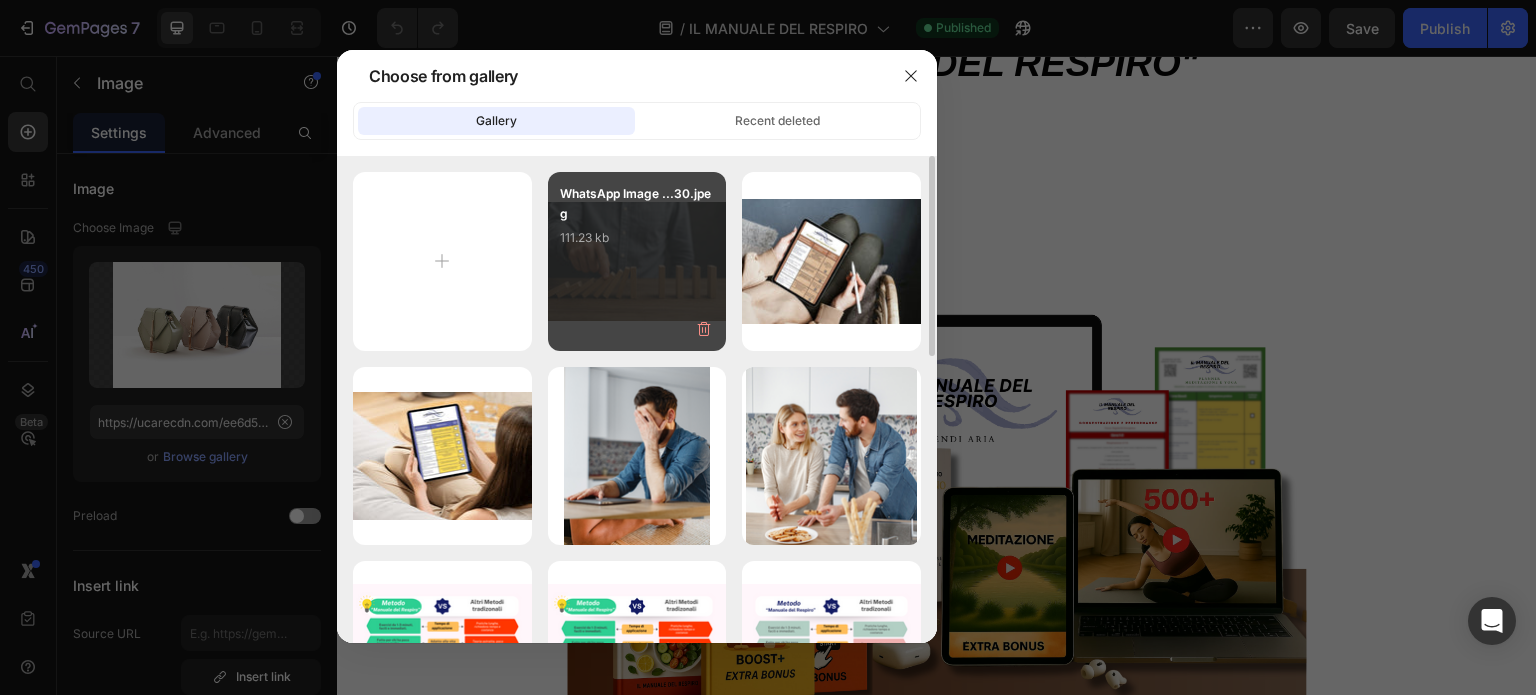 click on "WhatsApp Image ...30.jpeg 111.23 kb" at bounding box center [637, 261] 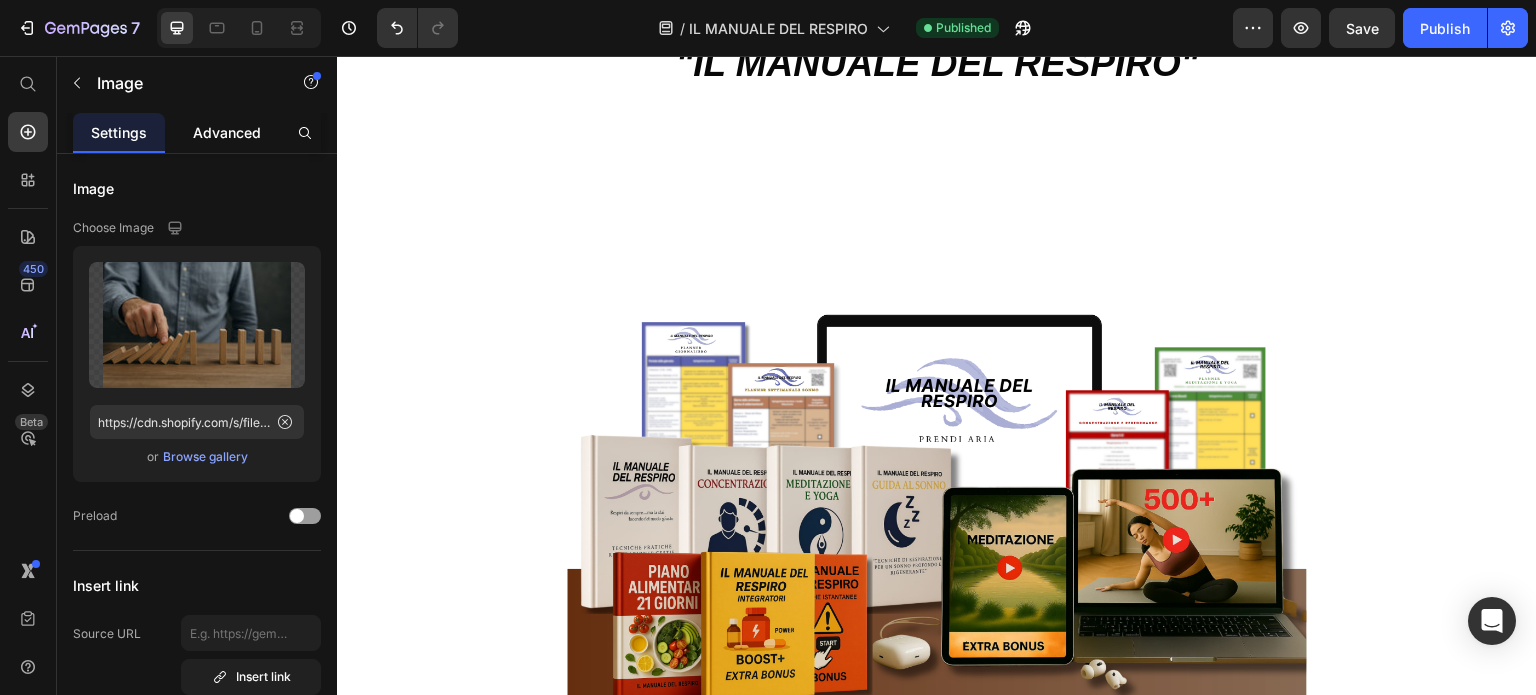 click on "Advanced" at bounding box center [227, 132] 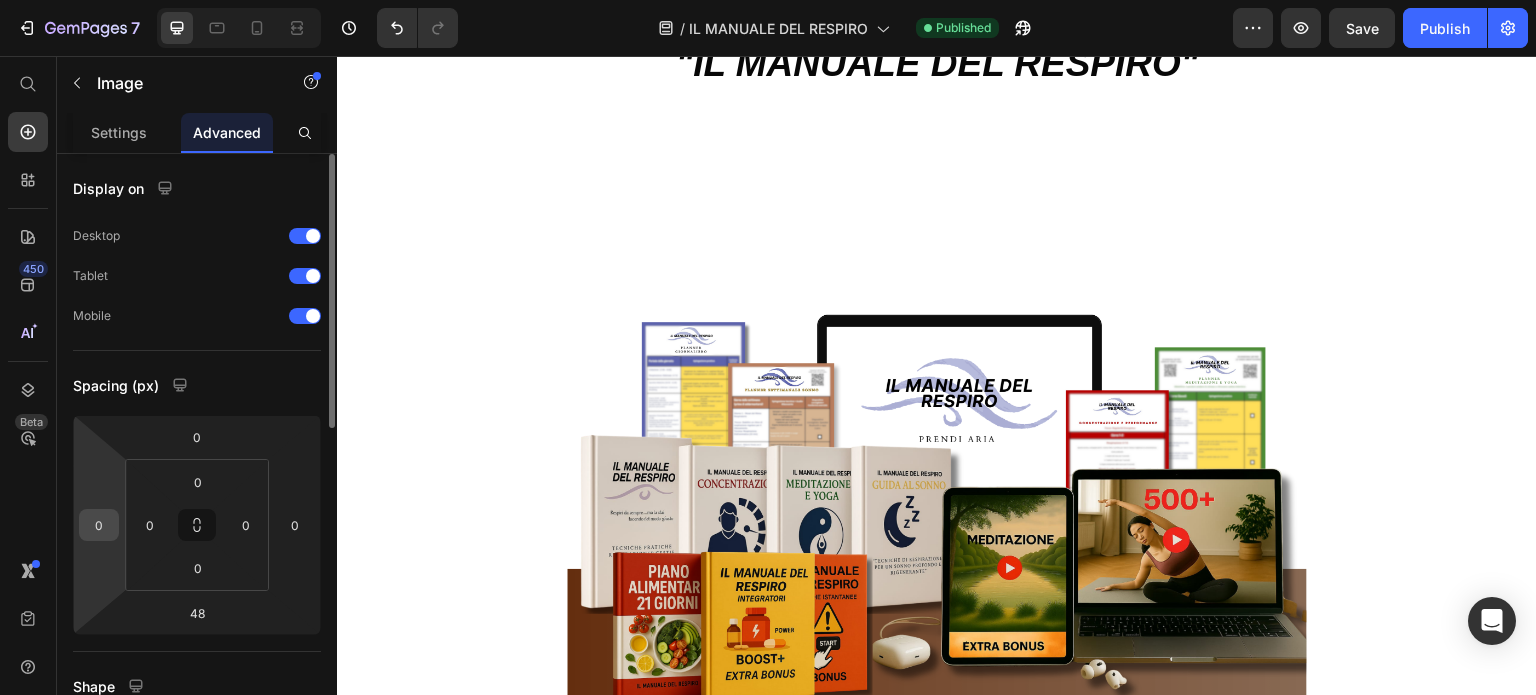 click on "0" at bounding box center (99, 525) 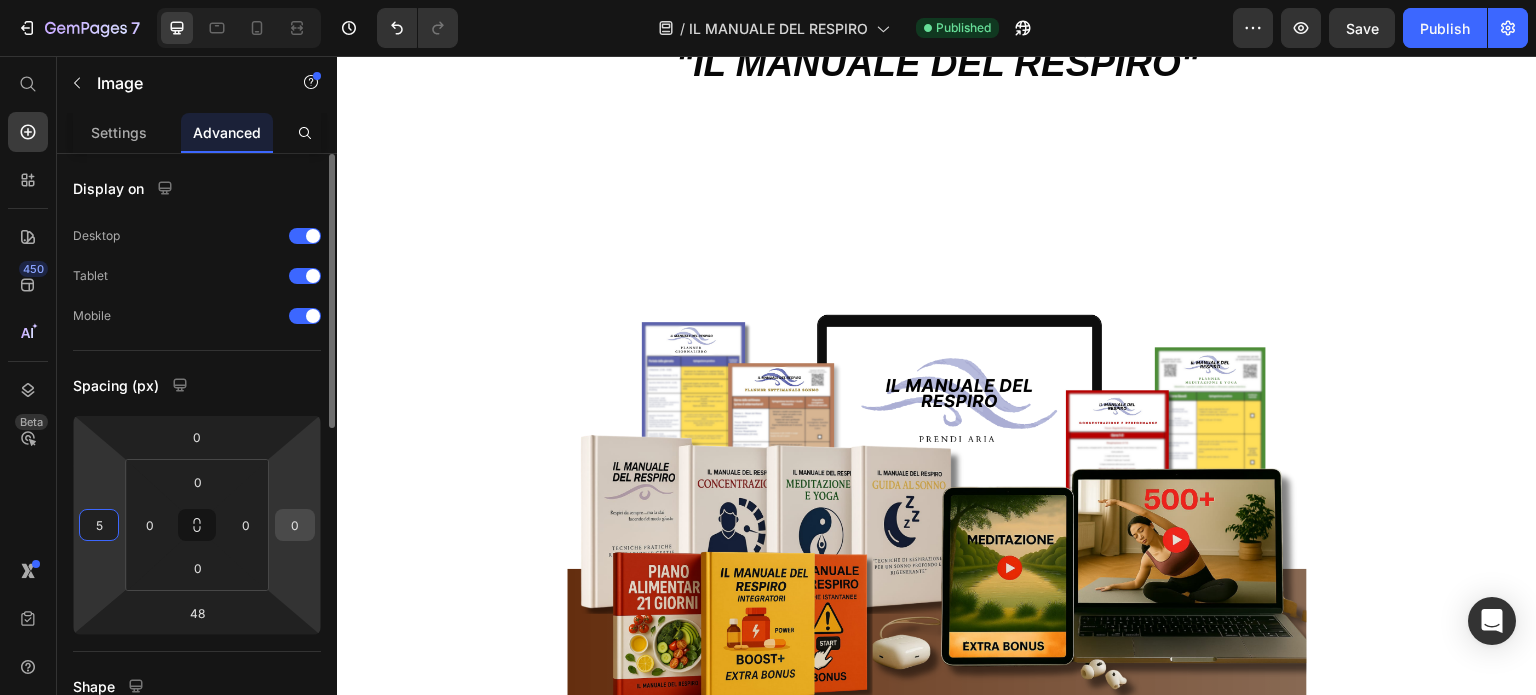 type on "5" 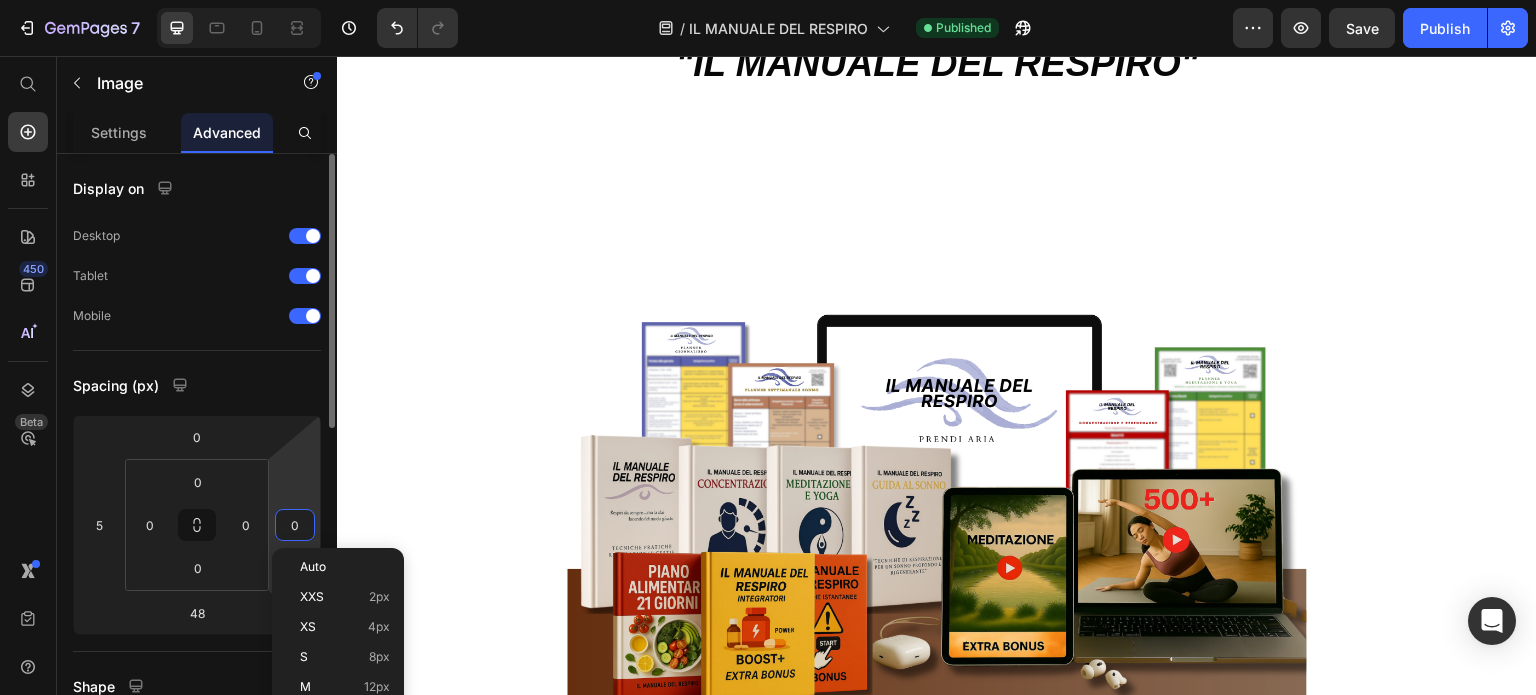 type on "5" 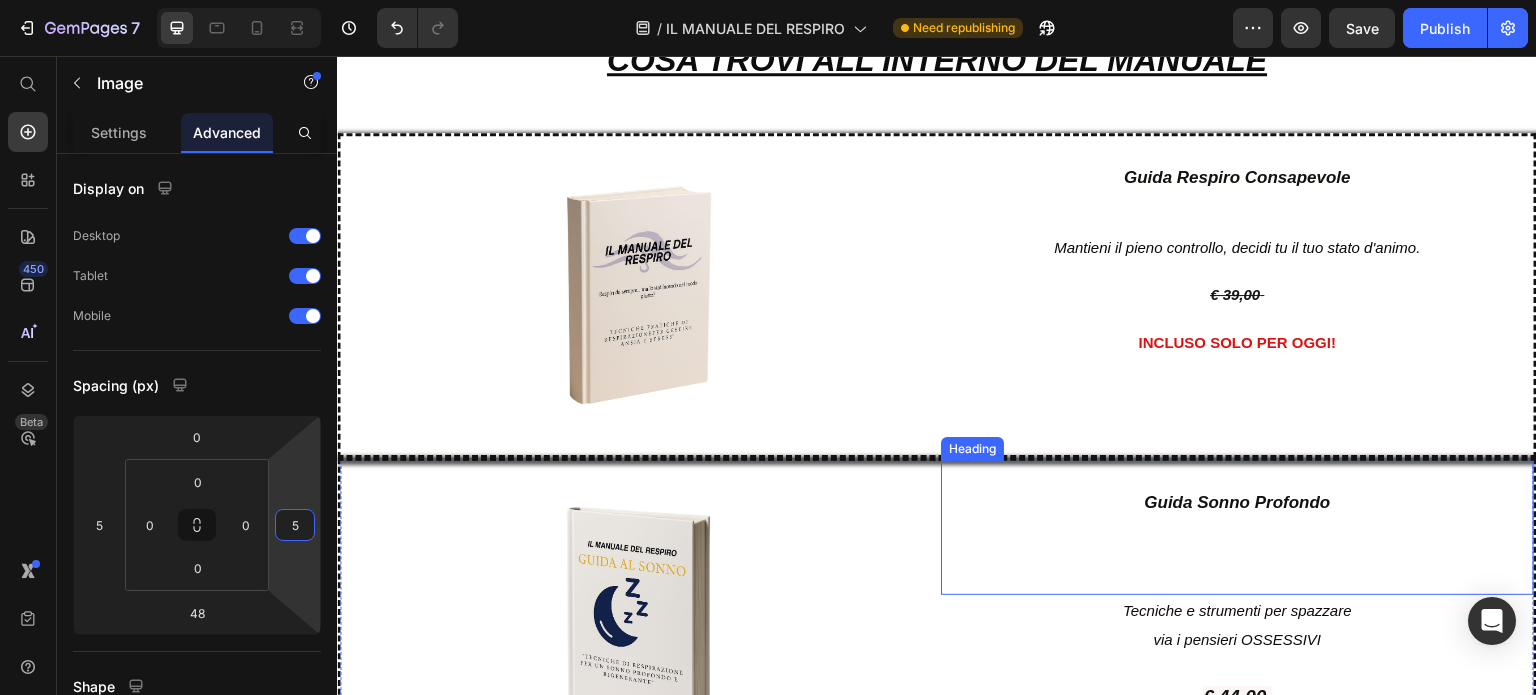 scroll, scrollTop: 11204, scrollLeft: 0, axis: vertical 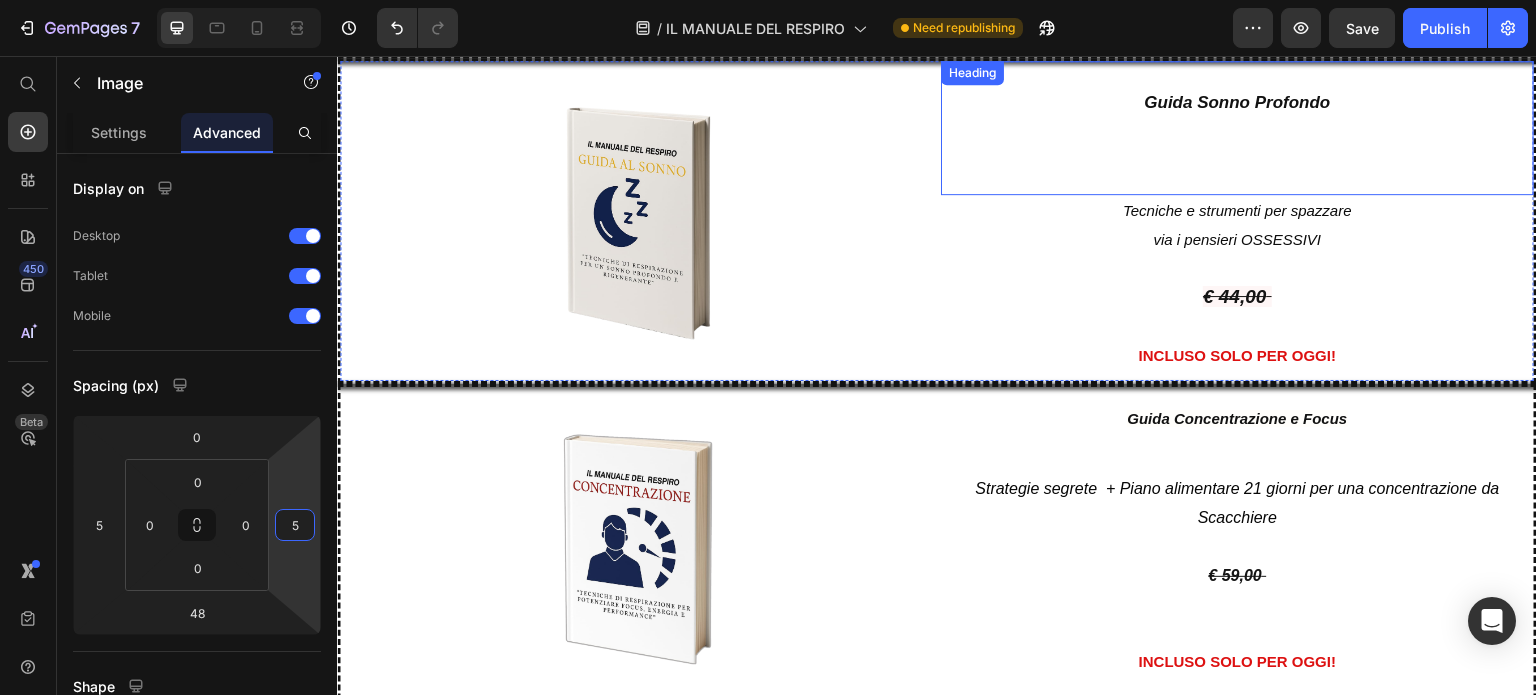 click on "Guida Sonno Profondo" at bounding box center (1237, 128) 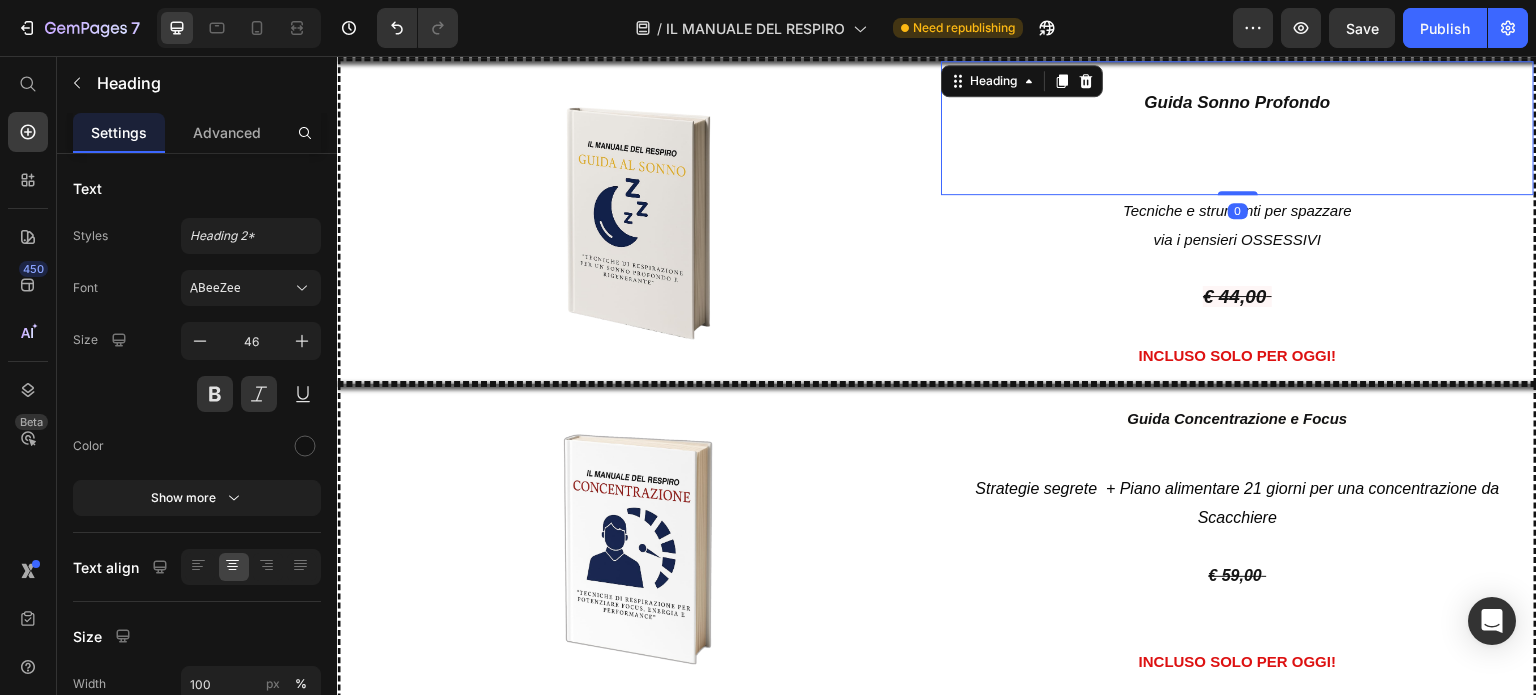 click on "Guida Sonno Profondo" at bounding box center (1237, 128) 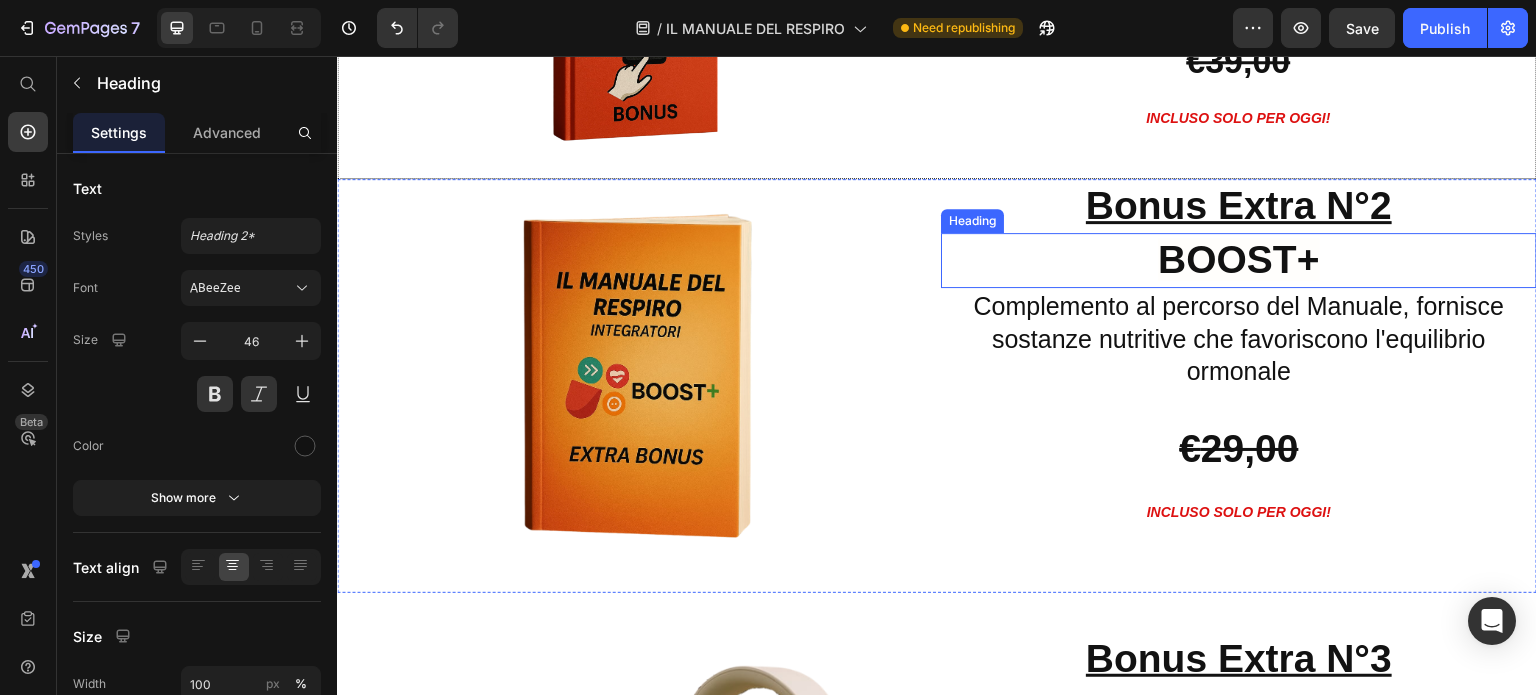 scroll, scrollTop: 12504, scrollLeft: 0, axis: vertical 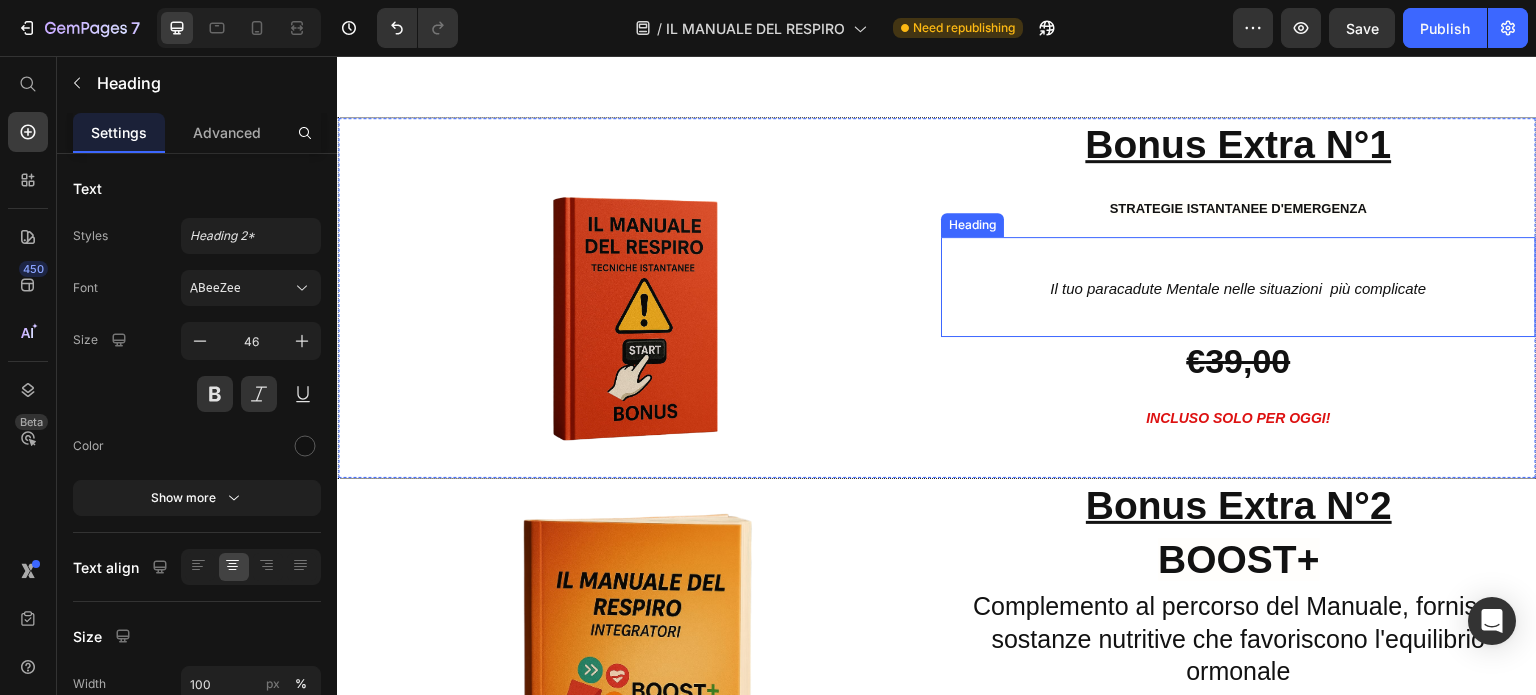 click on "Il tuo paracadute Mentale nelle situazioni  più complicate" at bounding box center [1238, 287] 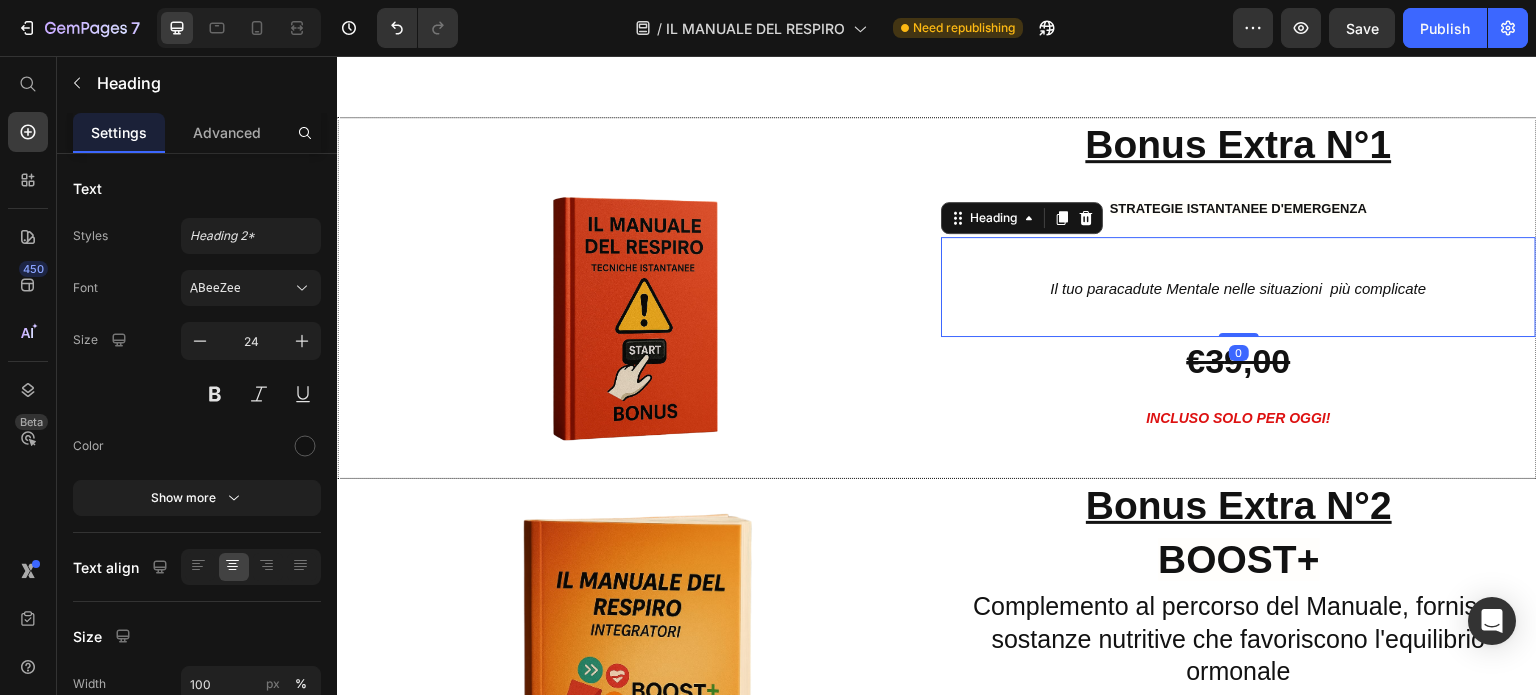 click on "STRATEGIE ISTANTANEE D'EMERGENZA" at bounding box center [1238, 205] 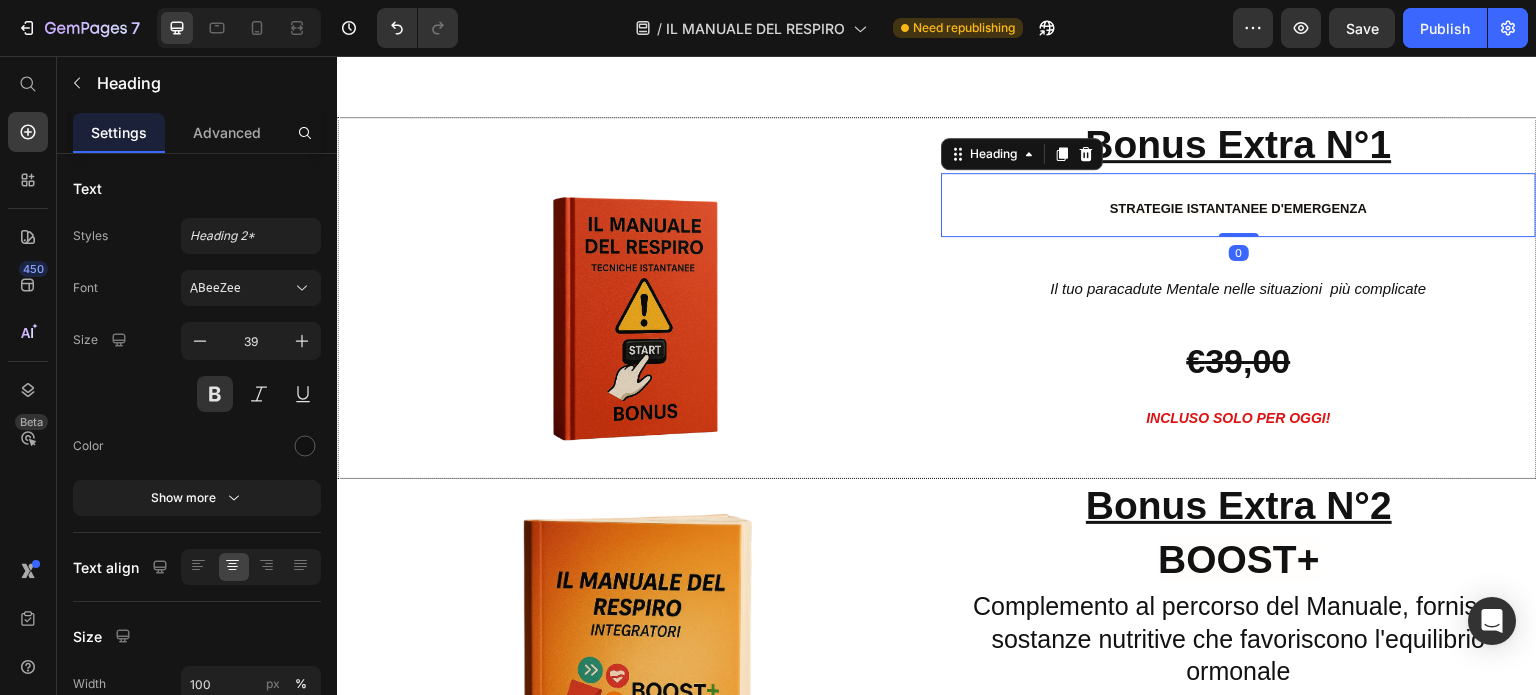 drag, startPoint x: 1230, startPoint y: 228, endPoint x: 1211, endPoint y: 233, distance: 19.646883 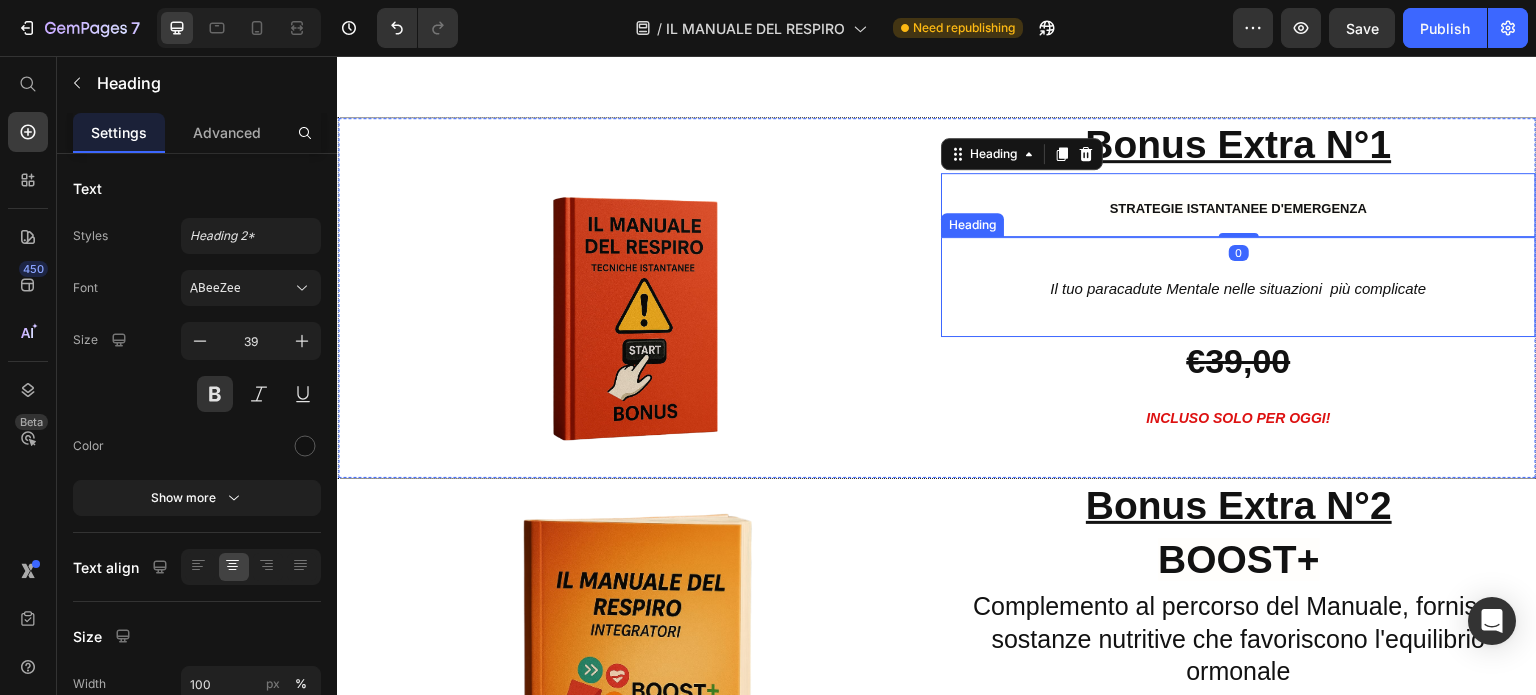 click on "Il tuo paracadute Mentale nelle situazioni  più complicate" at bounding box center (1238, 287) 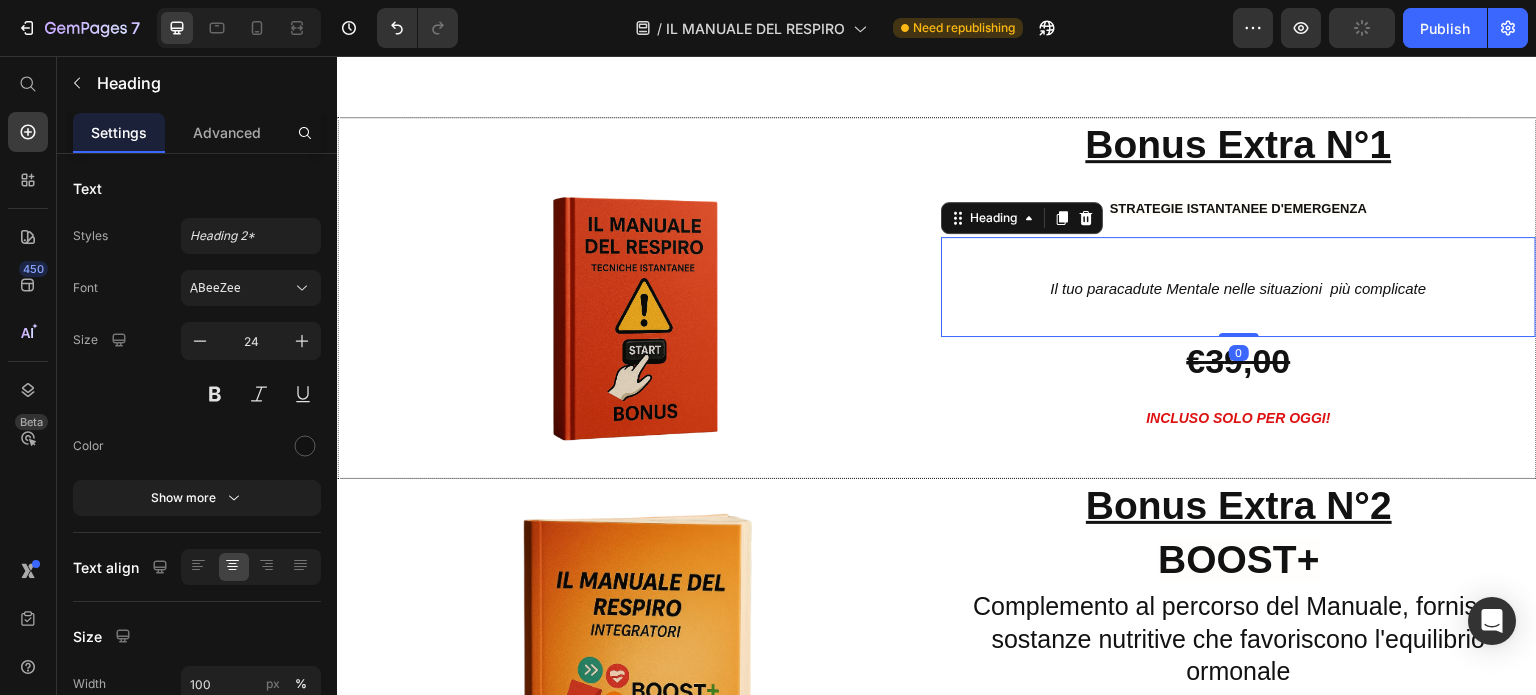 click on "Il tuo paracadute Mentale nelle situazioni  più complicate" at bounding box center [1238, 287] 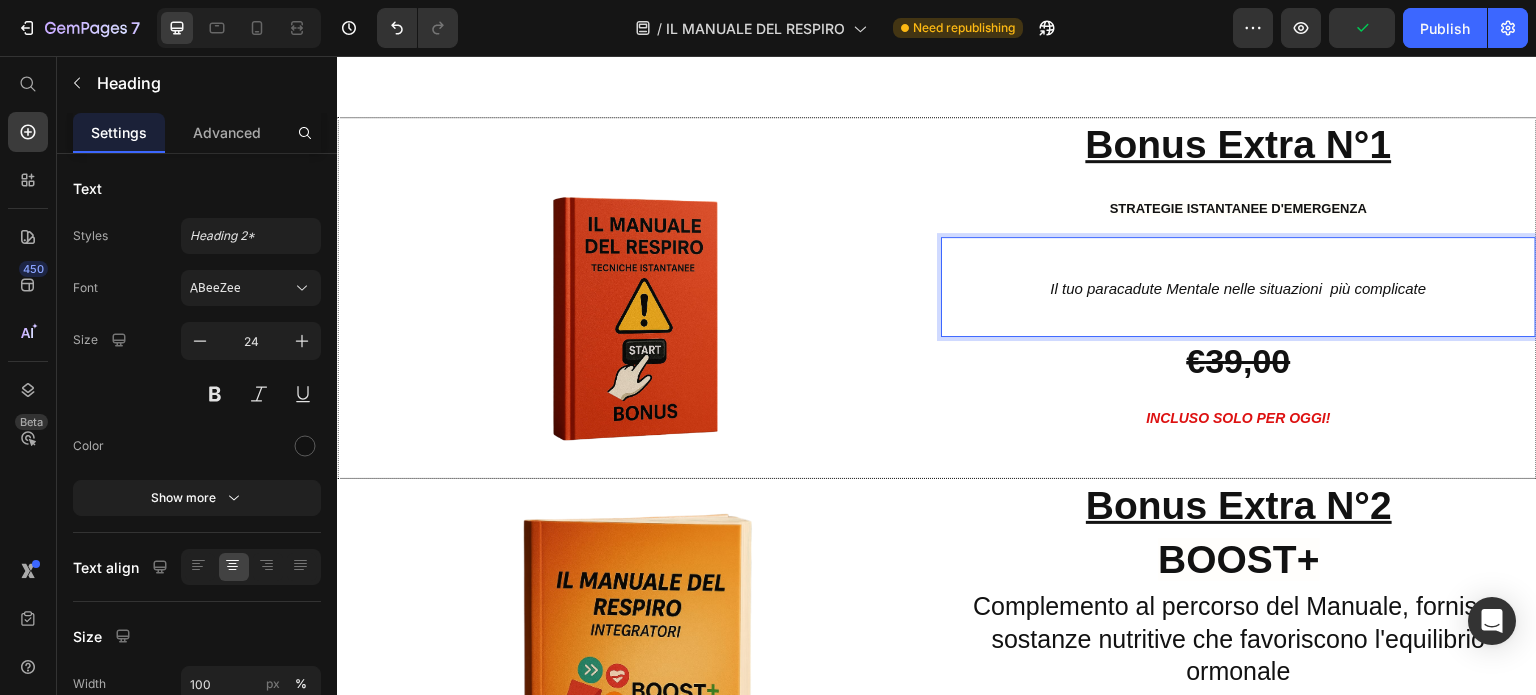 click on "Il tuo paracadute Mentale nelle situazioni  più complicate" at bounding box center [1238, 287] 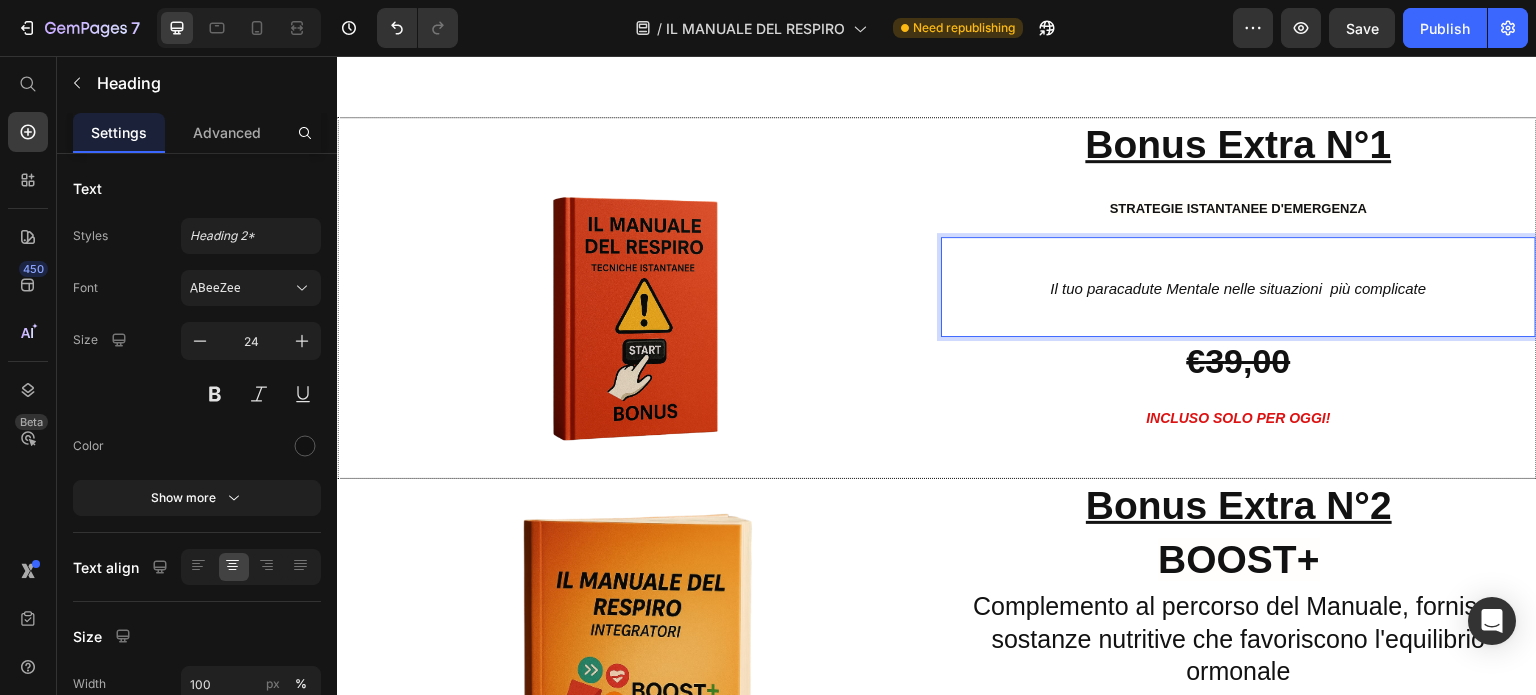 click on "Il tuo paracadute Mentale nelle situazioni  più complicate" at bounding box center [1238, 288] 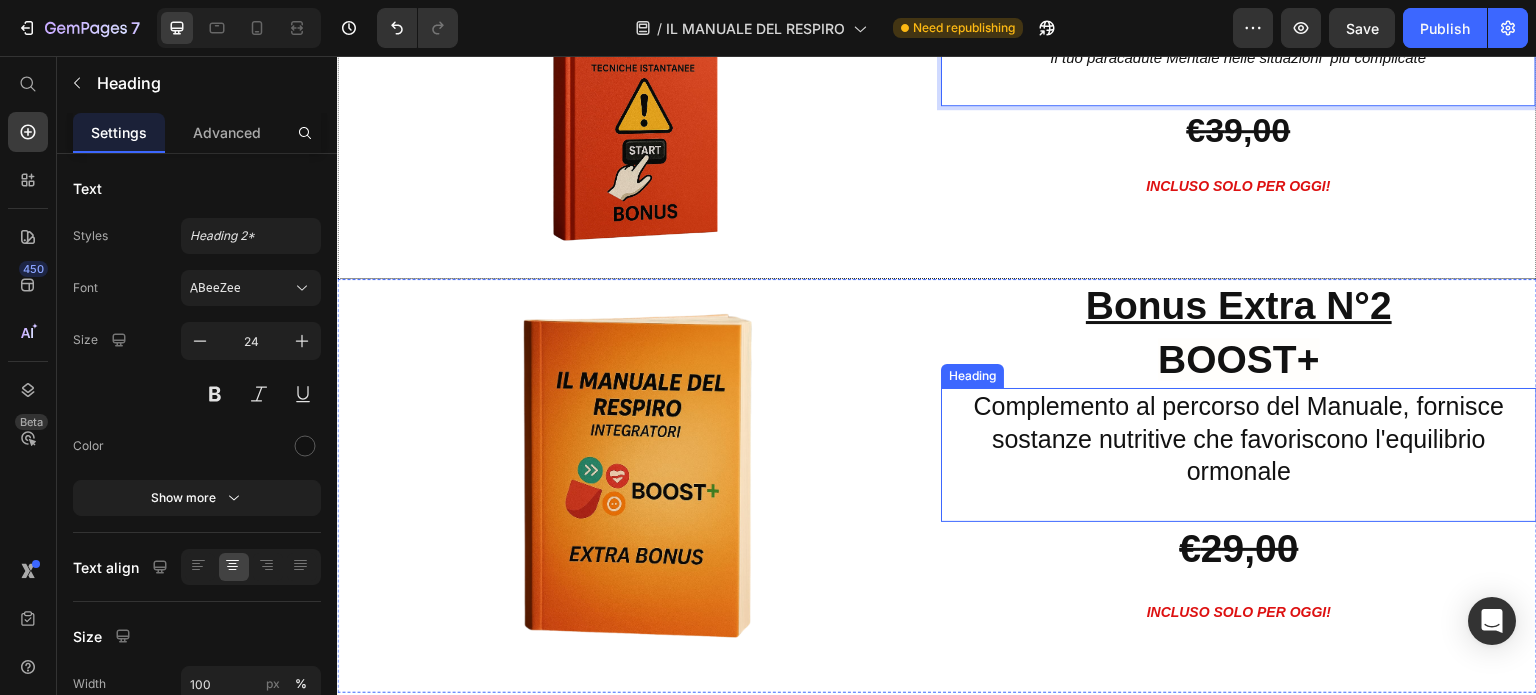 scroll, scrollTop: 12504, scrollLeft: 0, axis: vertical 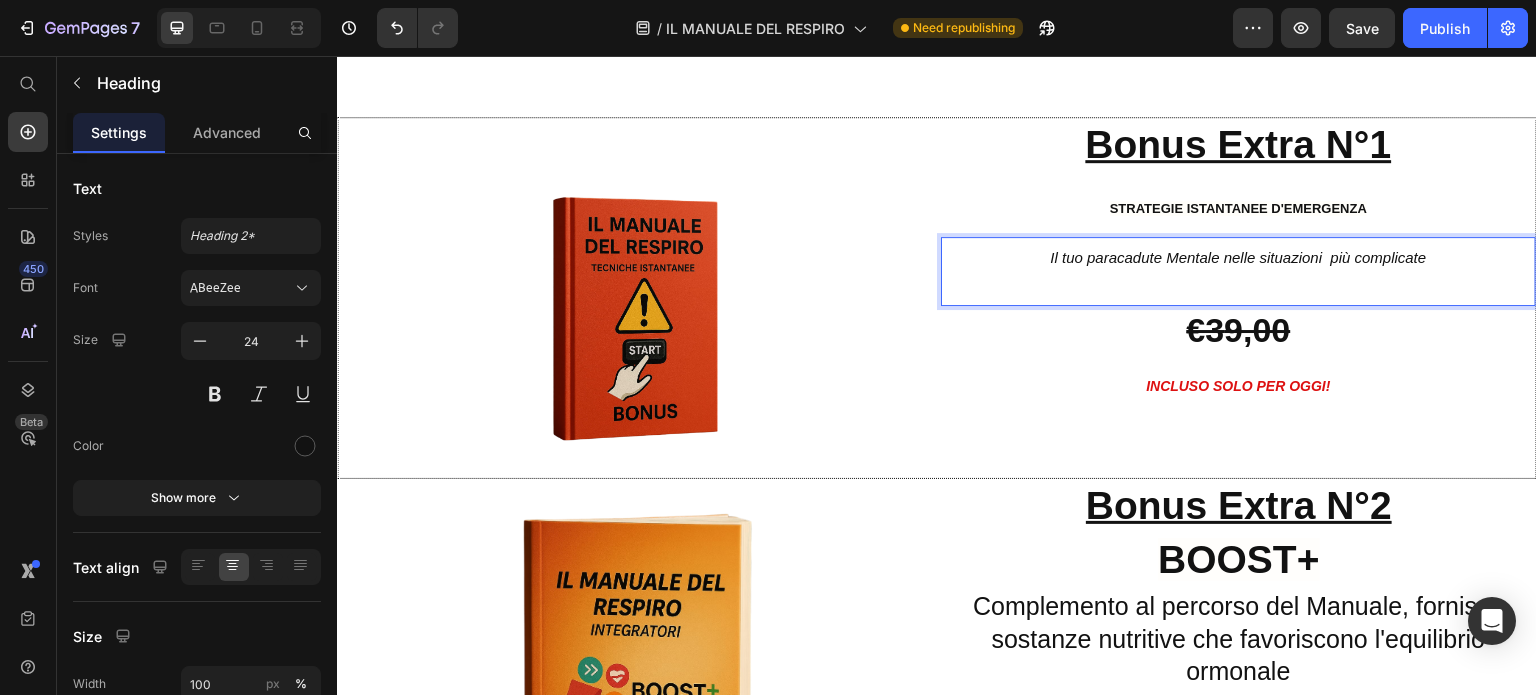 click on "Il tuo paracadute Mentale nelle situazioni  più complicate" at bounding box center [1238, 271] 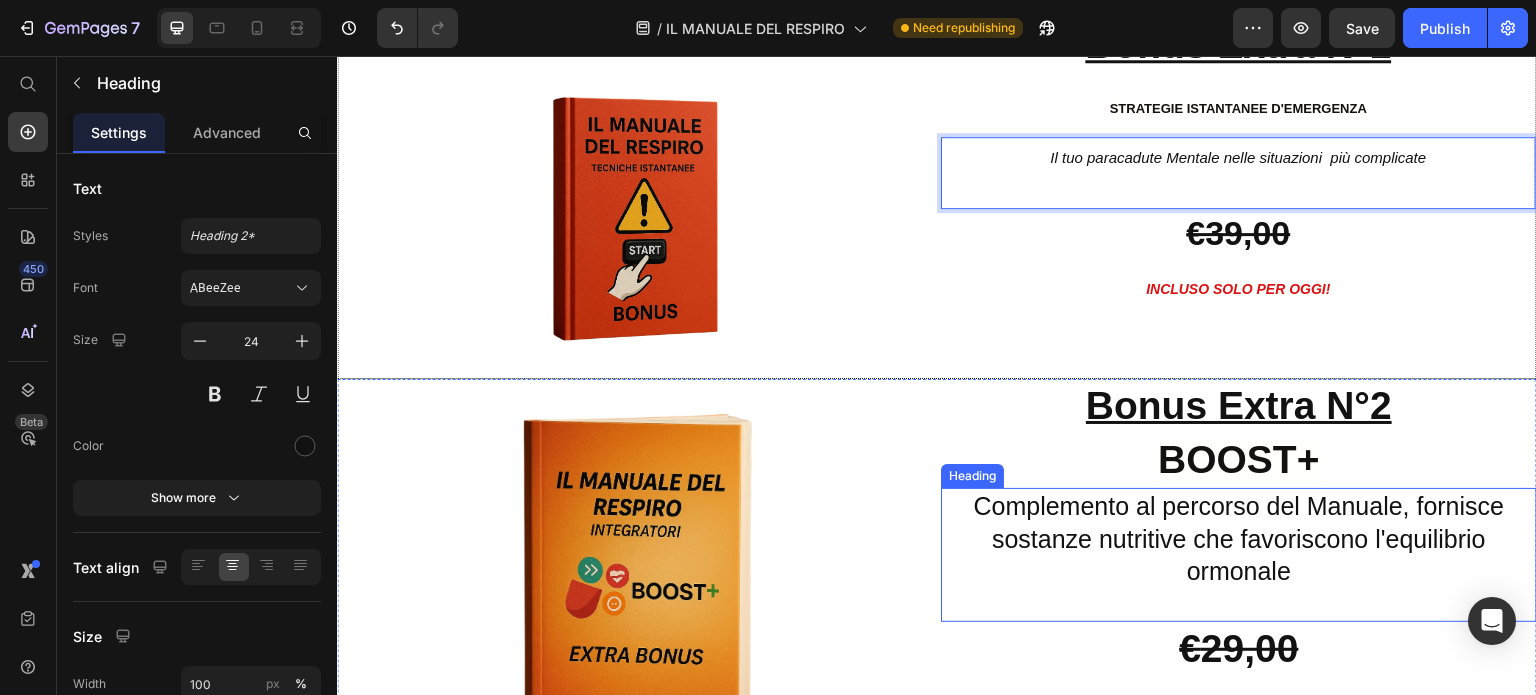 scroll, scrollTop: 12504, scrollLeft: 0, axis: vertical 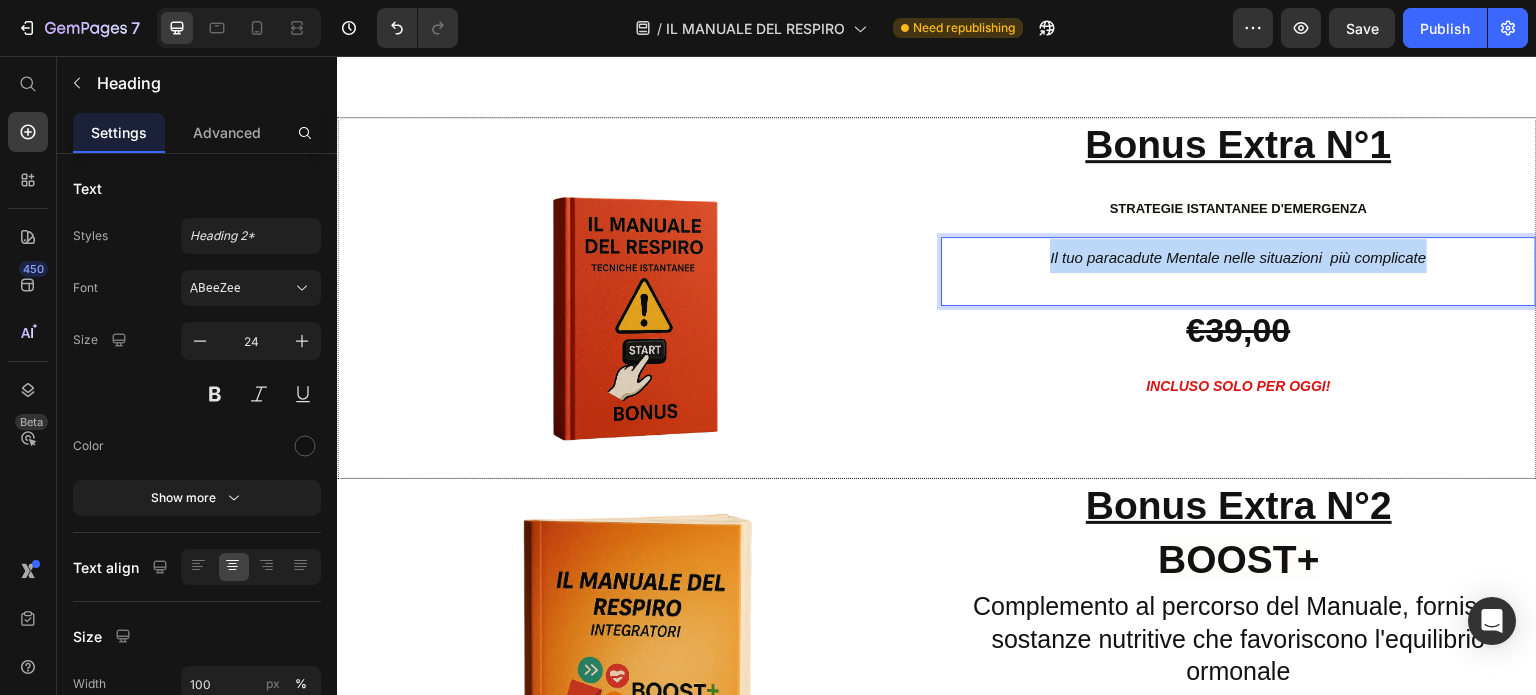 drag, startPoint x: 1019, startPoint y: 245, endPoint x: 1452, endPoint y: 257, distance: 433.16626 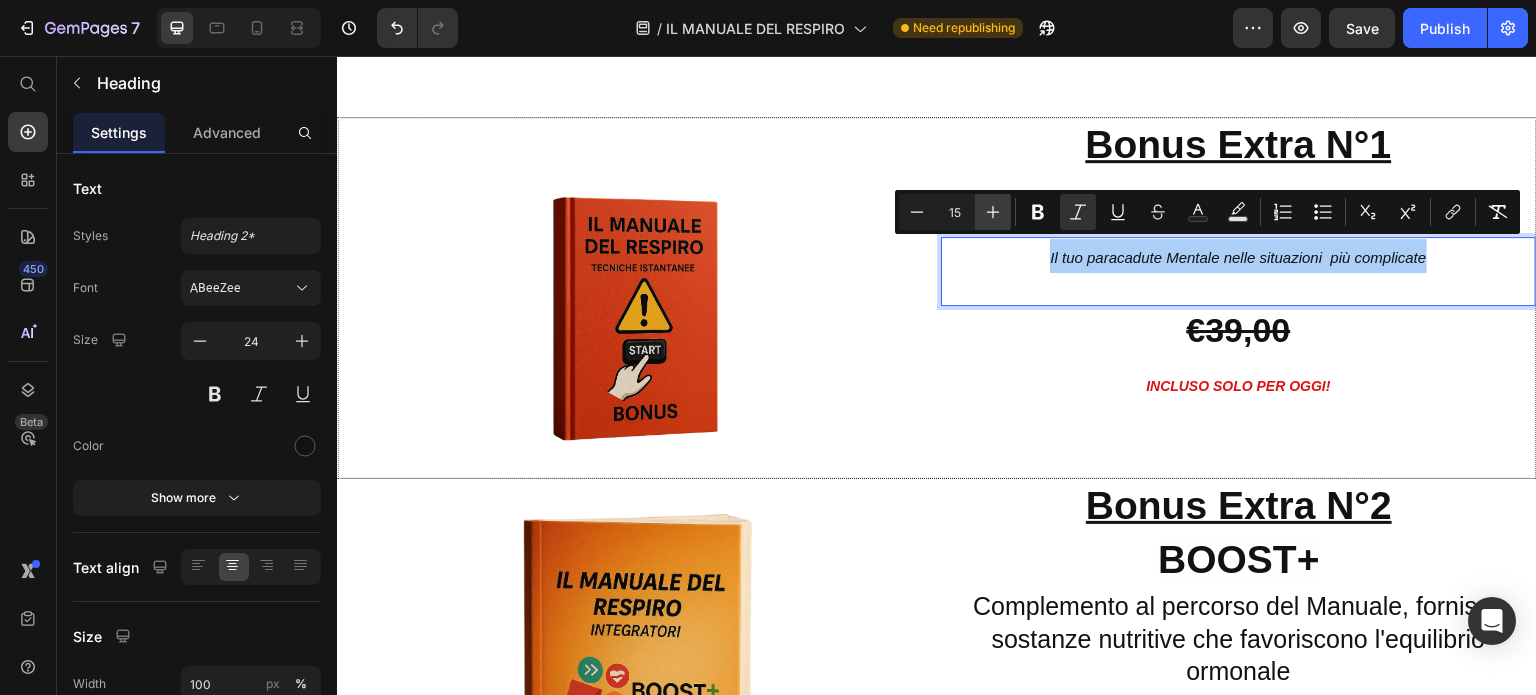 click 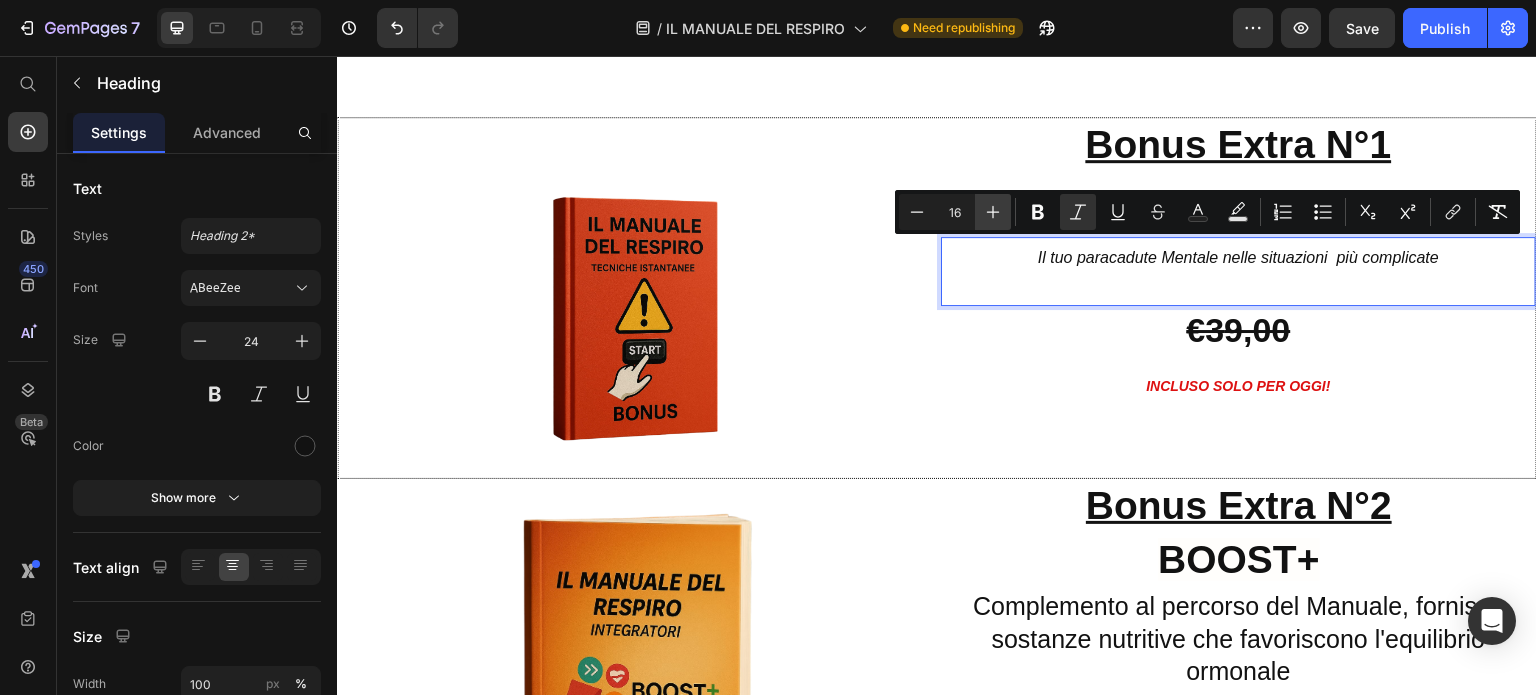 click 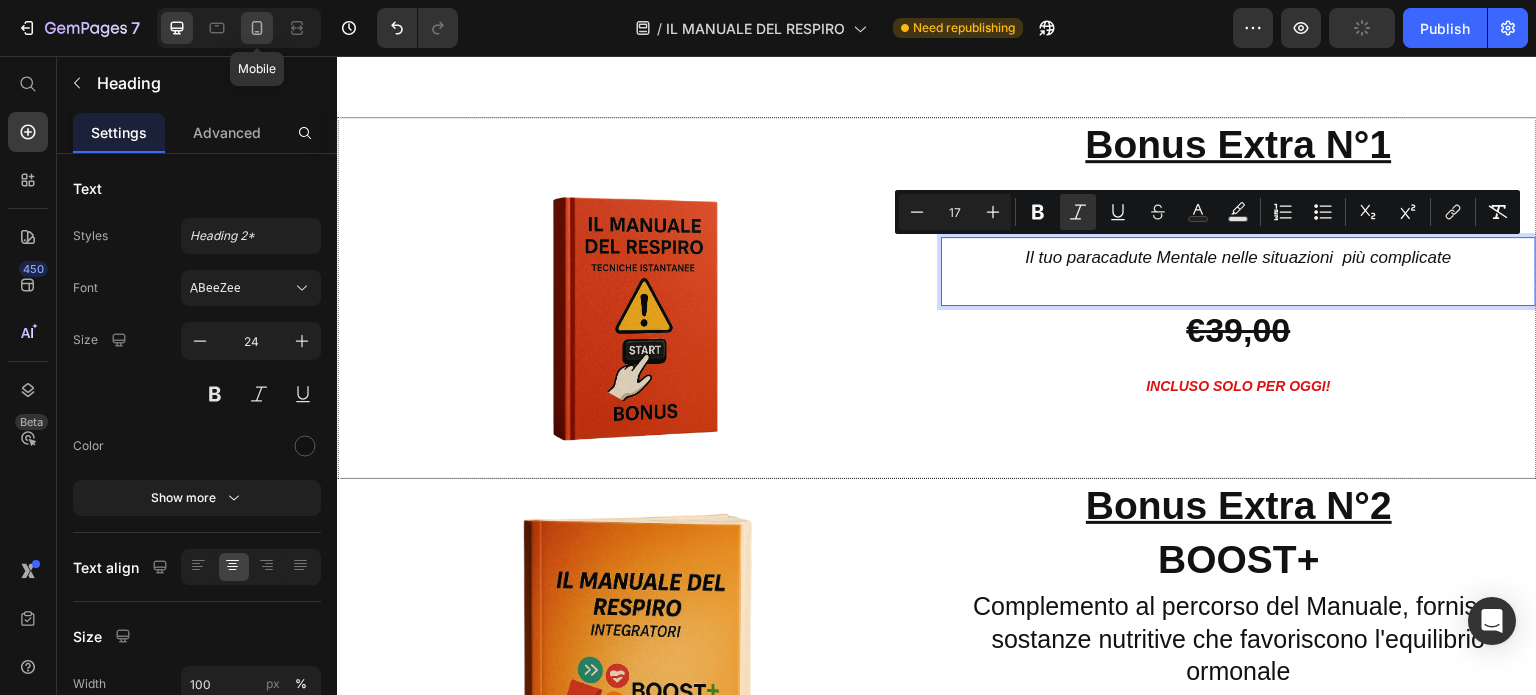 drag, startPoint x: 259, startPoint y: 26, endPoint x: 182, endPoint y: 214, distance: 203.15758 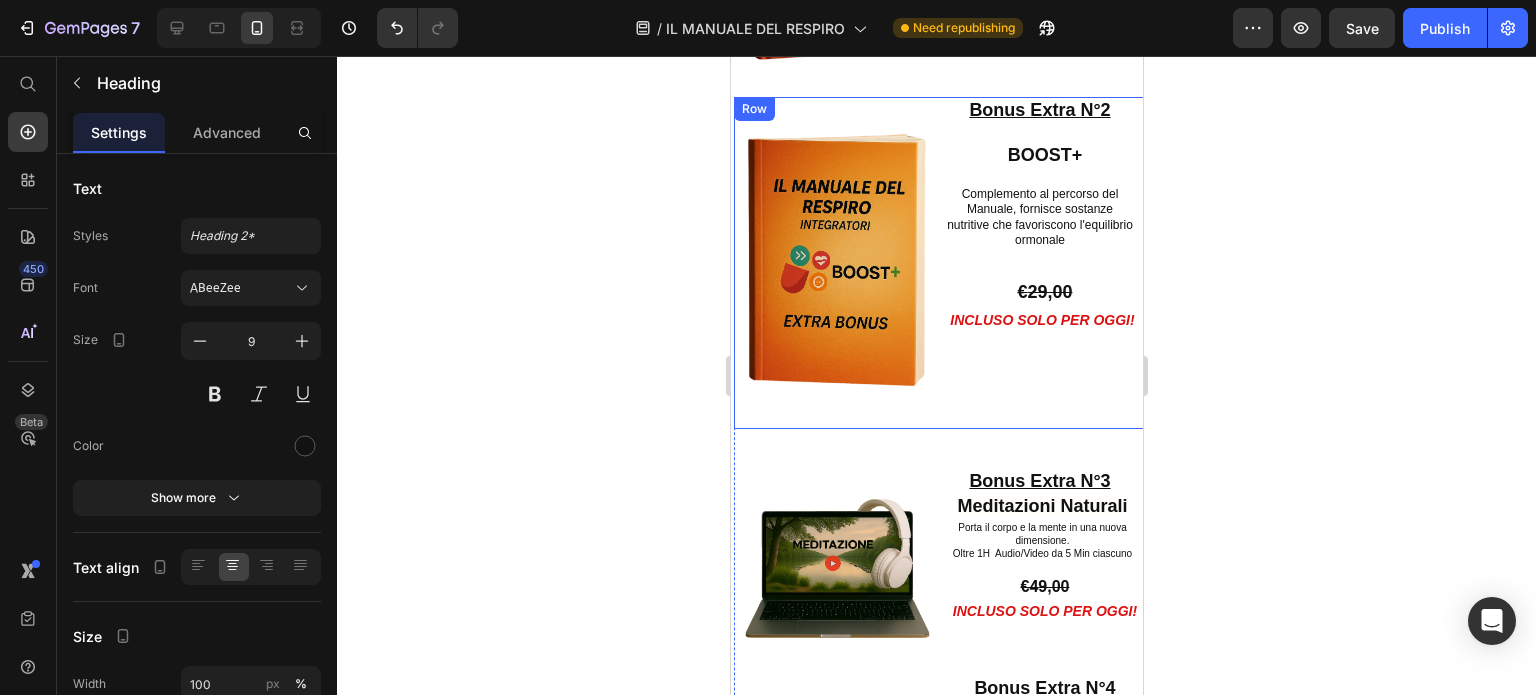 scroll, scrollTop: 12446, scrollLeft: 0, axis: vertical 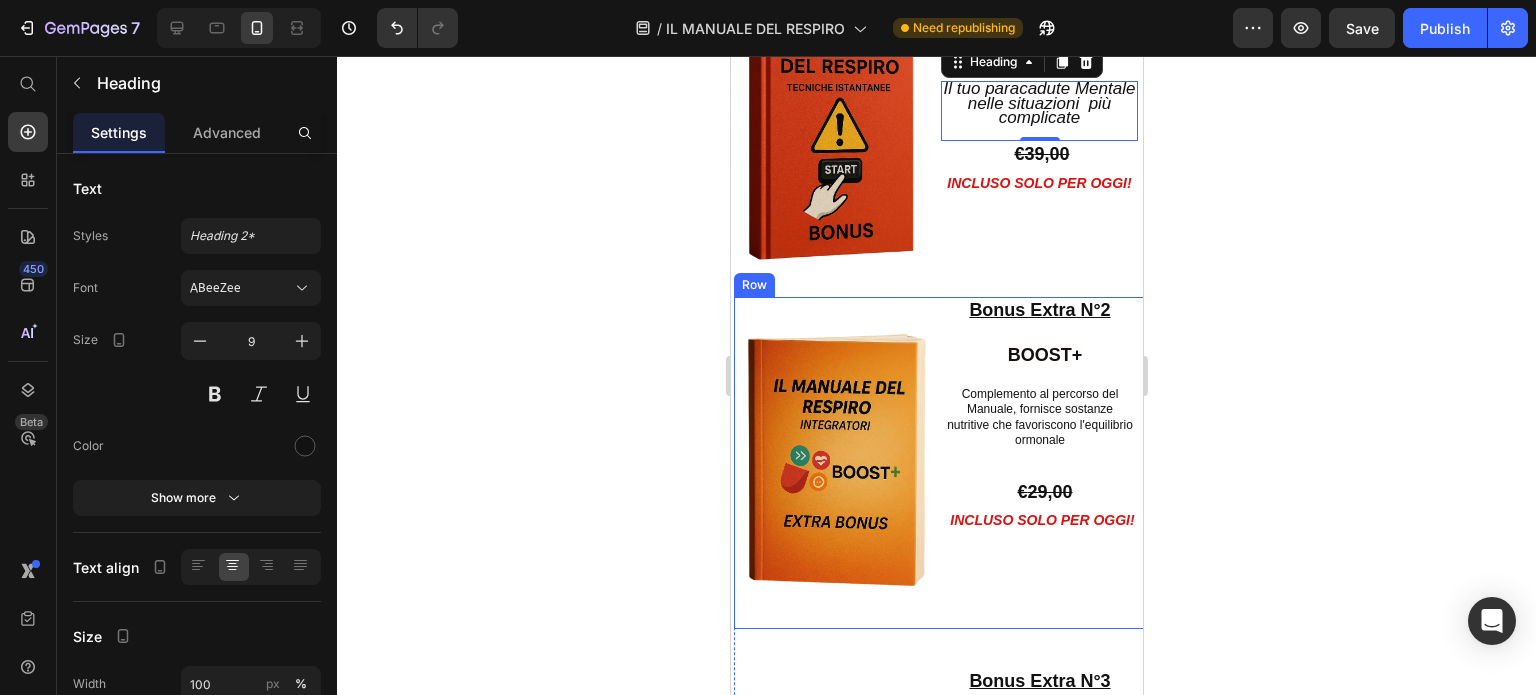 click on "Bonus Extra N°2 Heading BOOST+ Heading Complemento al percorso del Manuale, fornisce sostanze nutritive che favoriscono l'equilibrio ormonale   Heading € 29,00 Heading INCLUSO SOLO PER OGGI! Heading" at bounding box center [1044, 463] 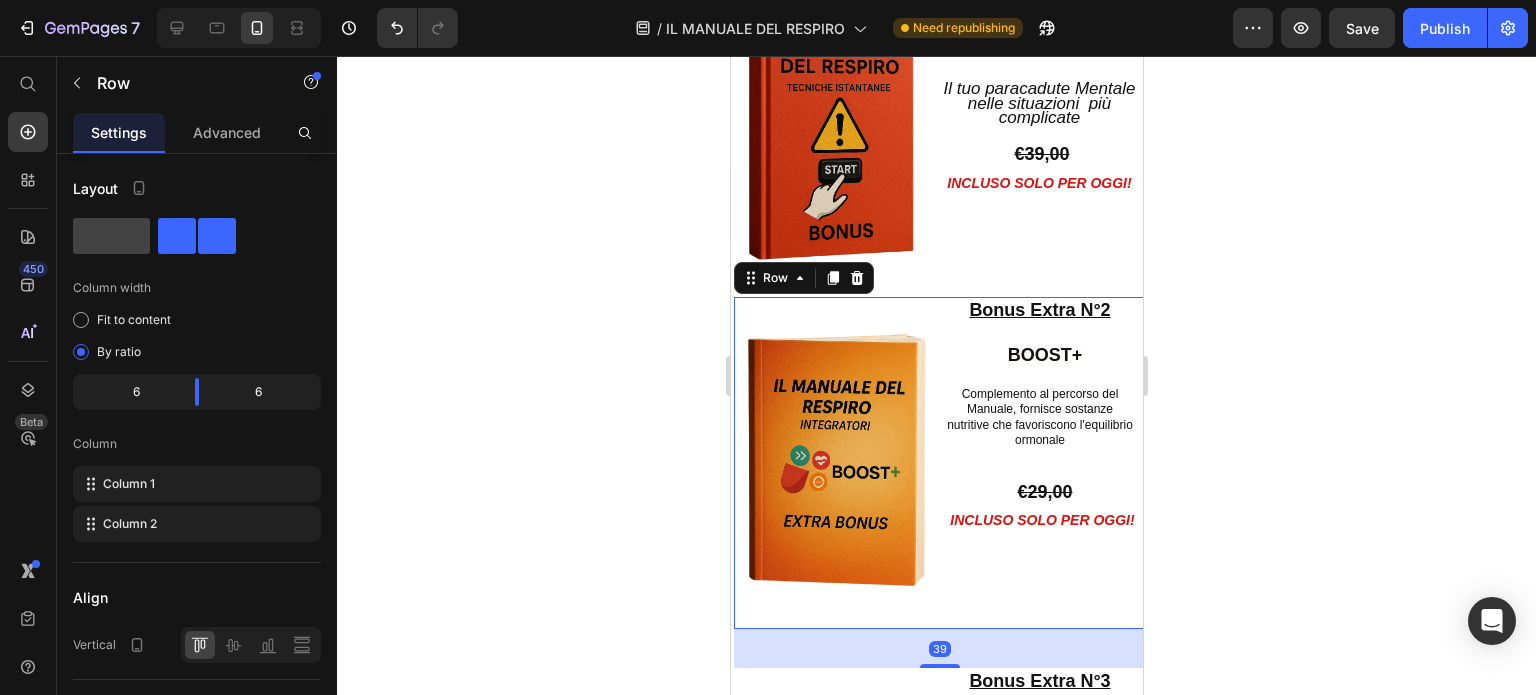 click on "Bonus Extra N°2 Heading BOOST+ Heading Complemento al percorso del Manuale, fornisce sostanze nutritive che favoriscono l'equilibrio ormonale   Heading € 29,00 Heading INCLUSO SOLO PER OGGI! Heading" at bounding box center (1044, 463) 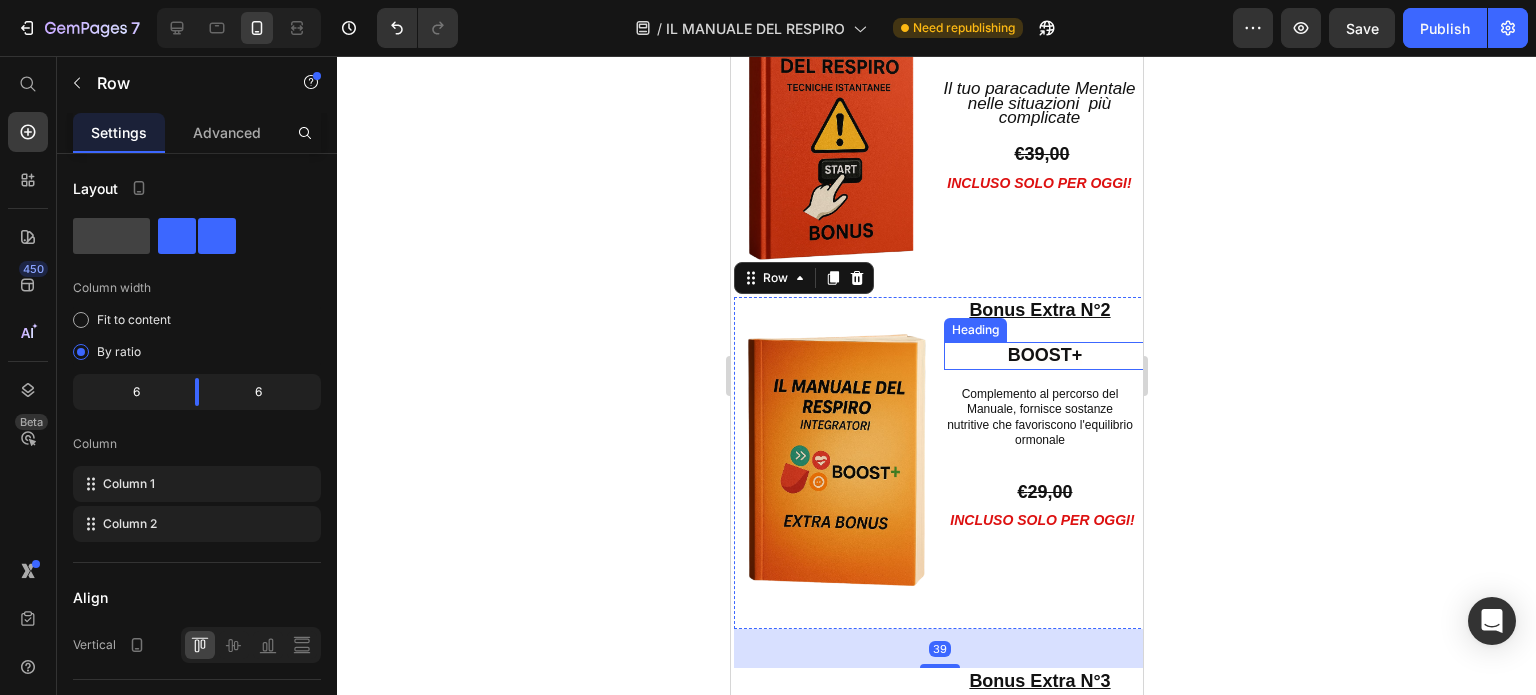 click on "BOOST+" at bounding box center (1044, 355) 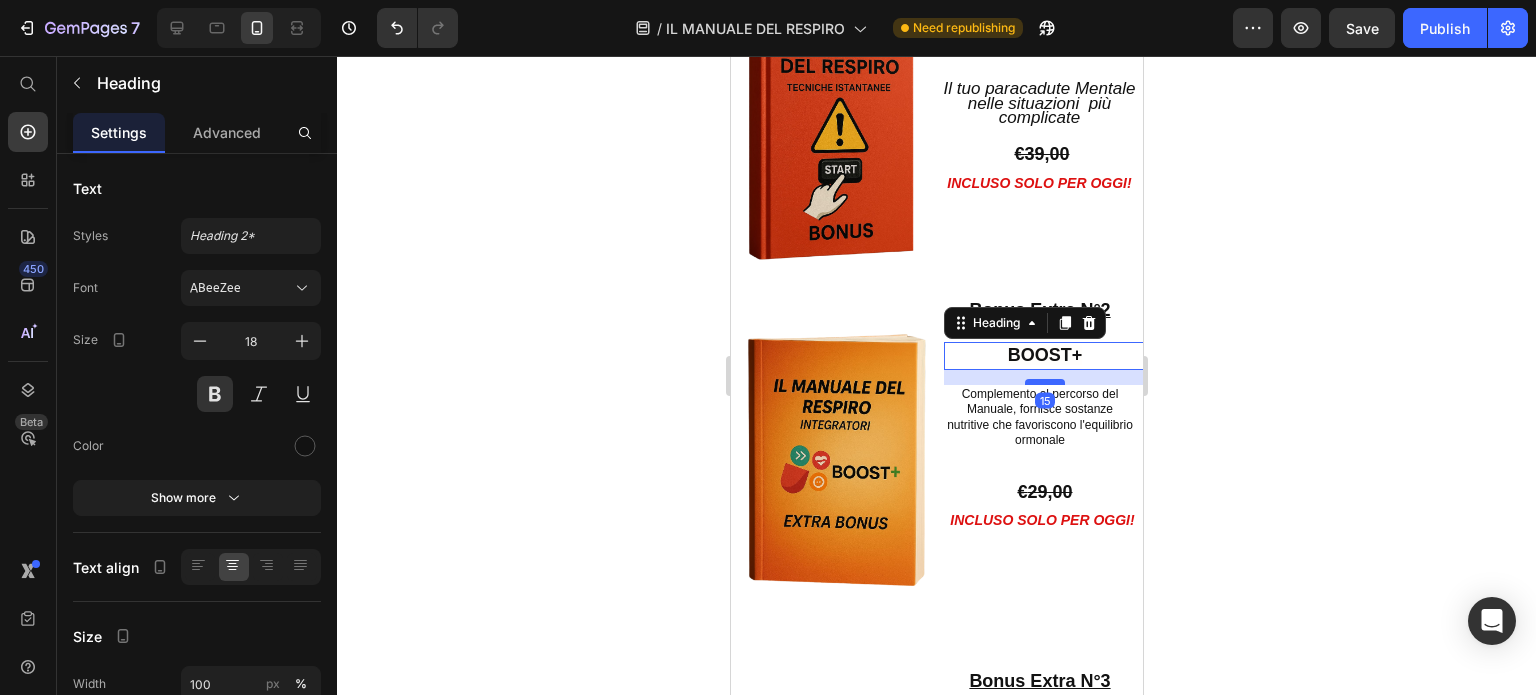 click at bounding box center [1044, 382] 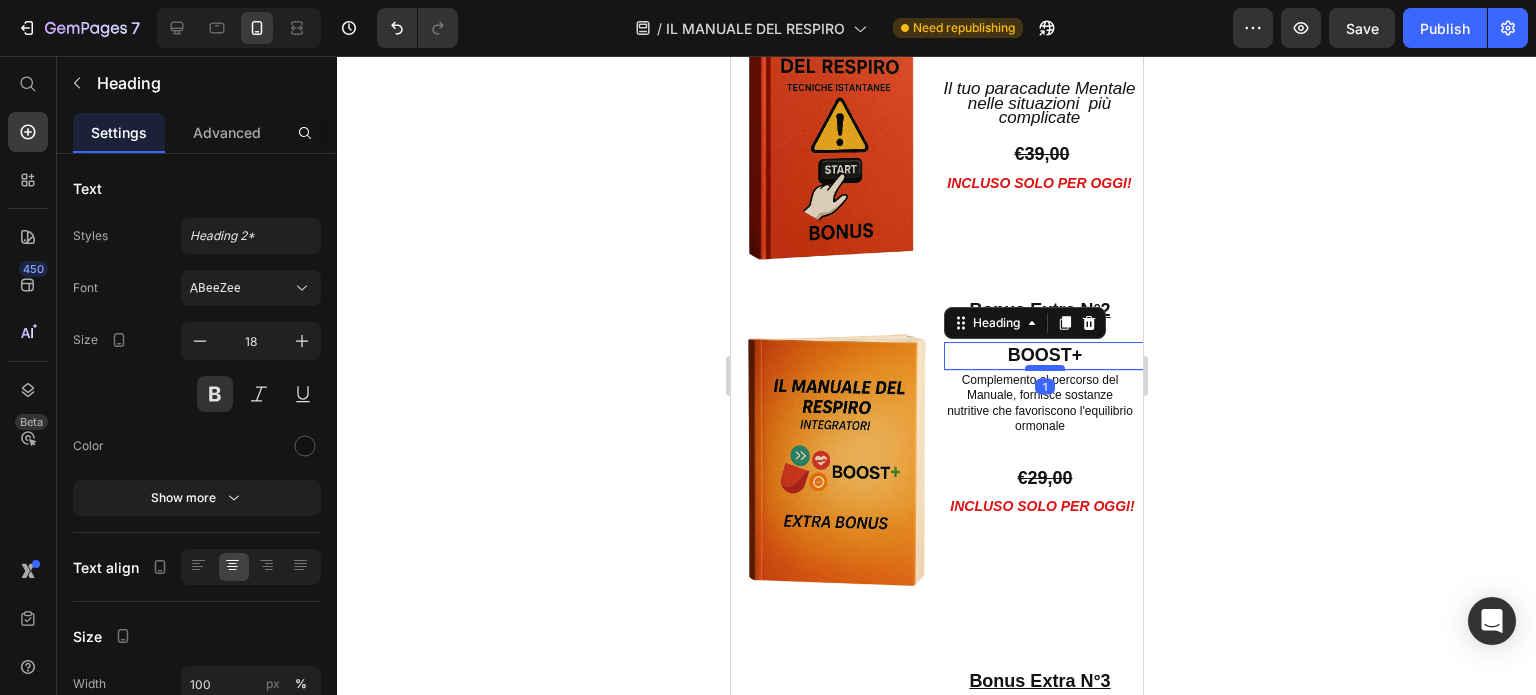 drag, startPoint x: 1023, startPoint y: 317, endPoint x: 1022, endPoint y: 303, distance: 14.035668 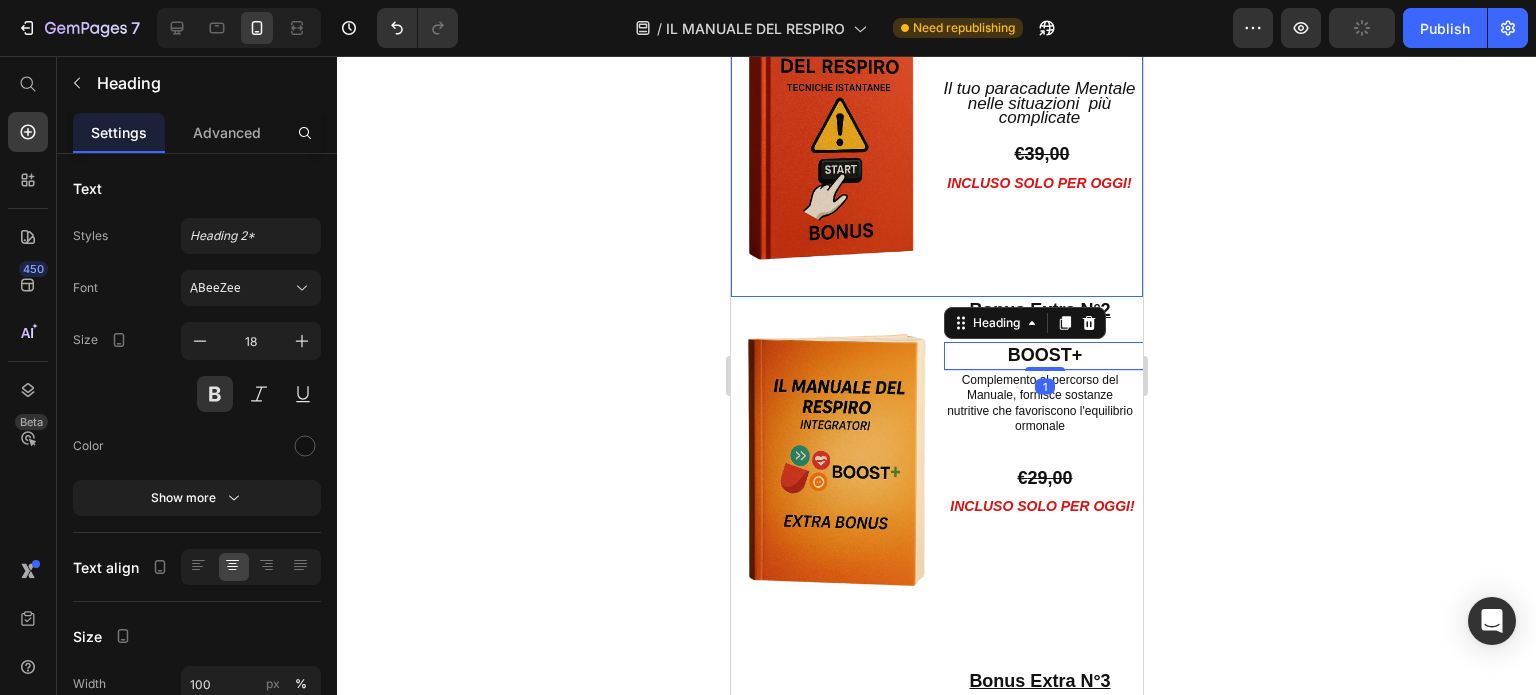 scroll, scrollTop: 12246, scrollLeft: 0, axis: vertical 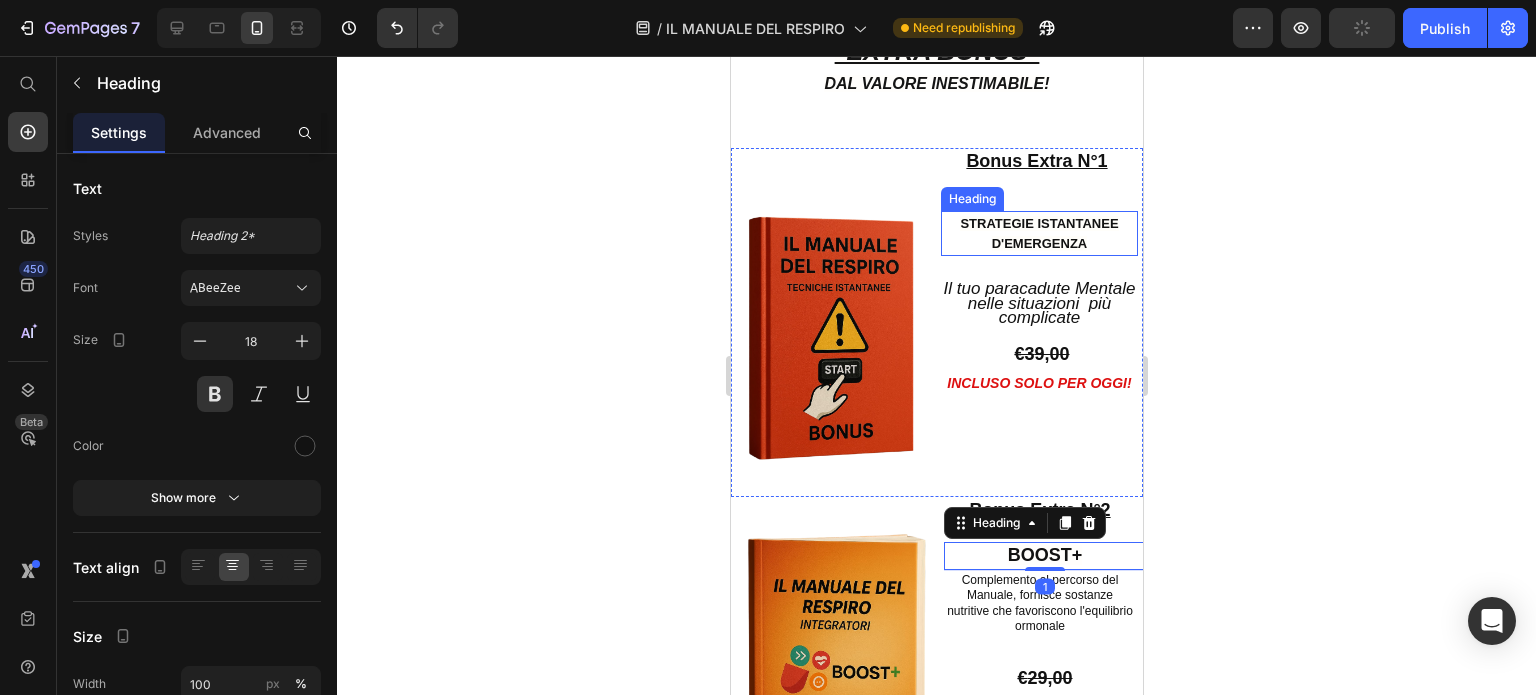click on "STRATEGIE ISTANTANEE D'EMERGENZA" at bounding box center [1038, 234] 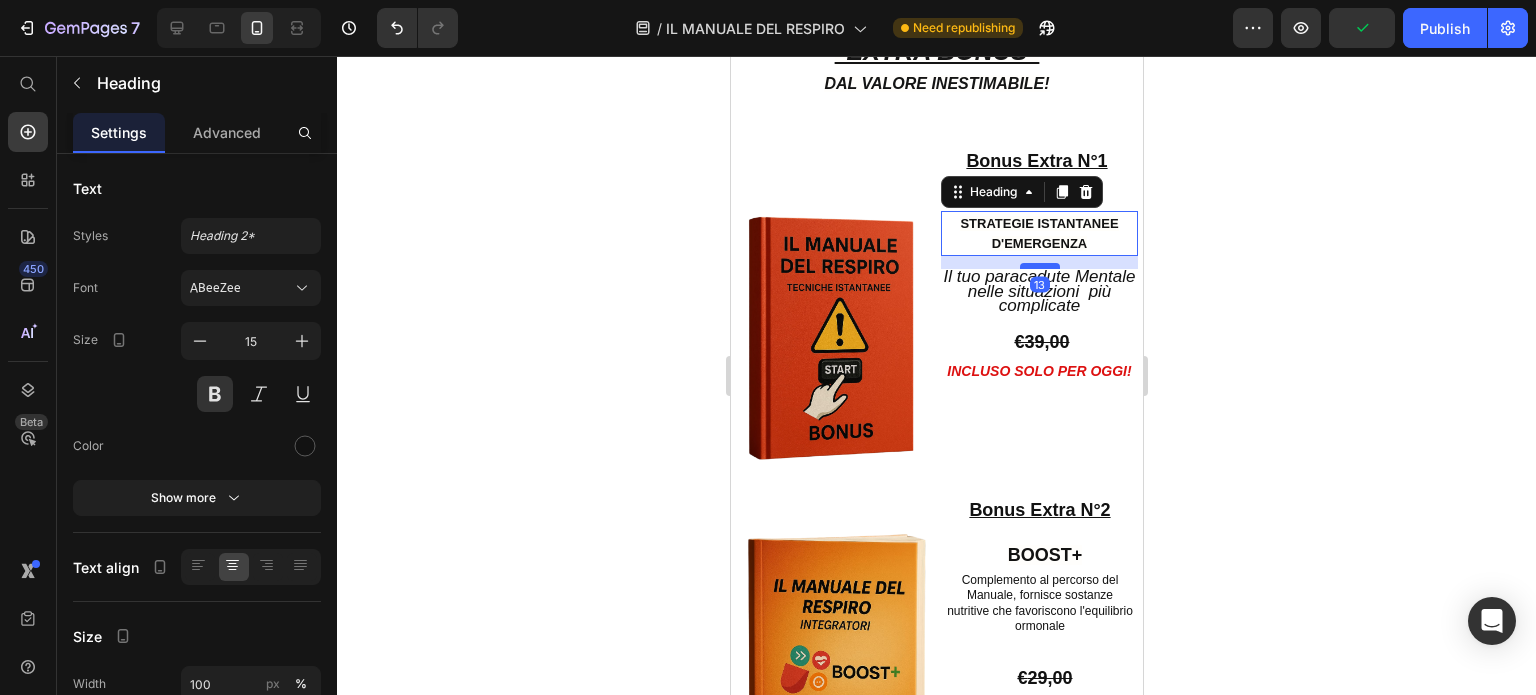 drag, startPoint x: 1025, startPoint y: 225, endPoint x: 1025, endPoint y: 213, distance: 12 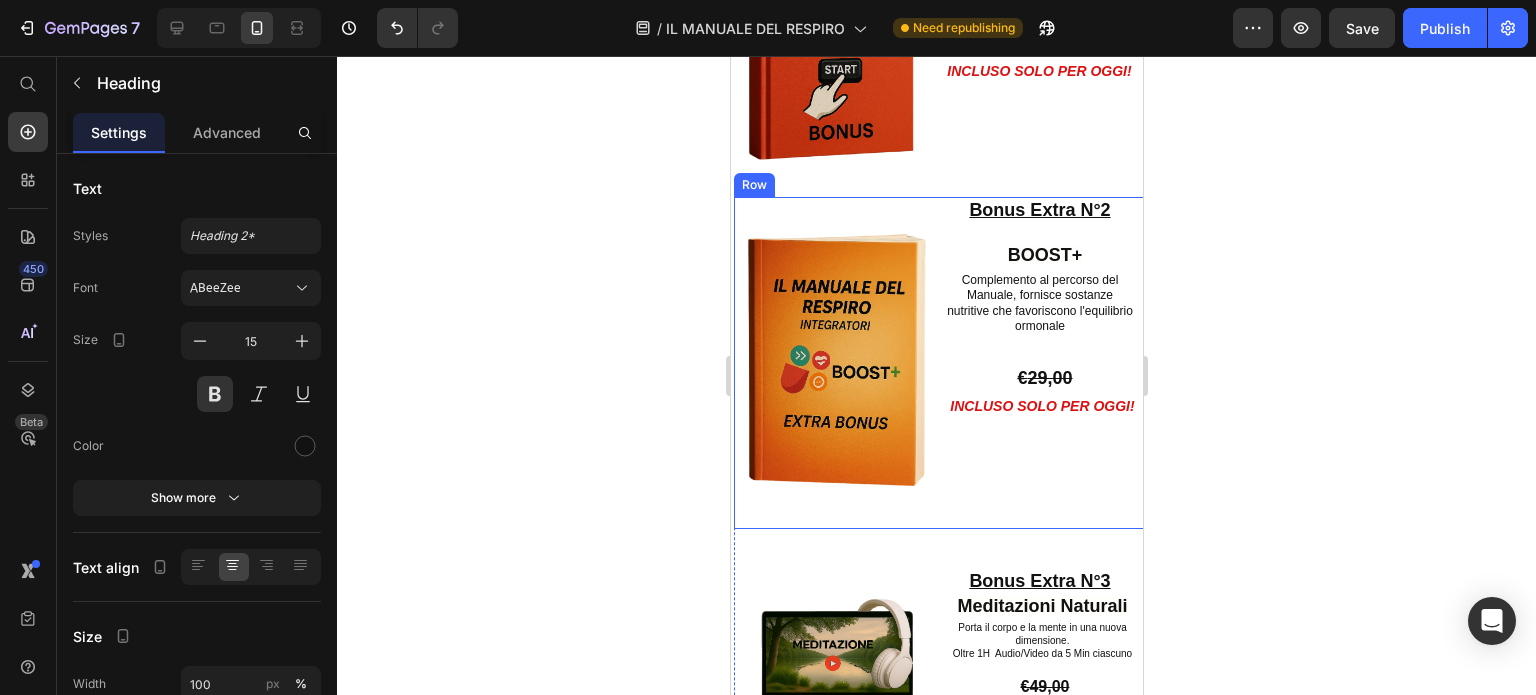 scroll, scrollTop: 12746, scrollLeft: 0, axis: vertical 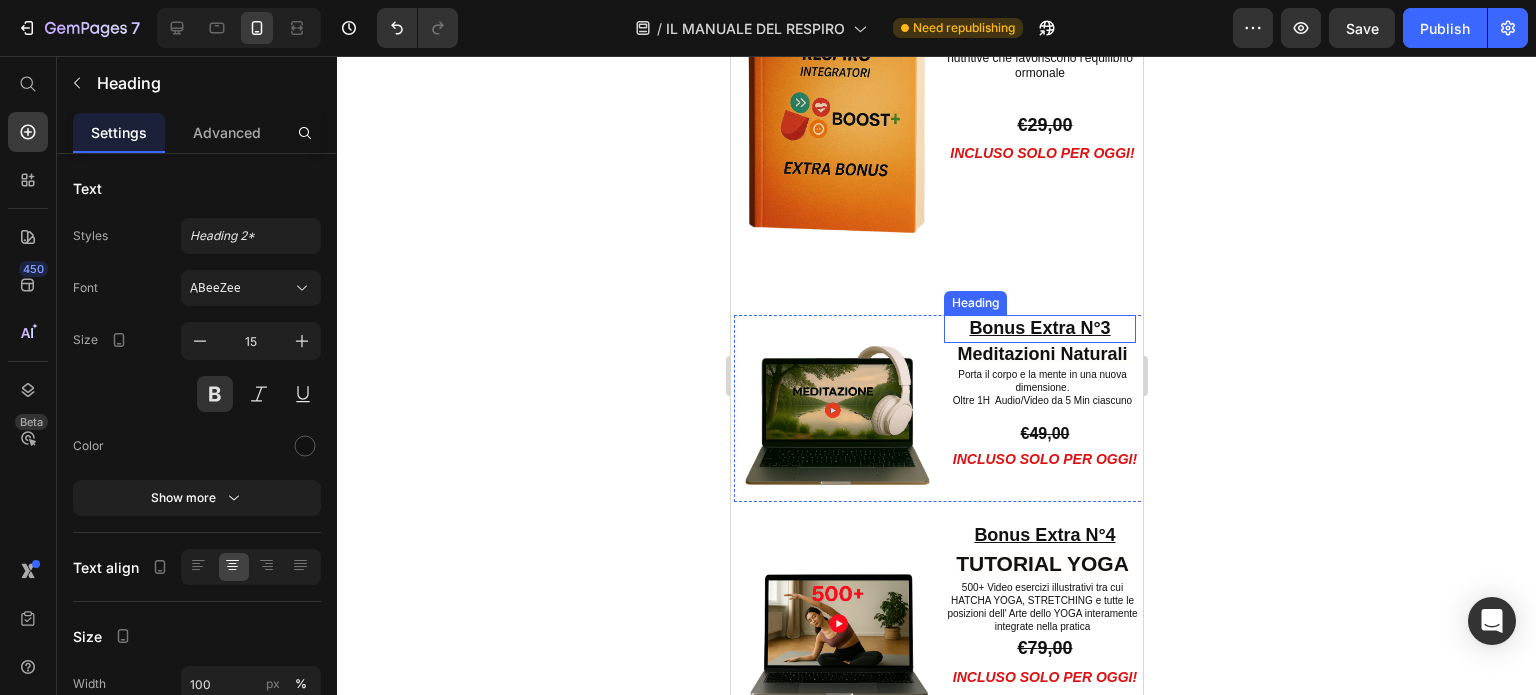 click on "Meditazioni Naturali" at bounding box center (1041, 354) 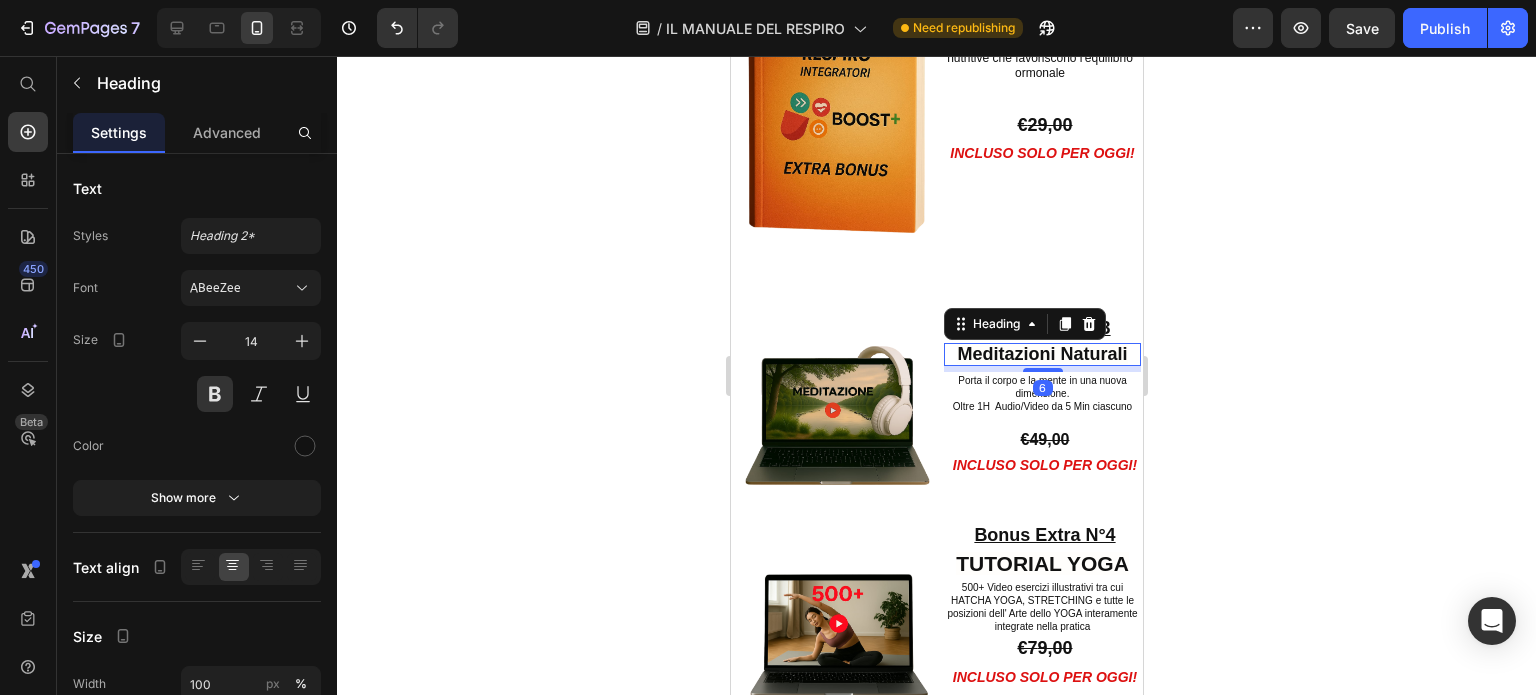 drag, startPoint x: 1028, startPoint y: 339, endPoint x: 1053, endPoint y: 464, distance: 127.47549 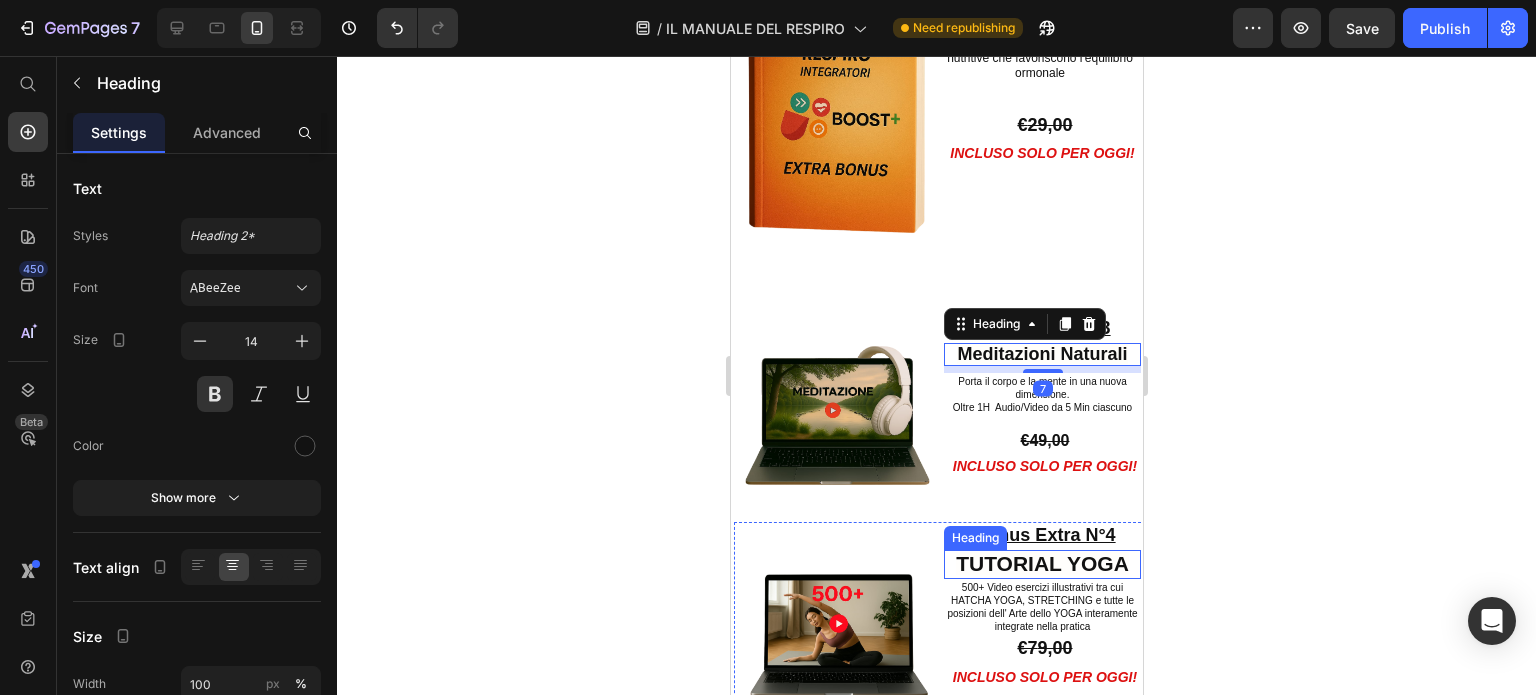 click on "TUTORIAL YOGA" at bounding box center [1041, 563] 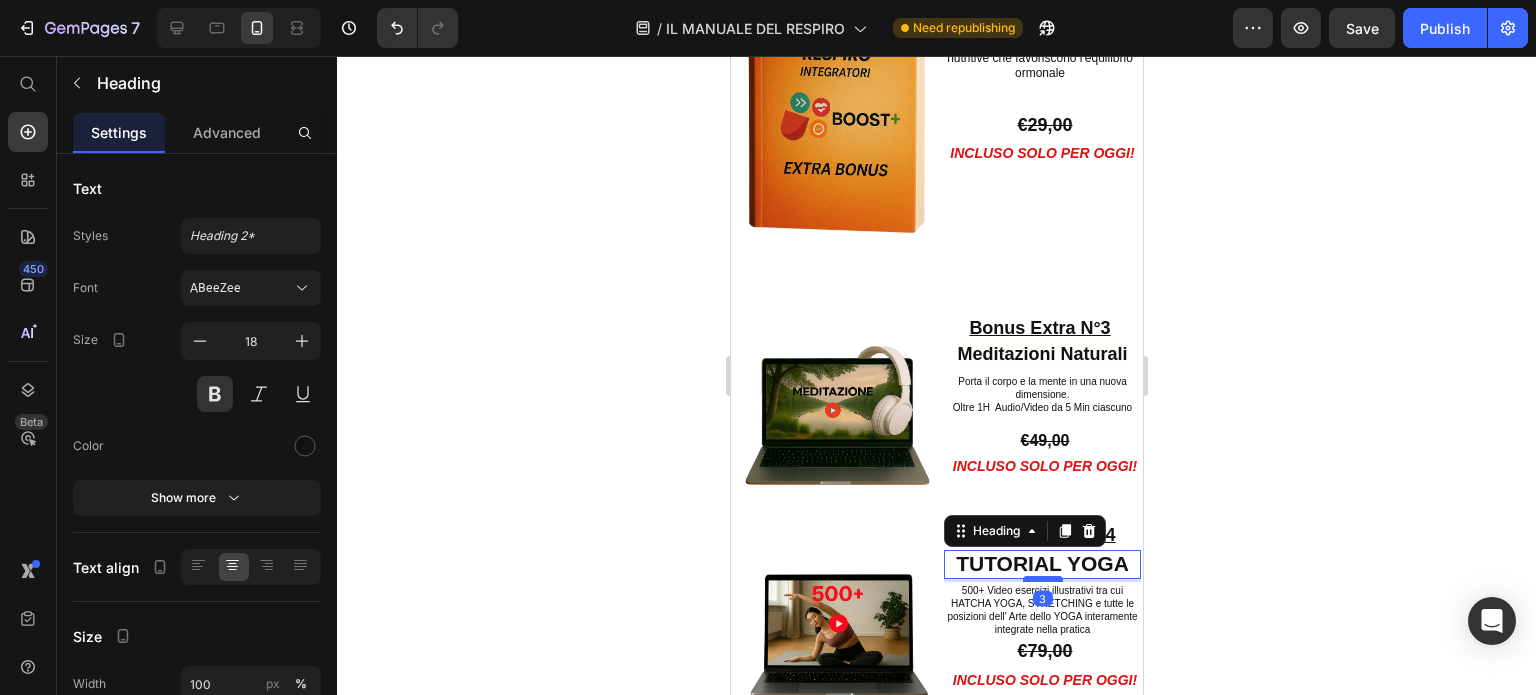click at bounding box center [1042, 579] 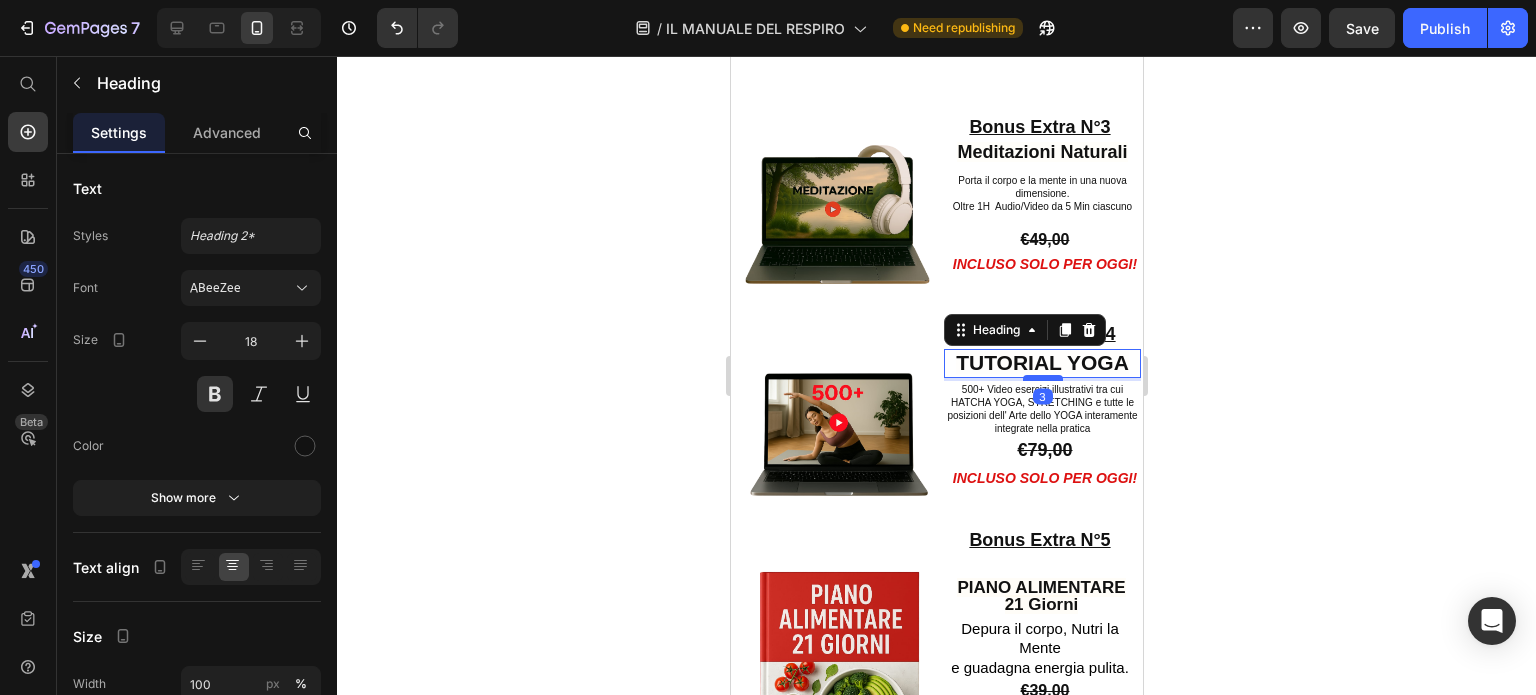 scroll, scrollTop: 13046, scrollLeft: 0, axis: vertical 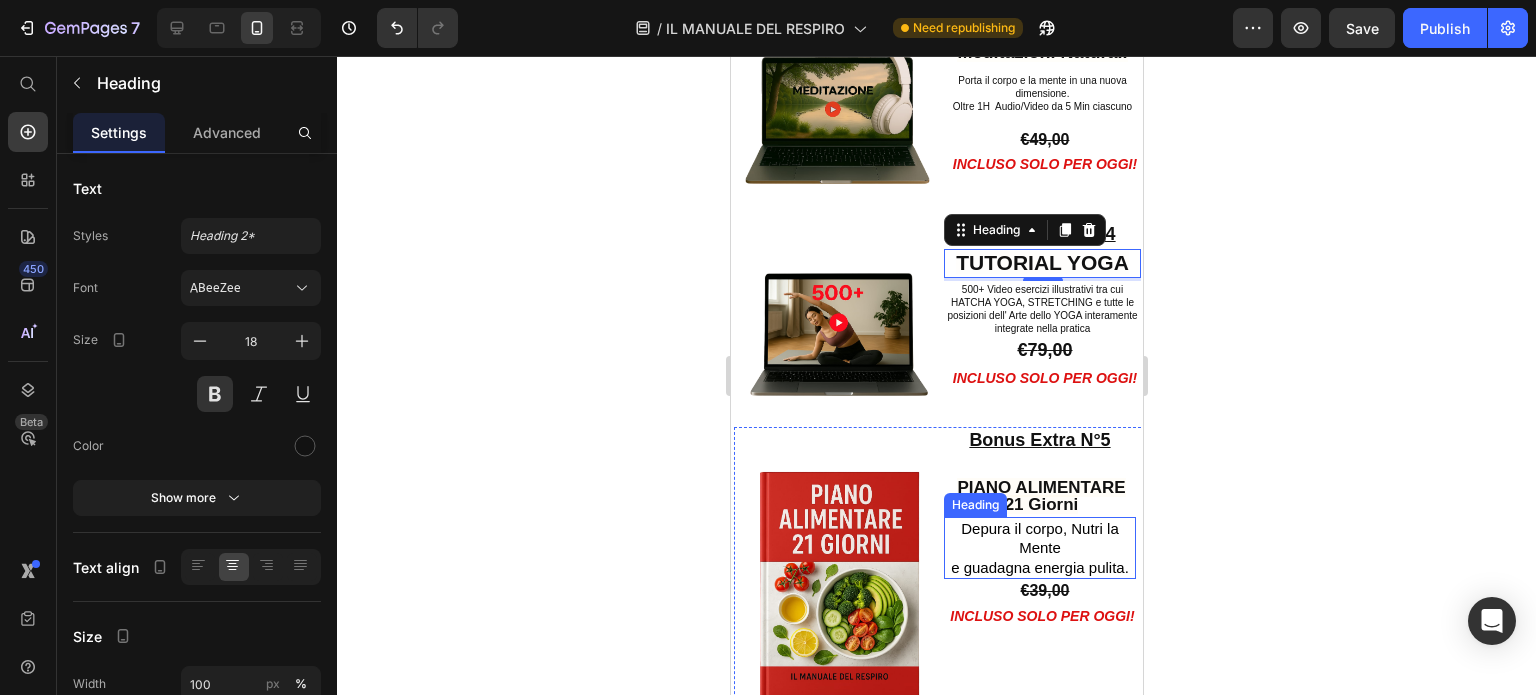 click on "Depura il corpo, Nutri la Mente" at bounding box center (1039, 538) 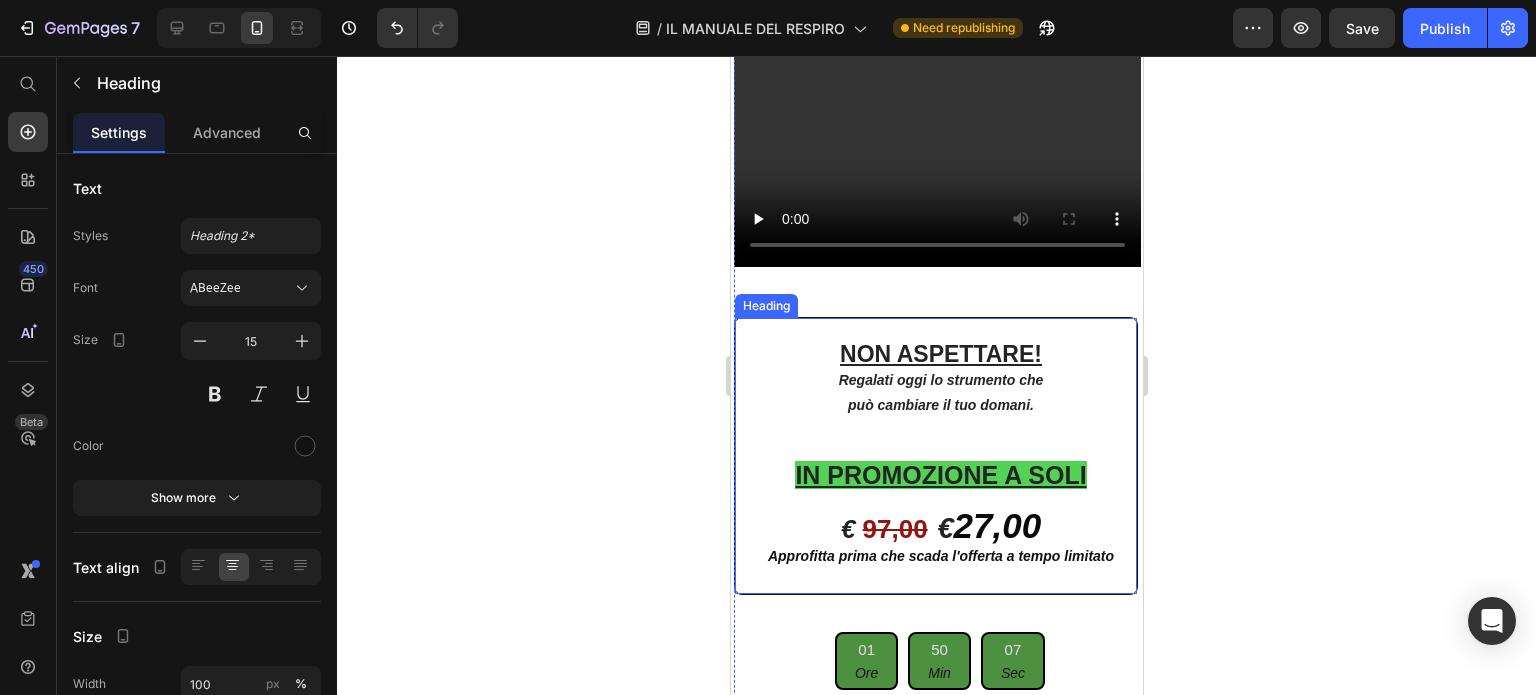scroll, scrollTop: 14646, scrollLeft: 0, axis: vertical 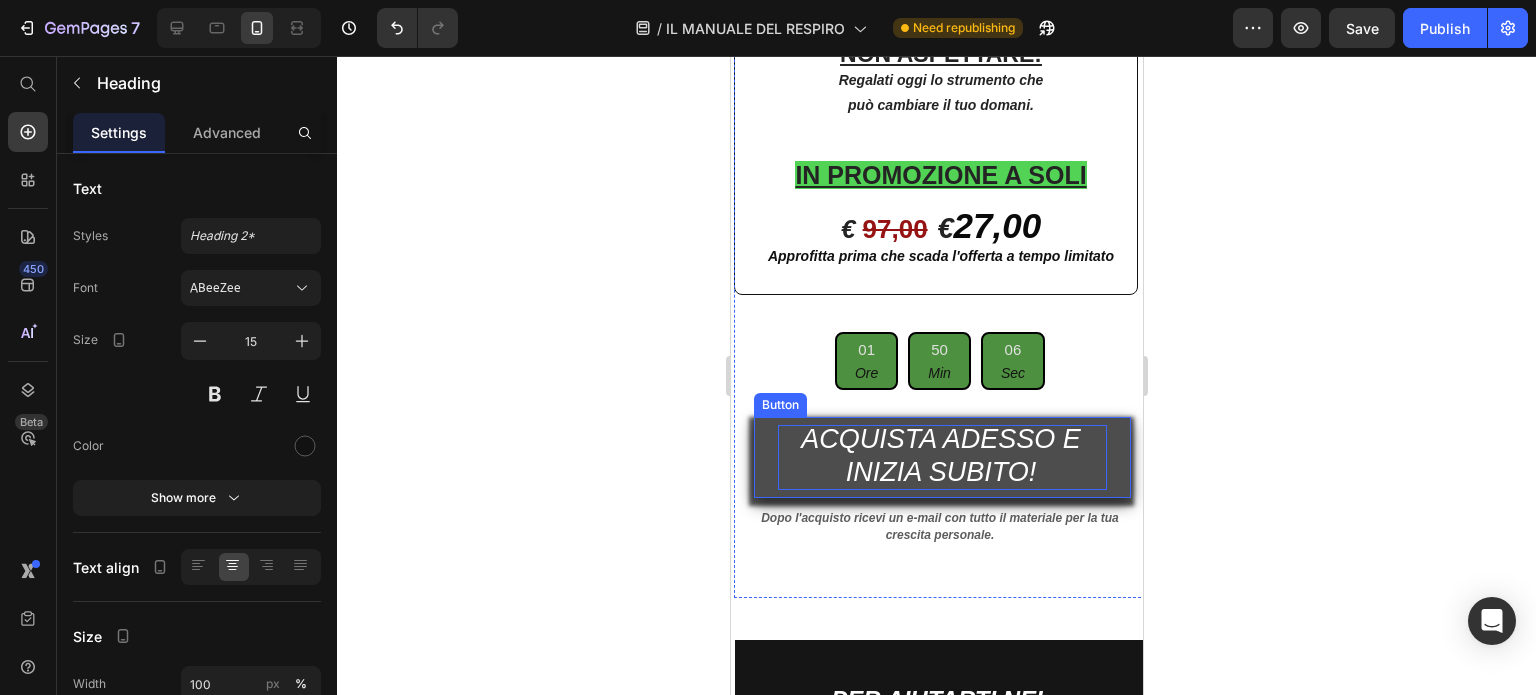 click on "ACQUISTA ADESSO E INIZIA SUBITO!" at bounding box center [940, 455] 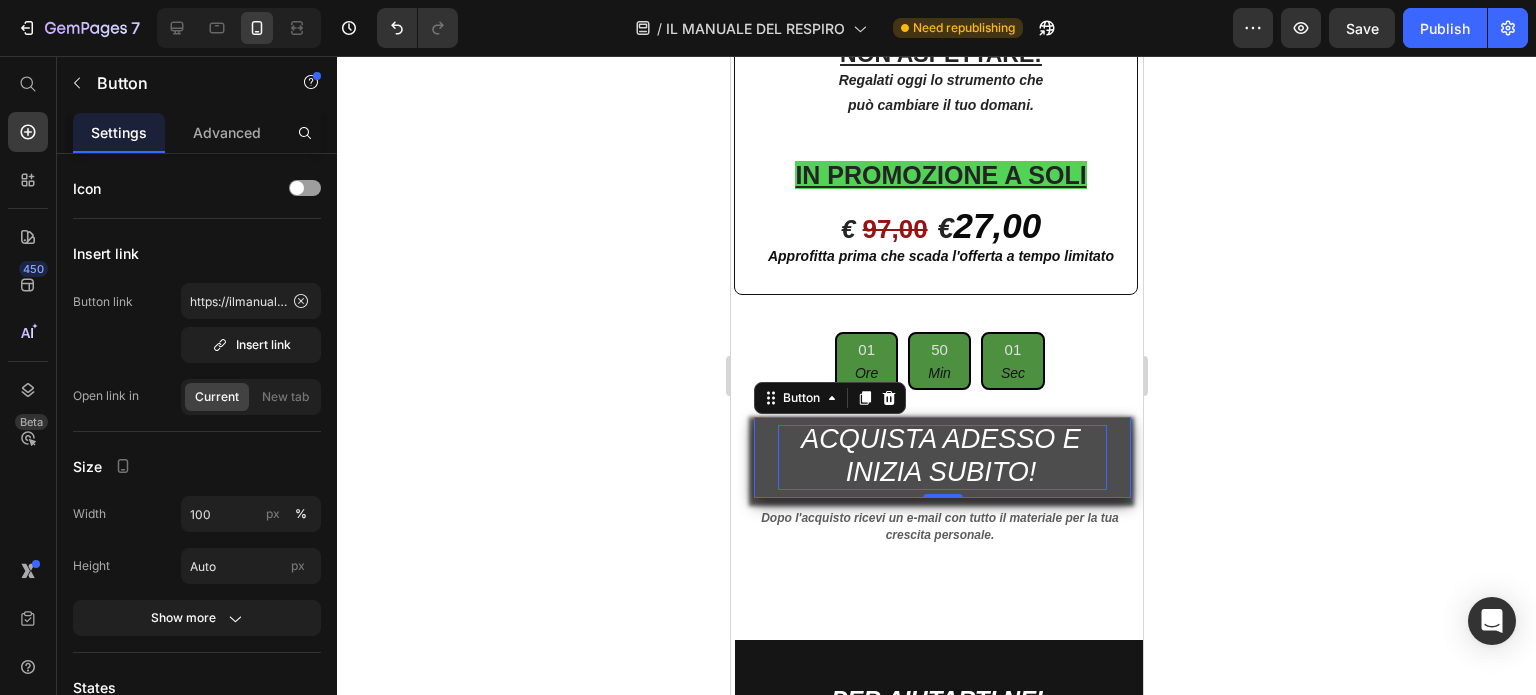 click on "ACQUISTA ADESSO E INIZIA SUBITO!" at bounding box center (940, 455) 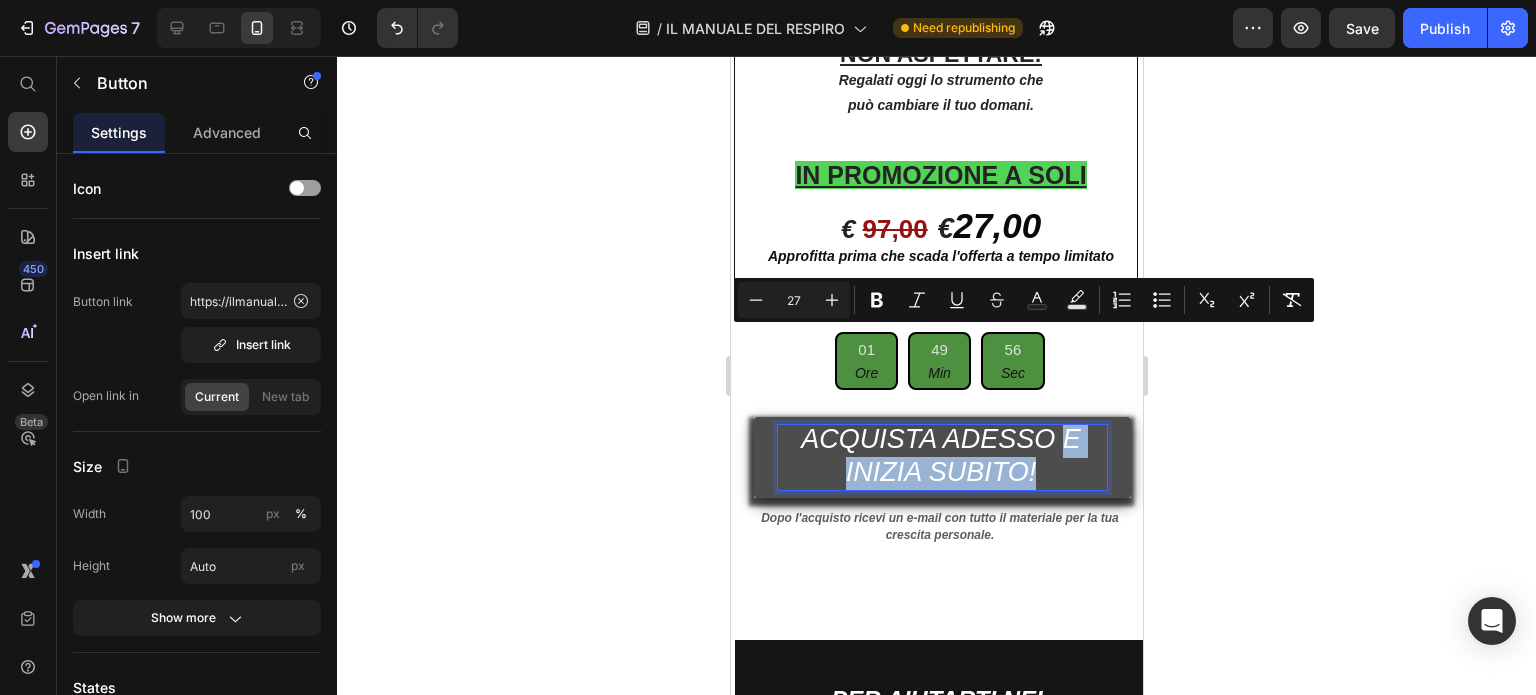 drag, startPoint x: 1050, startPoint y: 342, endPoint x: 1080, endPoint y: 377, distance: 46.09772 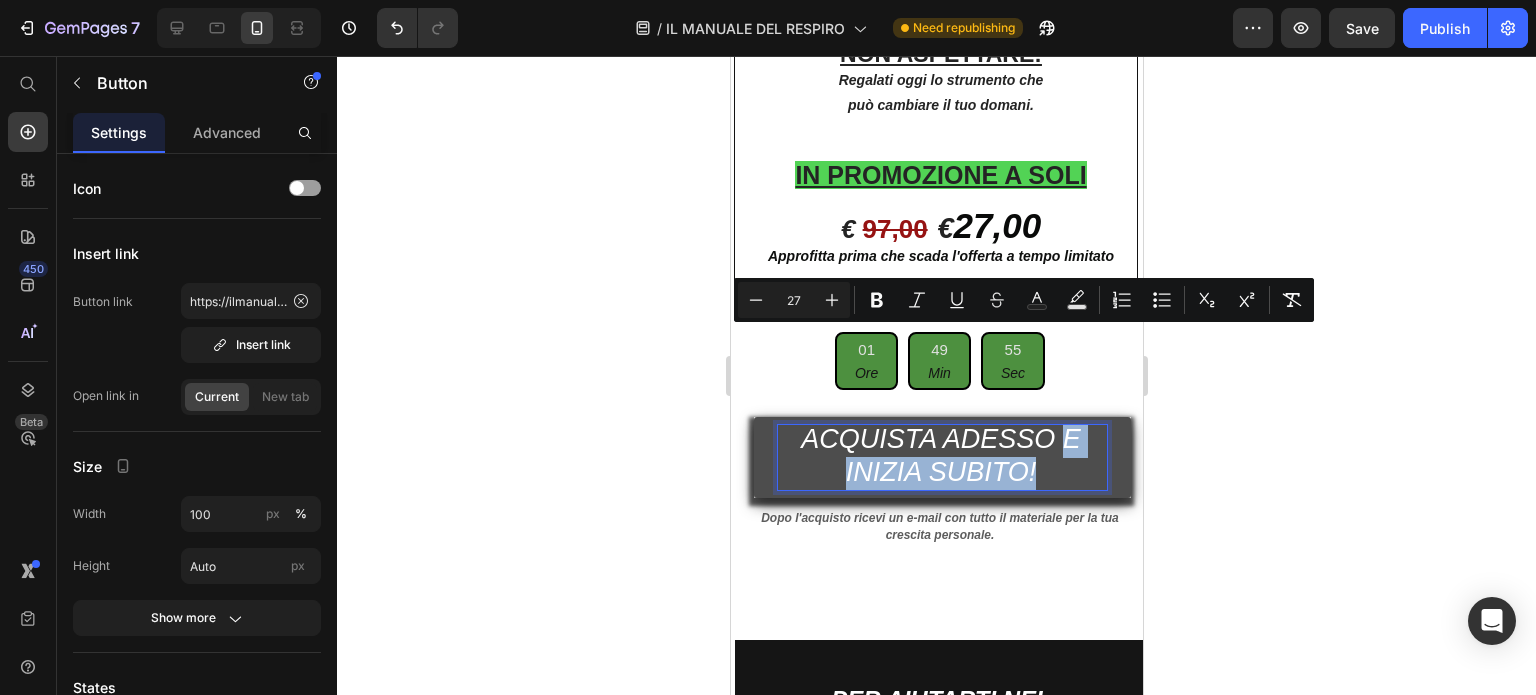 click on "ACQUISTA ADESSO E INIZIA SUBITO!" at bounding box center (941, 458) 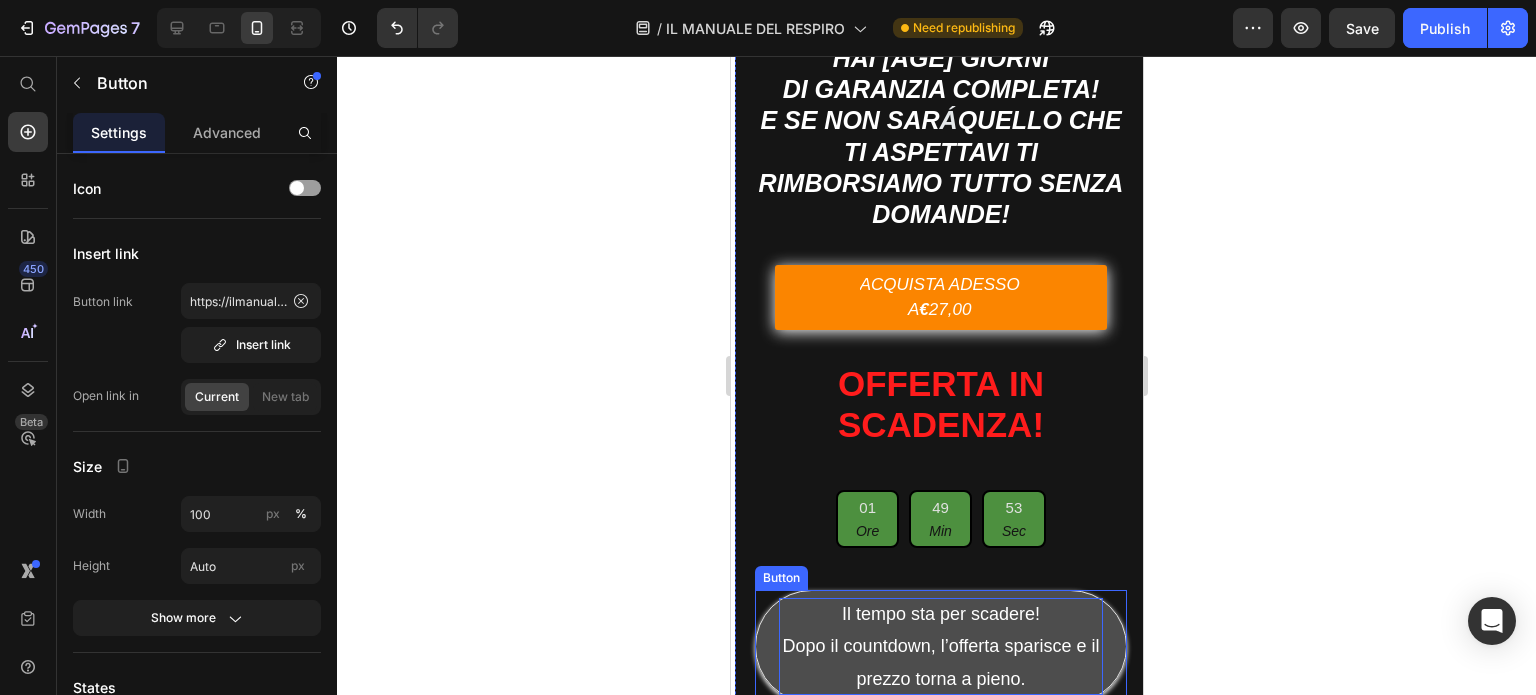 scroll, scrollTop: 15646, scrollLeft: 0, axis: vertical 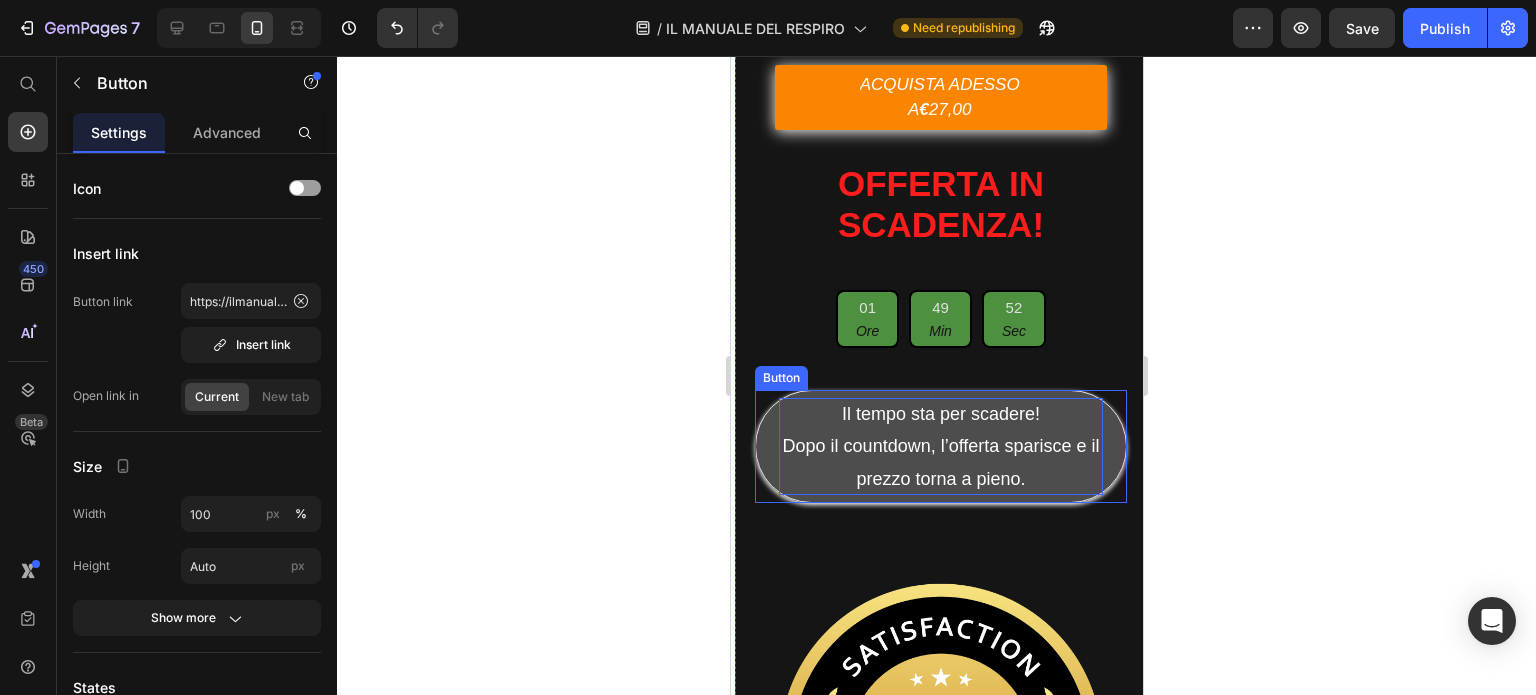 click on "Il tempo sta per scadere! Dopo il countdown, l’offerta sparisce e il prezzo torna a pieno." at bounding box center (940, 446) 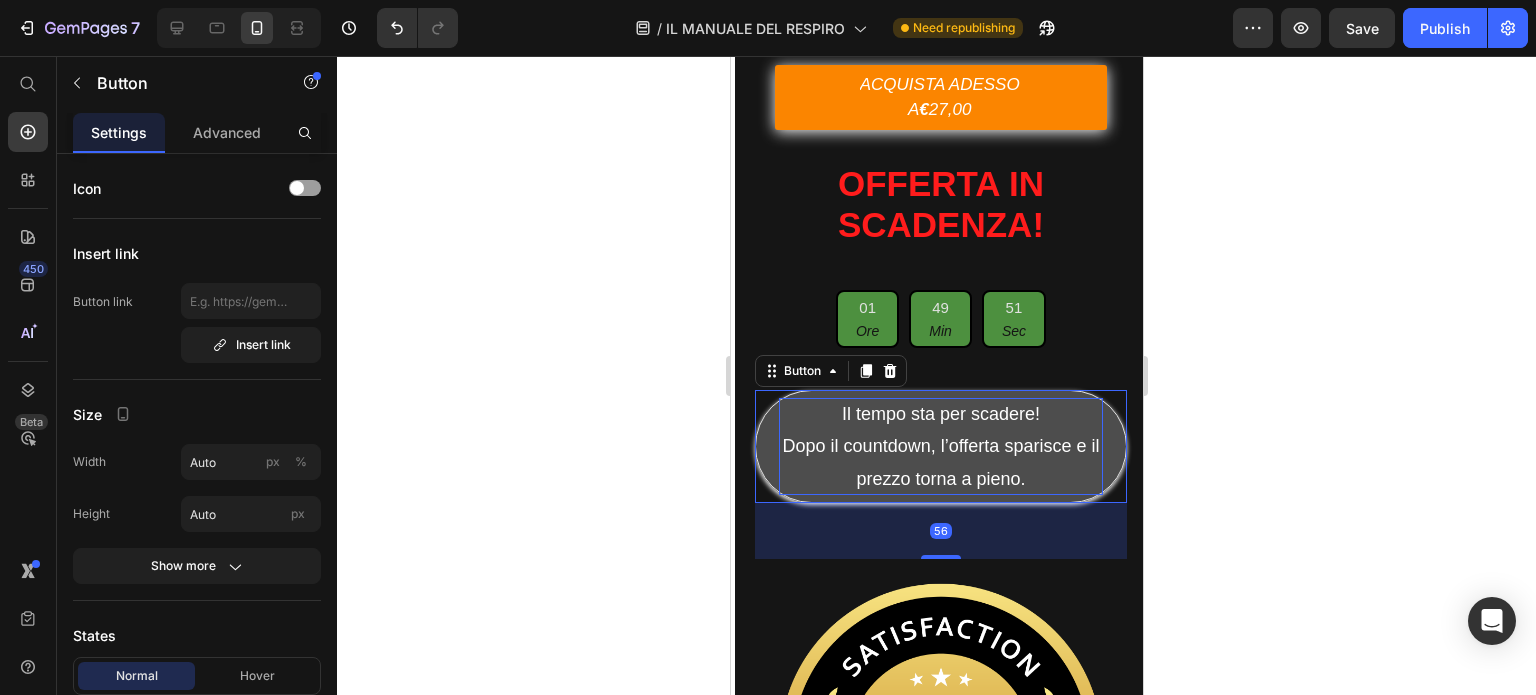 click on "Il tempo sta per scadere! Dopo il countdown, l’offerta sparisce e il prezzo torna a pieno." at bounding box center [940, 446] 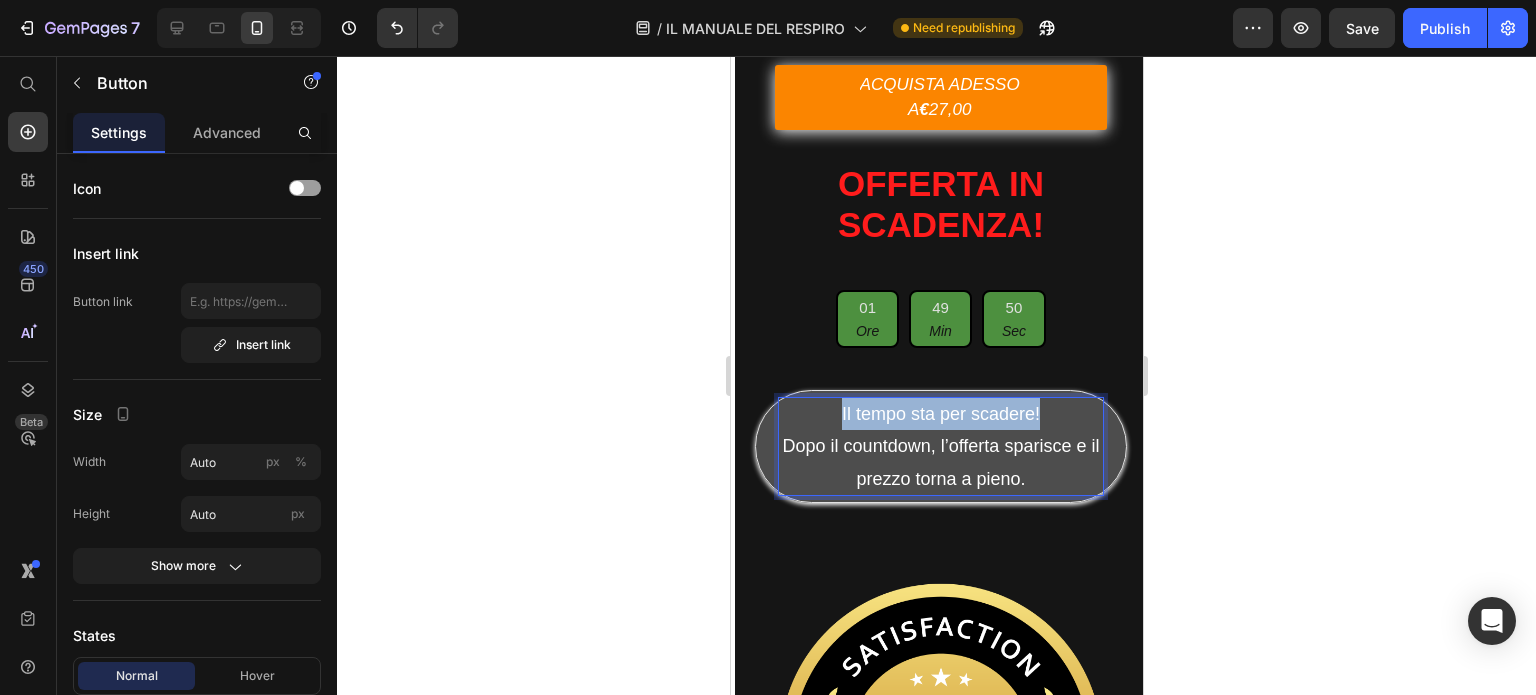 drag, startPoint x: 815, startPoint y: 417, endPoint x: 1075, endPoint y: 415, distance: 260.0077 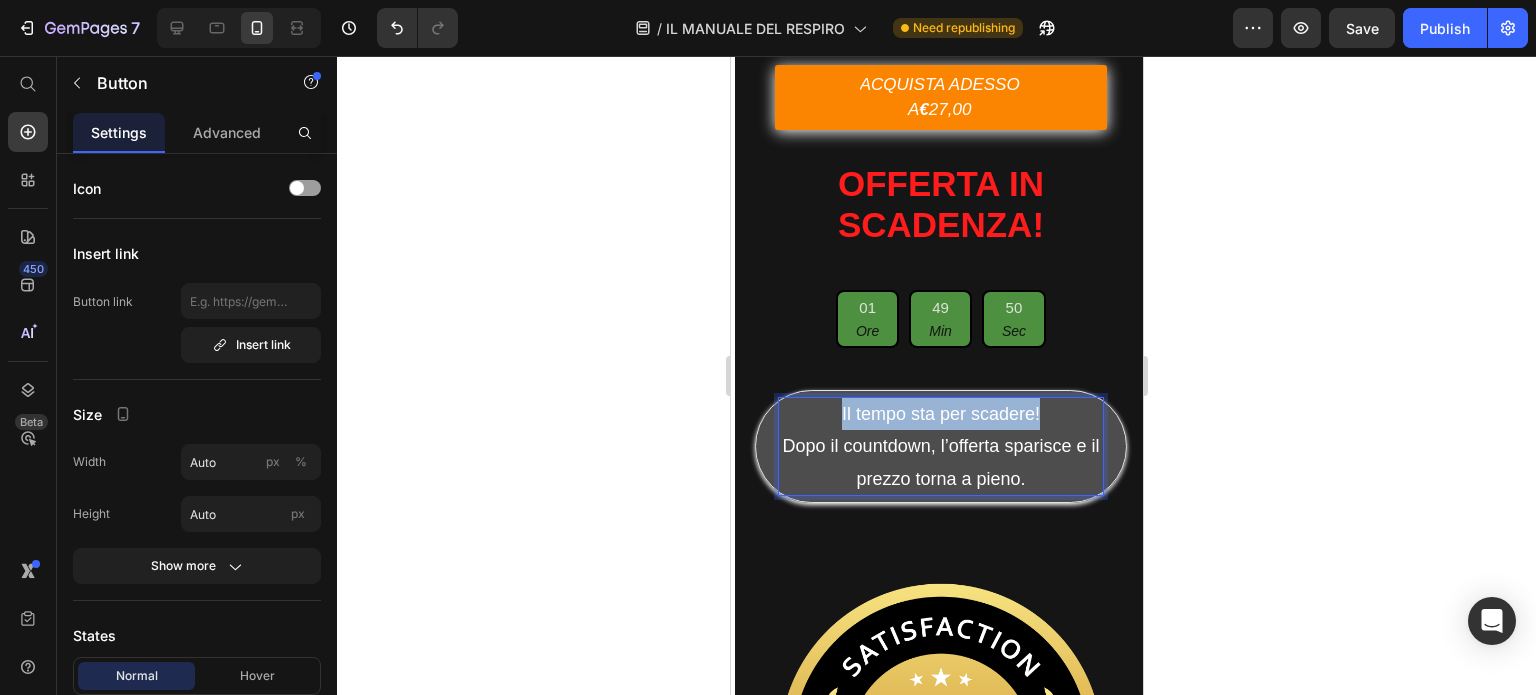 click on "Il tempo sta per scadere! Dopo il countdown, l’offerta sparisce e il prezzo torna a pieno." at bounding box center [940, 446] 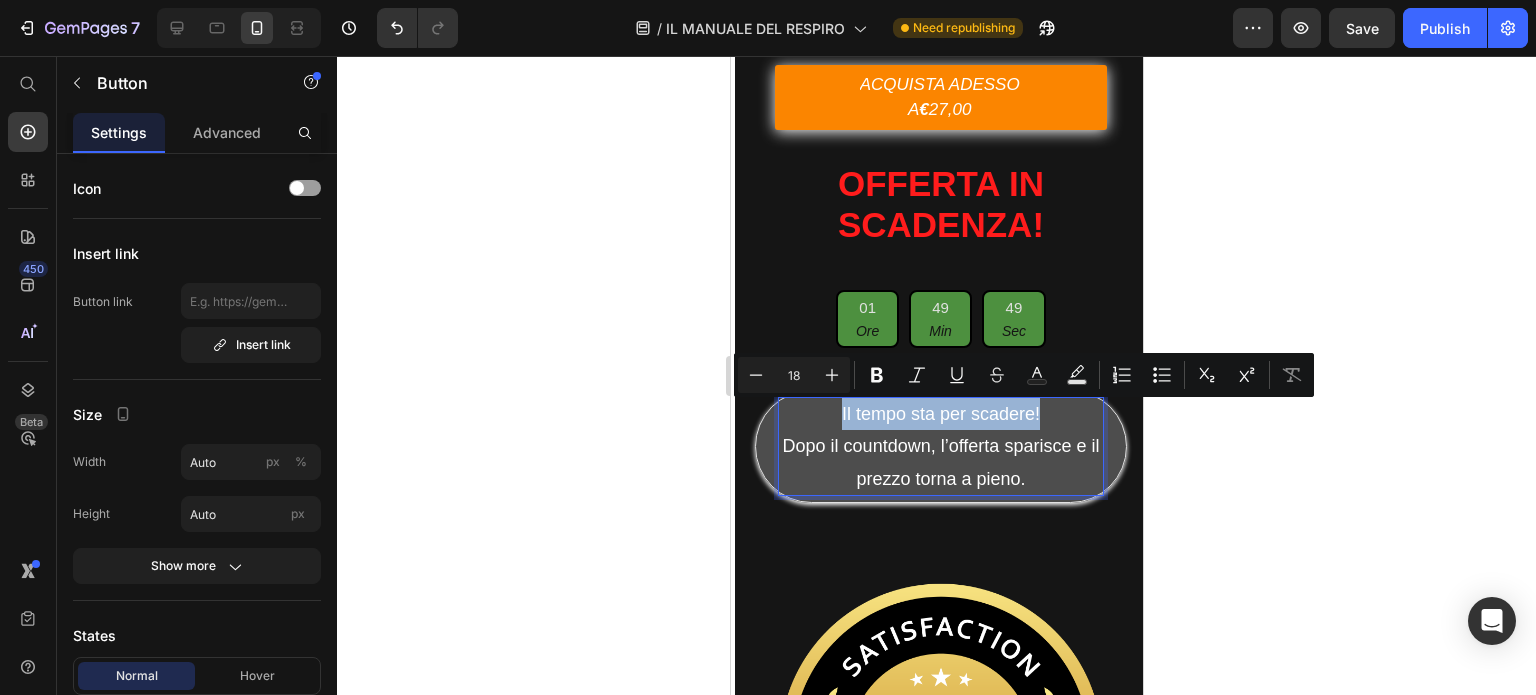 copy on "Il tempo sta per scadere!" 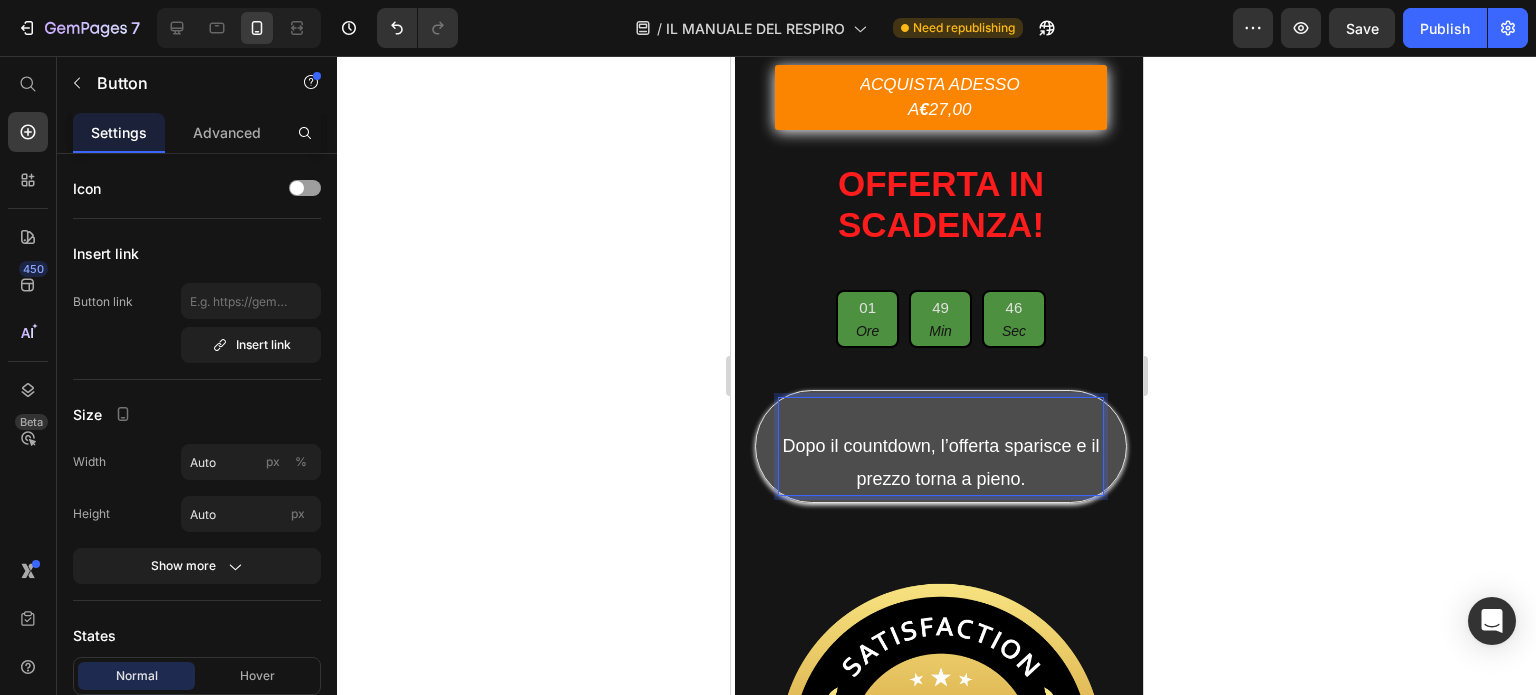 click on "⁠⁠⁠⁠⁠⁠⁠ Dopo il countdown, l’offerta sparisce e il prezzo torna a pieno." at bounding box center (940, 446) 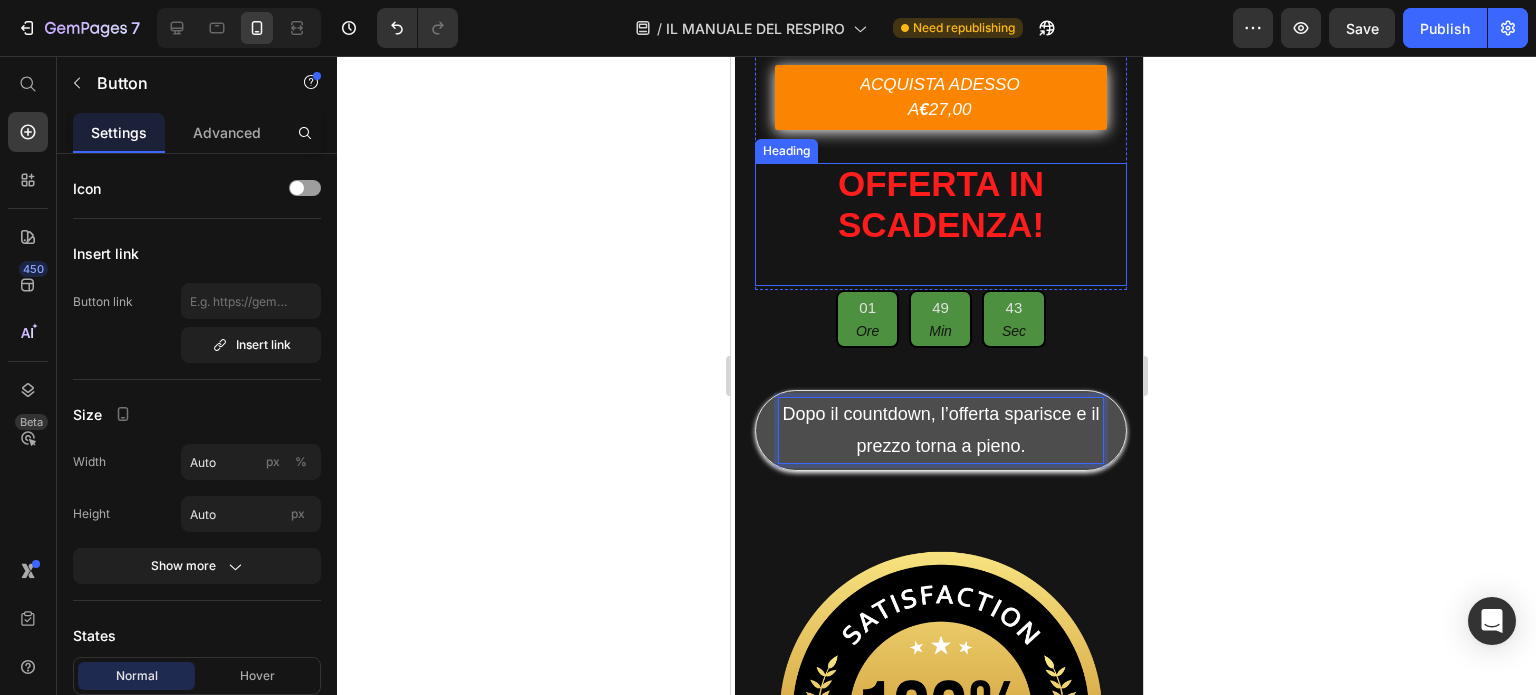 click on "OFFERTA IN SCADENZA!" at bounding box center (940, 204) 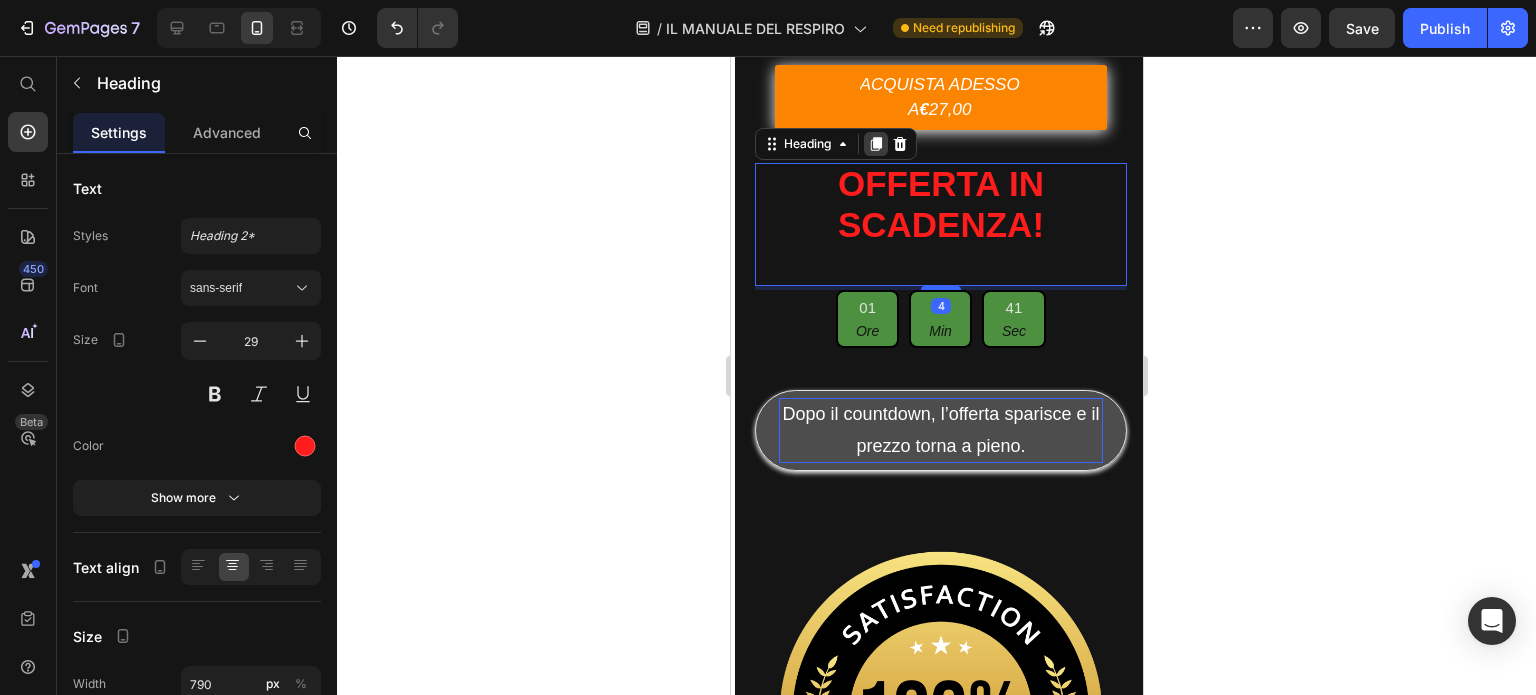 click 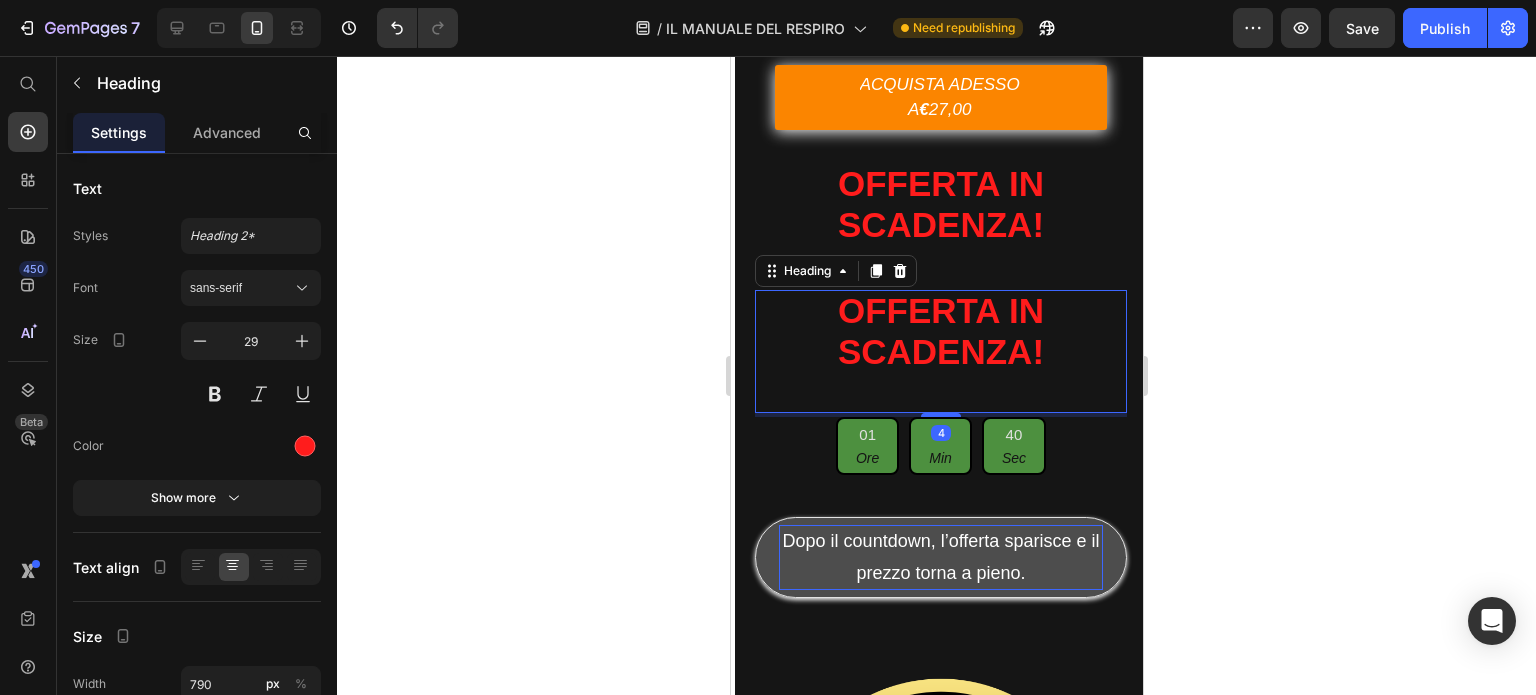 scroll, scrollTop: 15746, scrollLeft: 0, axis: vertical 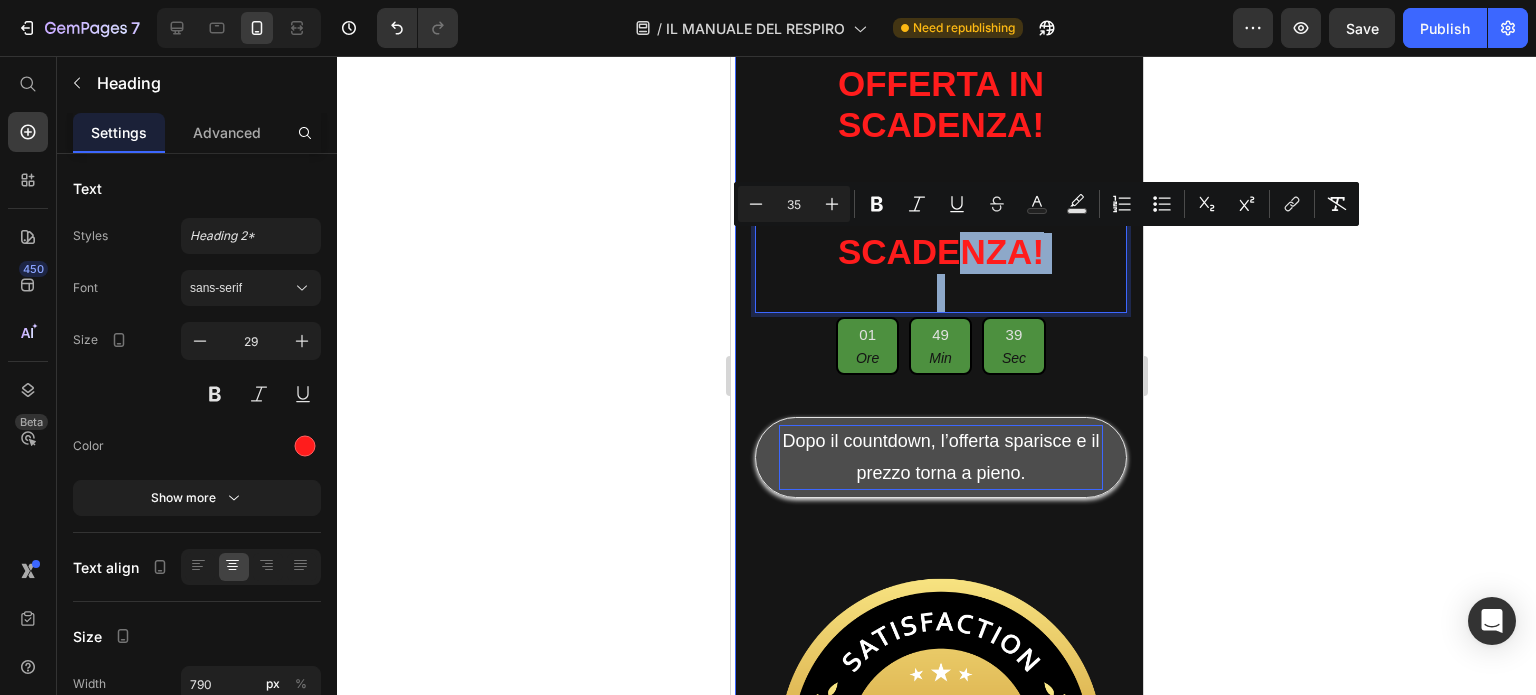 drag, startPoint x: 949, startPoint y: 242, endPoint x: 960, endPoint y: 404, distance: 162.37303 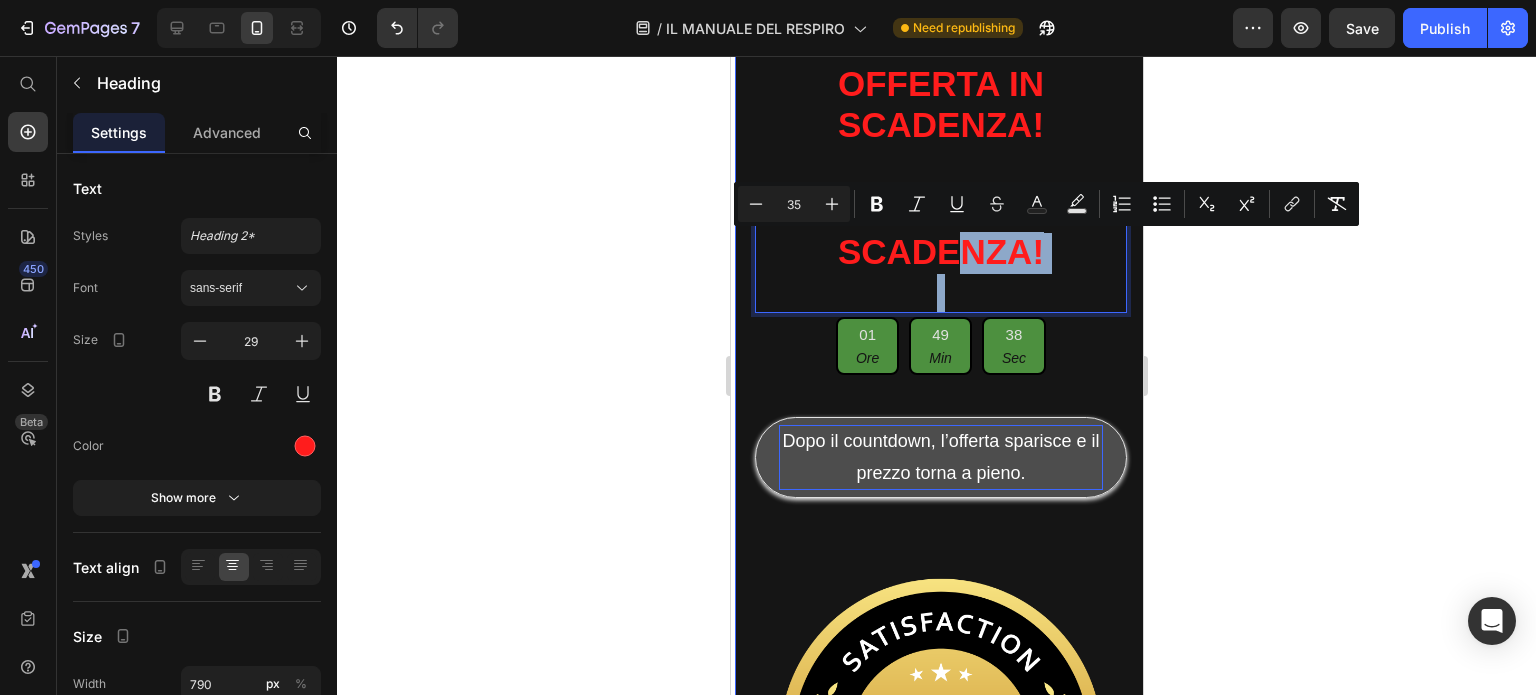 click on "pER AIUTARTI NEL CAMBIAMENTO, ABBIAMO INCLUSO BONUS ESCLUSIVI DAL VALORE DI  € 235,00 CHE RICEVI GRATIS  SOLO OGGI! +  hAI [AGE] gIORNI  DI GARANZIA COMPLETA!   e sE NON SAR Á  QUELLO CHE TI ASPETTAVI TI RIMBORSIAMO TUTTO sENZA DOMANDE! Heading ACQUISTA ADESSO   A  € 27,00 Button OFFERTA IN SCADENZA!   Heading OFFERTA IN SCADENZA!   Heading   4 Row 01 Ore 49 Min 38 Sec Countdown Timer Dopo il countdown, l’offerta sparisce e il prezzo torna a pieno. Button Image Garanzia 100% senza rischi Garanzia di rimborso [AGE] Giorni ! Se per QUALSIASI motivo ritieni che dopo aver provato il nostro METODO non sentirai nemmeno un piccolo cambiamento, tieni pure il manuale.  Ti rimborsiamo senza fare domande.  Ma sappi questo: la maggior parte delle persone sente già qualcosa al primo esercizio."   Heading Row INIZIA ADESSO   Button Row" at bounding box center (940, 355) 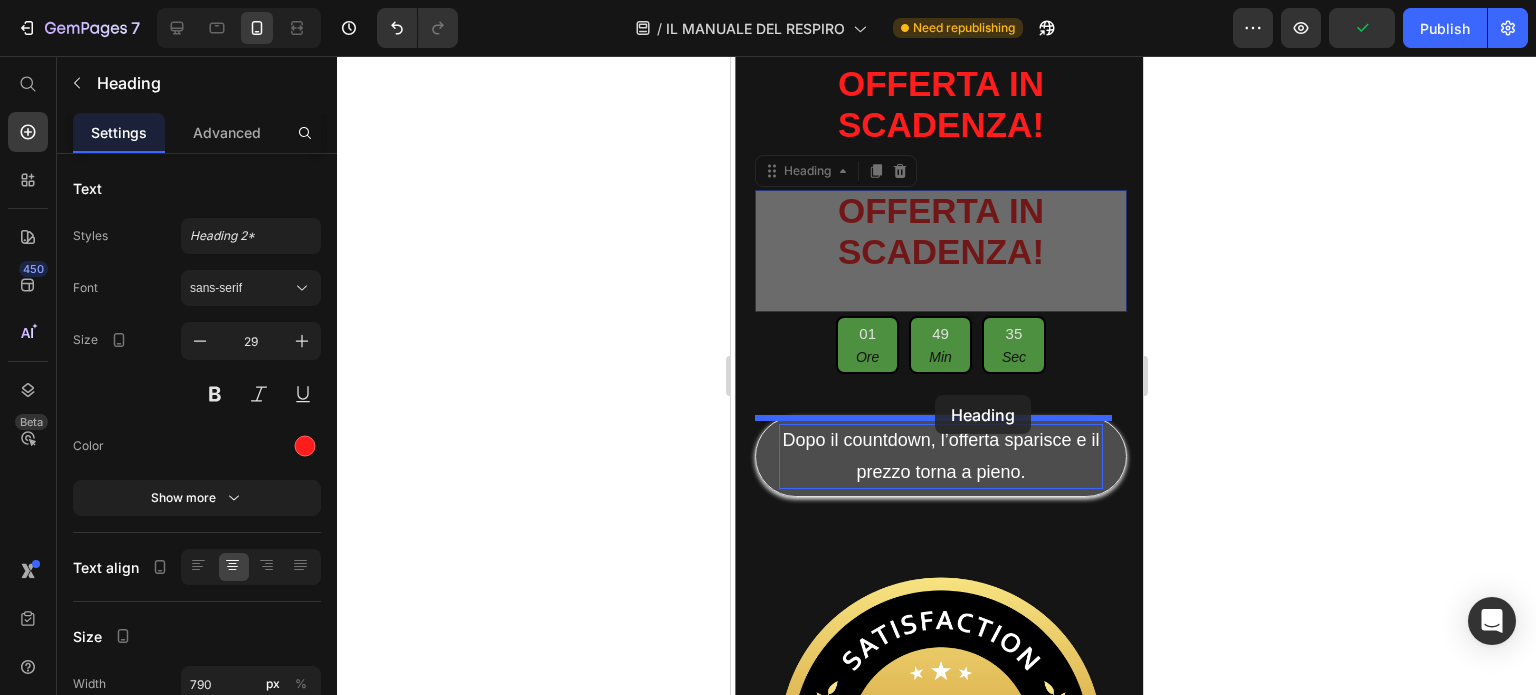 drag, startPoint x: 930, startPoint y: 243, endPoint x: 934, endPoint y: 395, distance: 152.05263 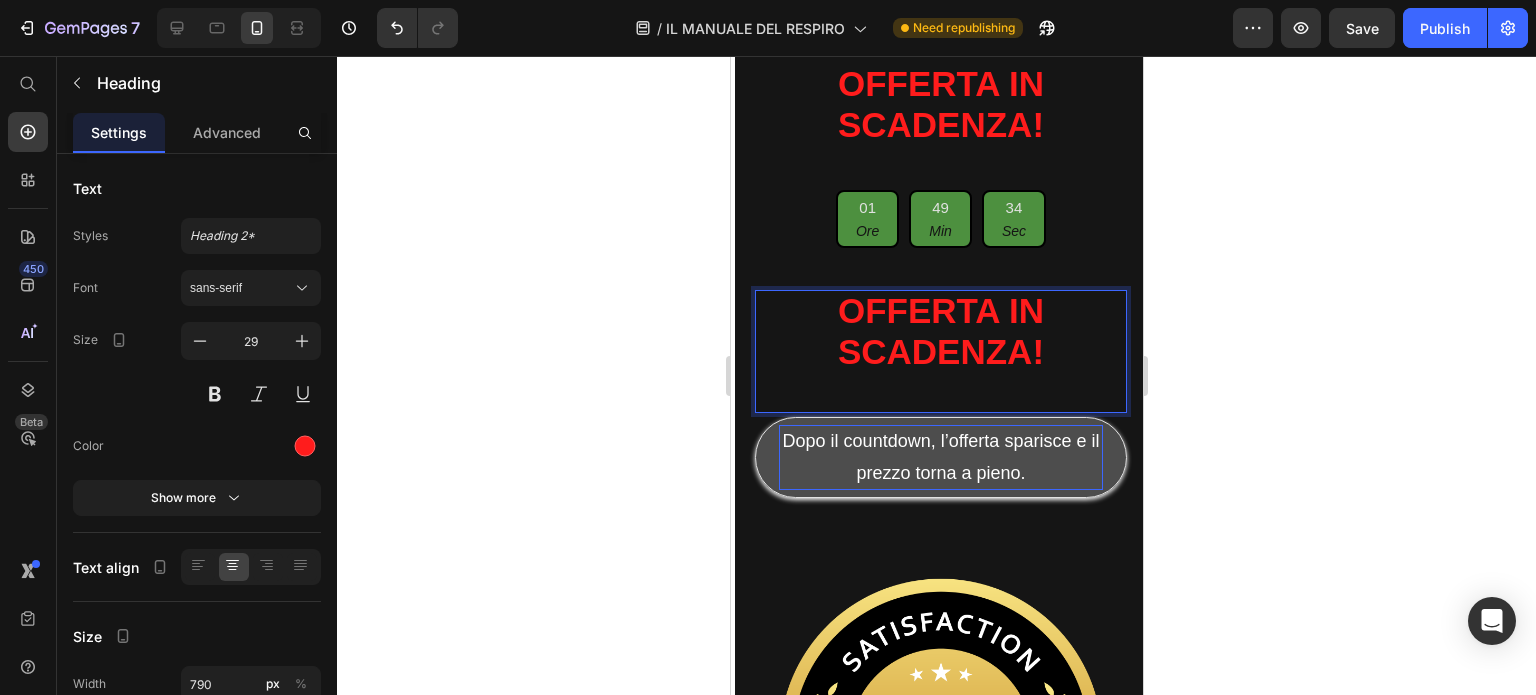 click on "OFFERTA IN SCADENZA!" at bounding box center [940, 351] 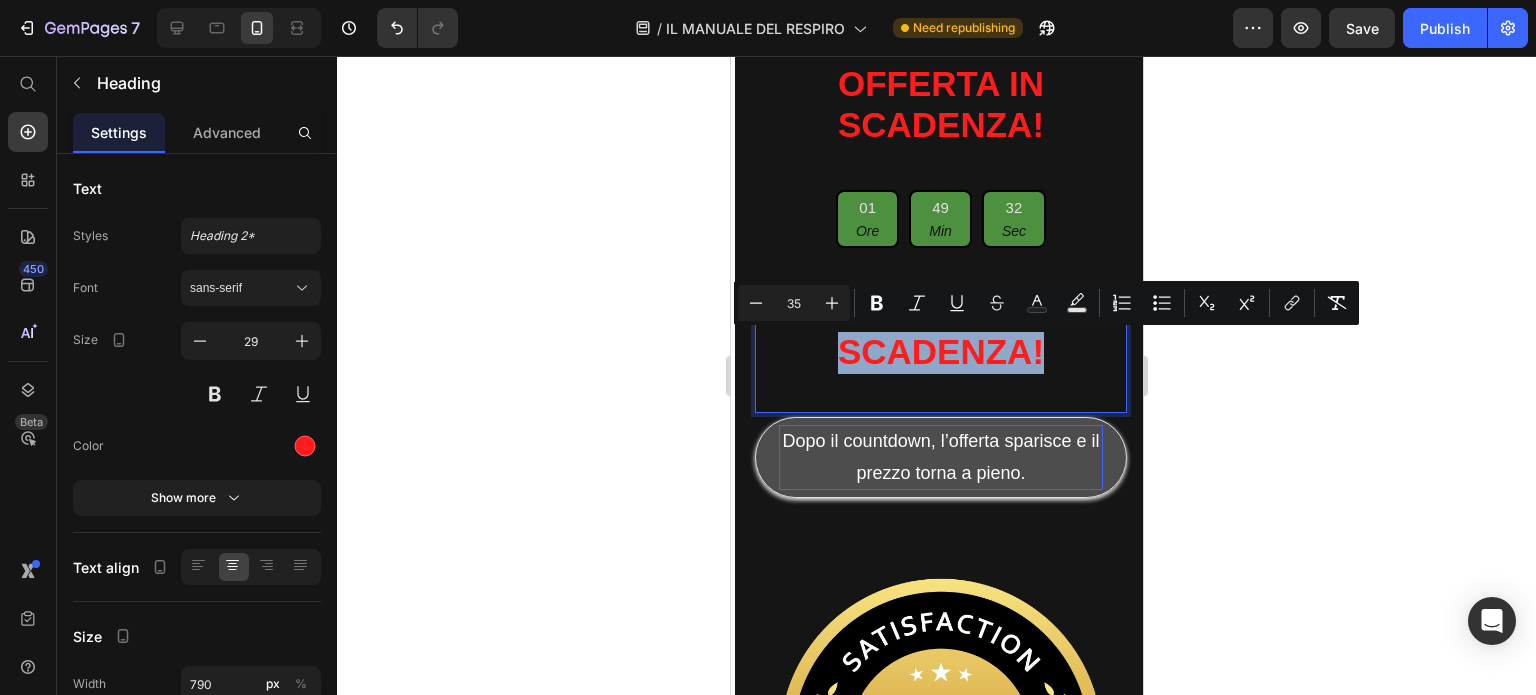 drag, startPoint x: 1042, startPoint y: 357, endPoint x: 833, endPoint y: 334, distance: 210.26175 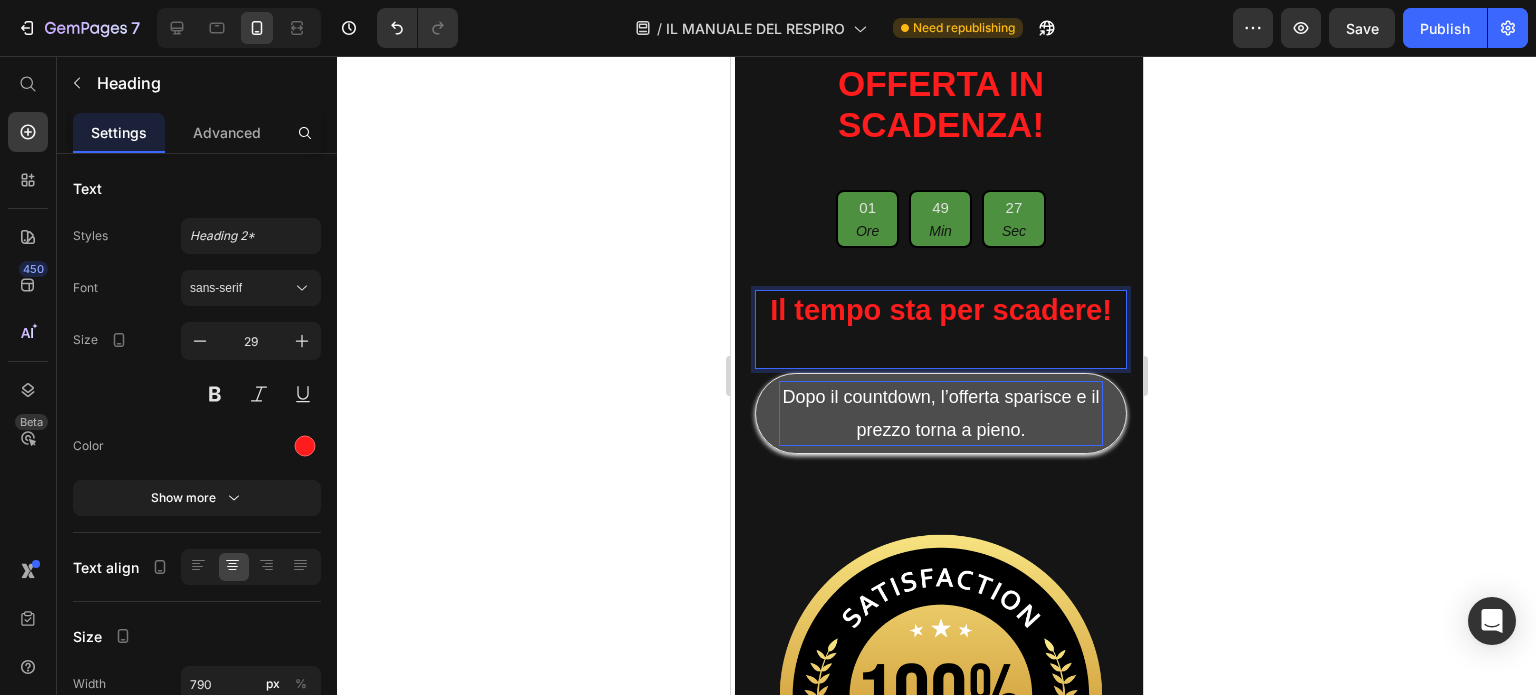 click on "⁠⁠⁠⁠⁠⁠⁠Il tempo sta per scadere!" at bounding box center [940, 329] 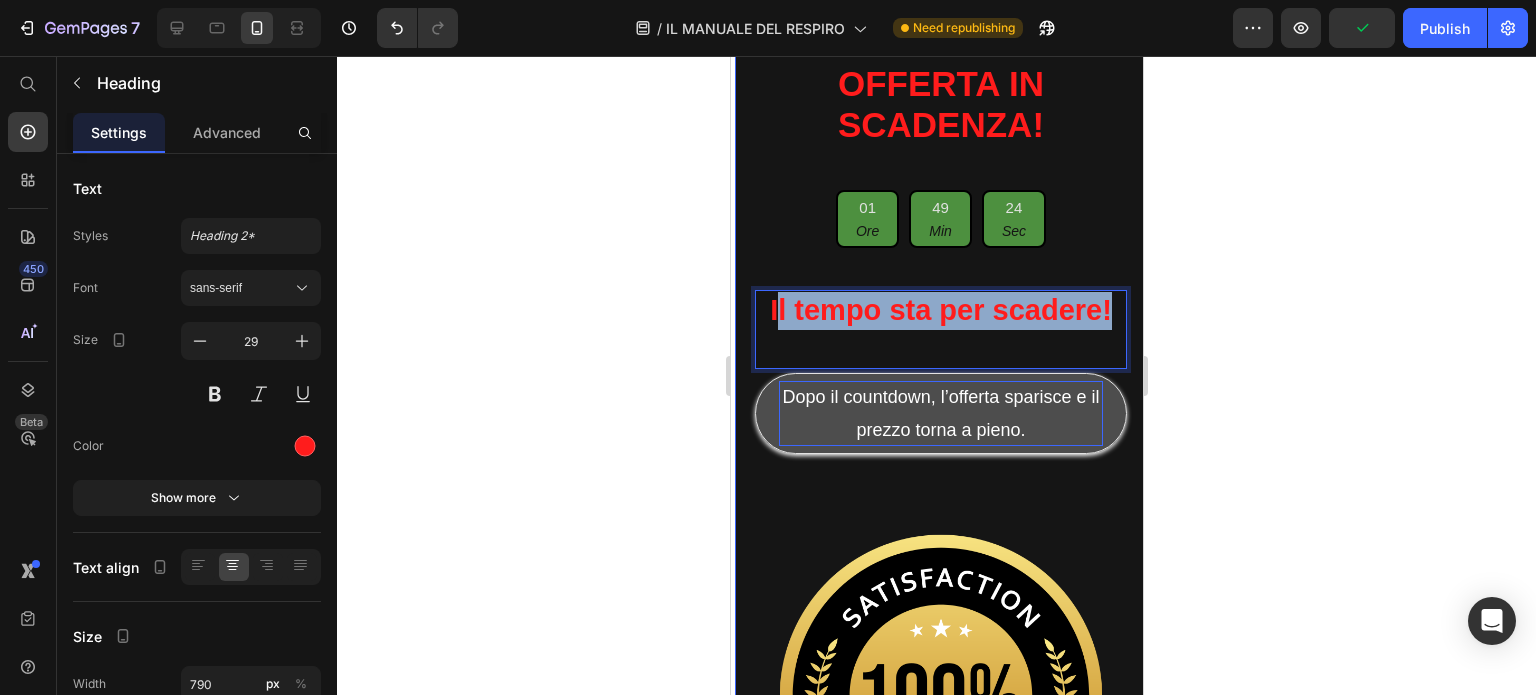 drag, startPoint x: 765, startPoint y: 317, endPoint x: 1115, endPoint y: 330, distance: 350.24133 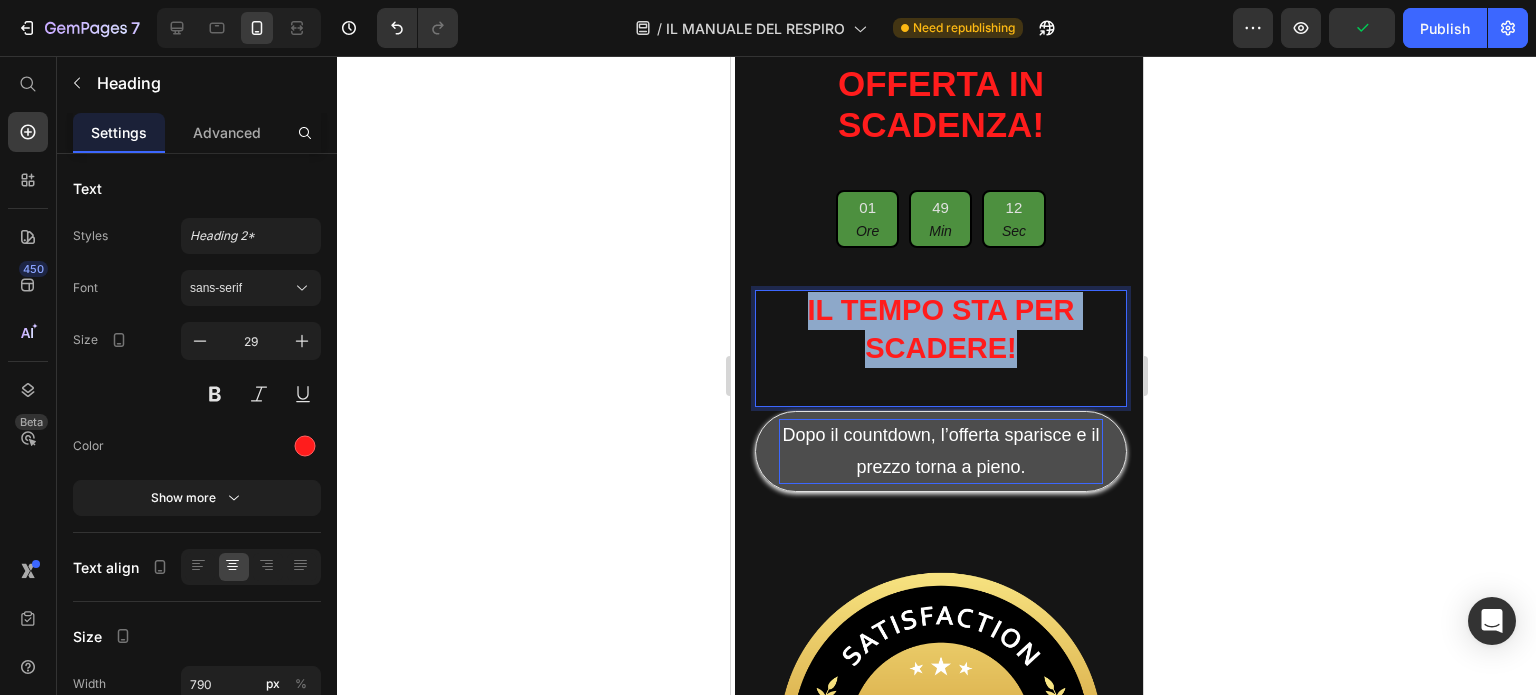 drag, startPoint x: 1013, startPoint y: 346, endPoint x: 800, endPoint y: 313, distance: 215.54118 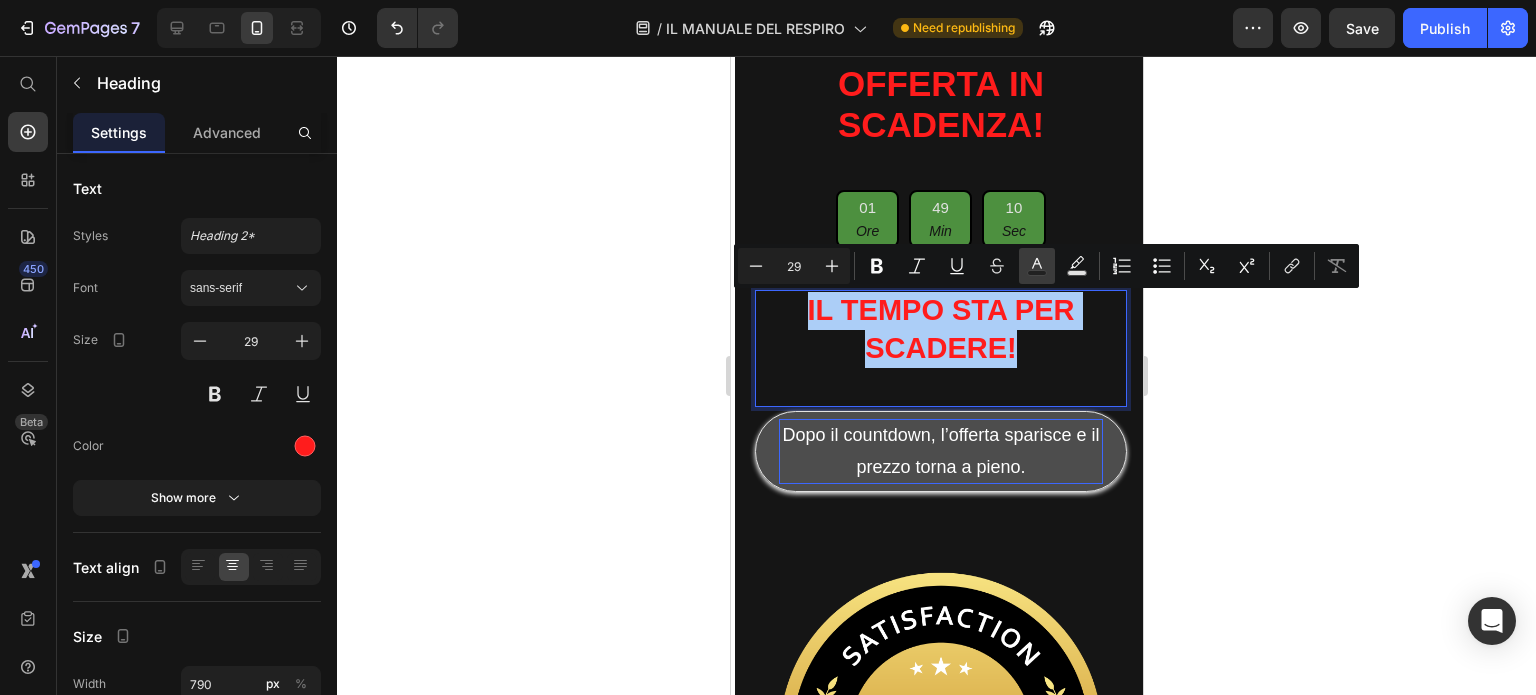 click 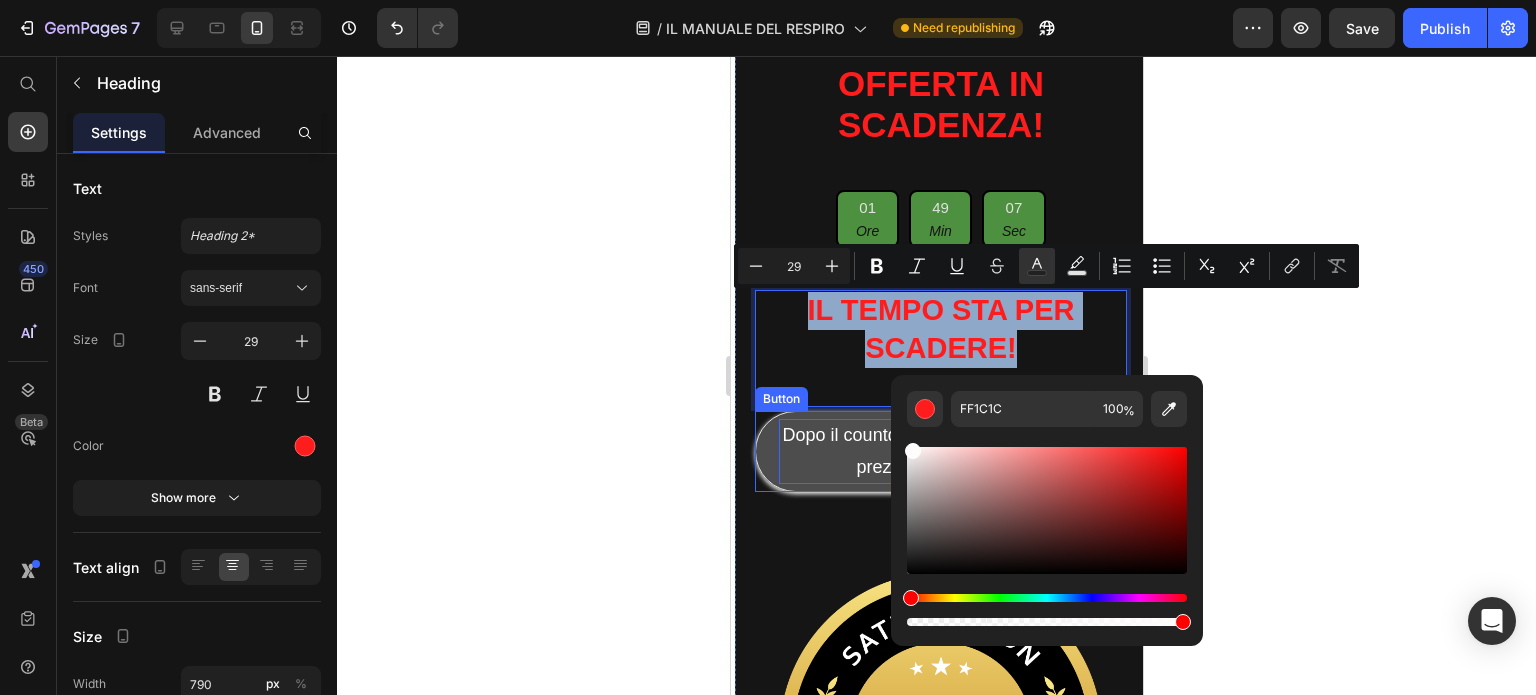 drag, startPoint x: 1885, startPoint y: 504, endPoint x: 839, endPoint y: 424, distance: 1049.0548 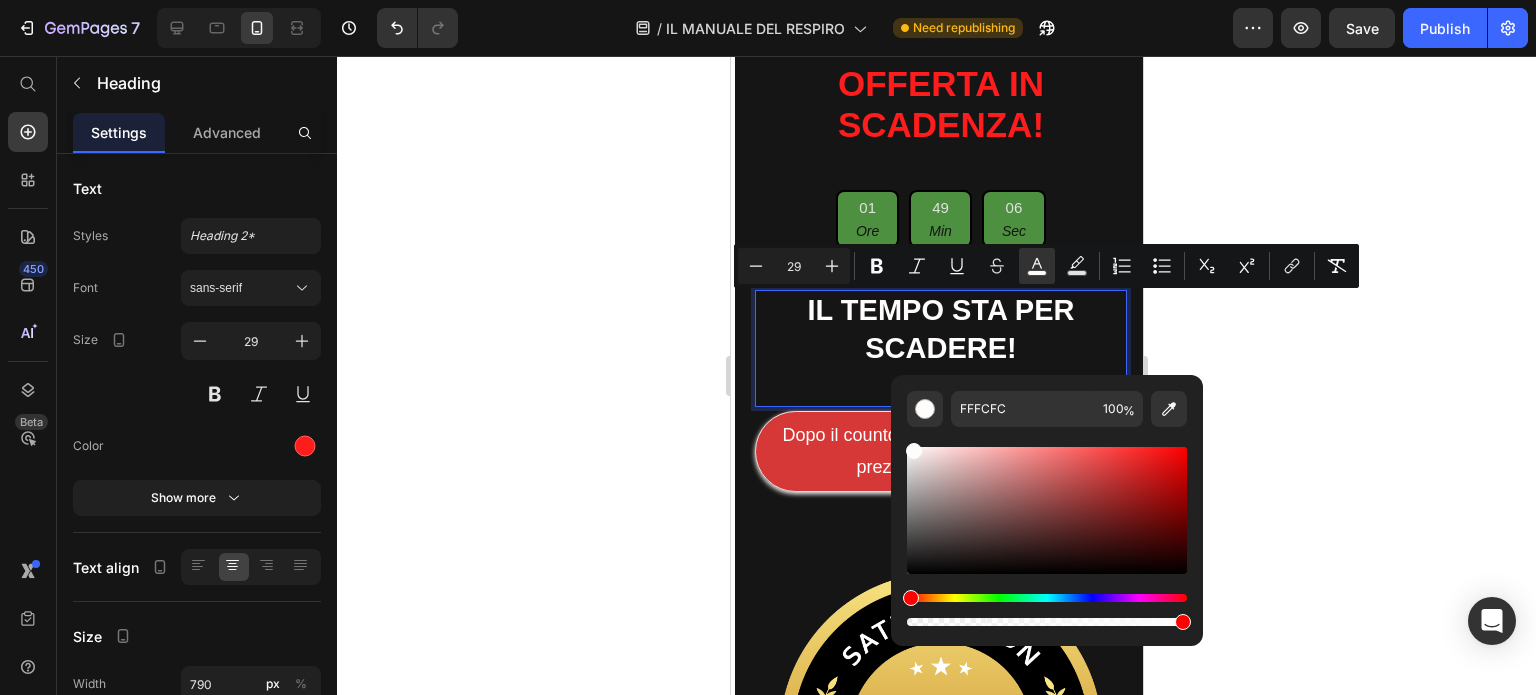 click on "IL TEMPO STA PER SCADERE!" at bounding box center [940, 348] 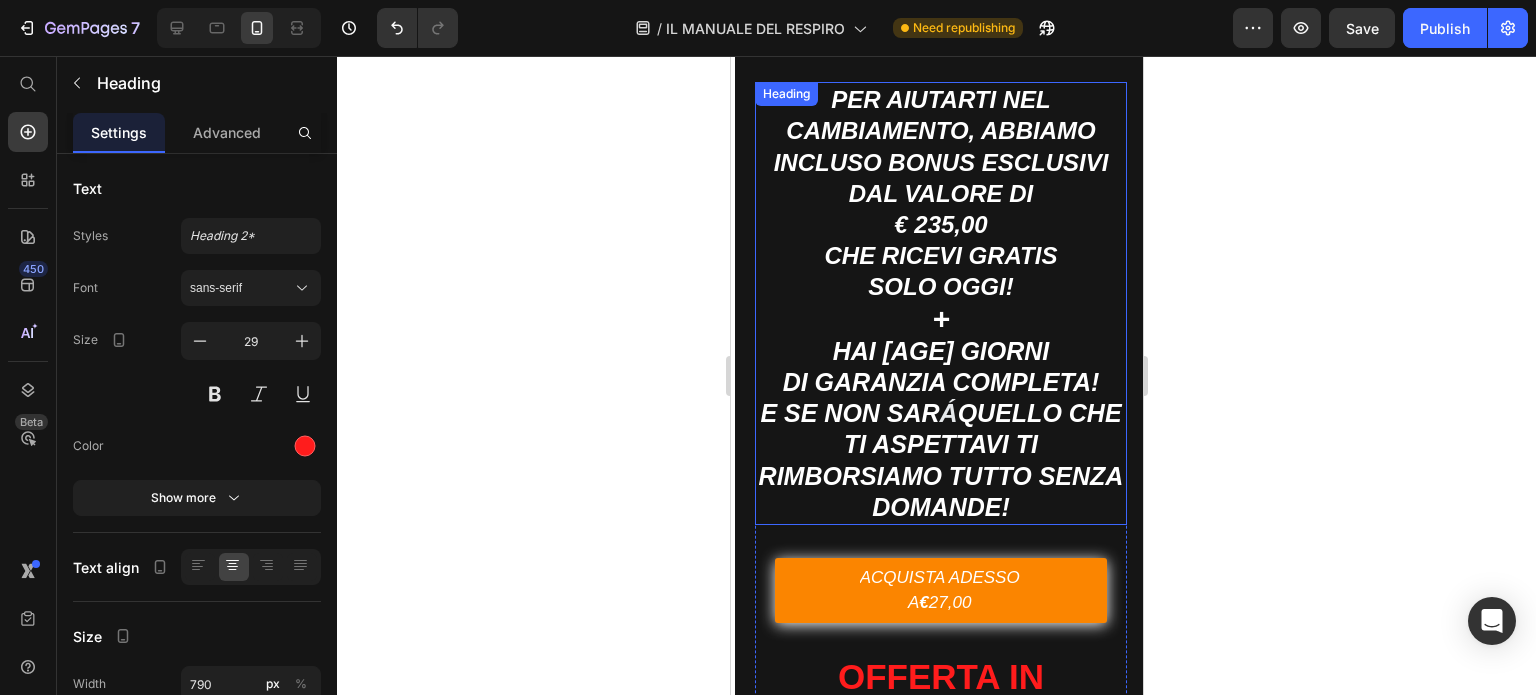 scroll, scrollTop: 15046, scrollLeft: 0, axis: vertical 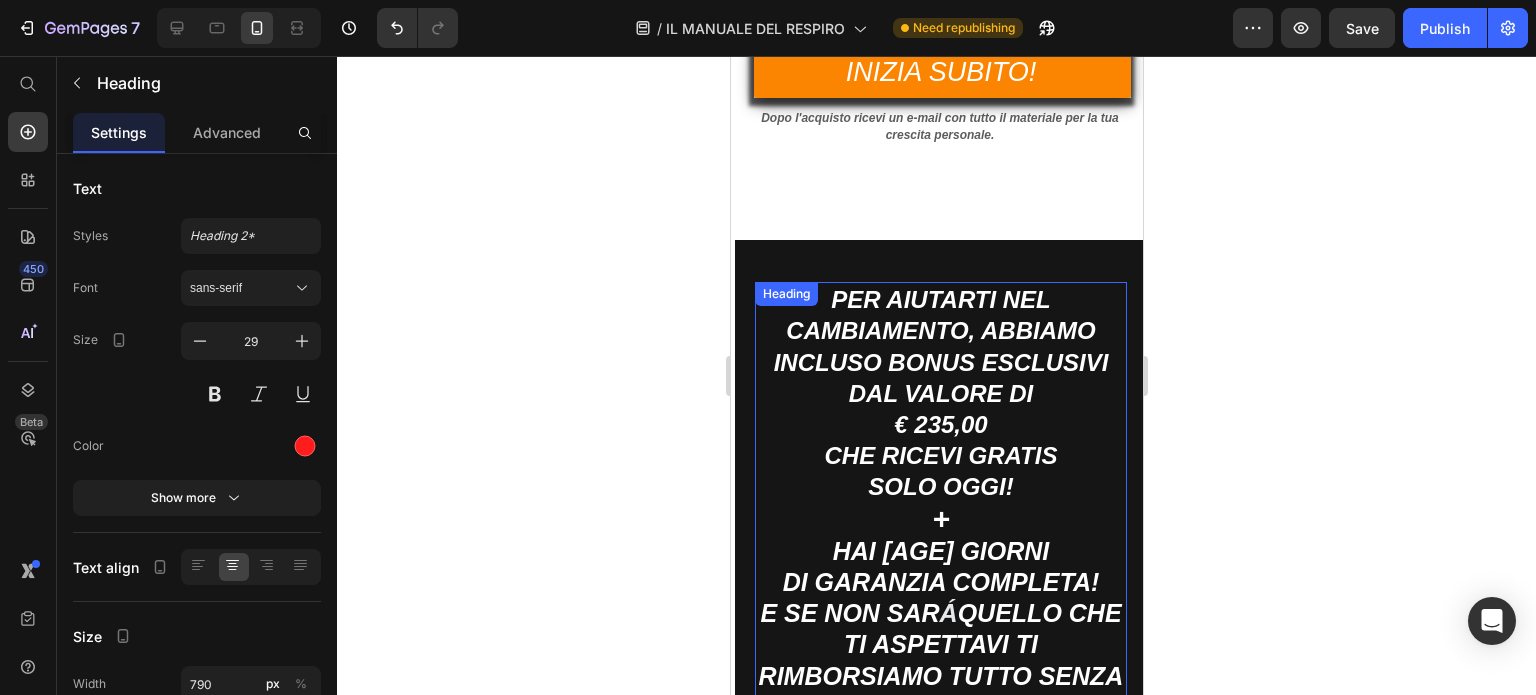 click on "pER AIUTARTI NEL CAMBIAMENTO, ABBIAMO INCLUSO BONUS ESCLUSIVI DAL VALORE DI  € 235,00 CHE RICEVI GRATIS  SOLO OGGI! +  hAI [AGE] gIORNI  DI GARANZIA COMPLETA!   e sE NON SAR Á  QUELLO CHE TI ASPETTAVI TI RIMBORSIAMO TUTTO sENZA DOMANDE!" at bounding box center [940, 503] 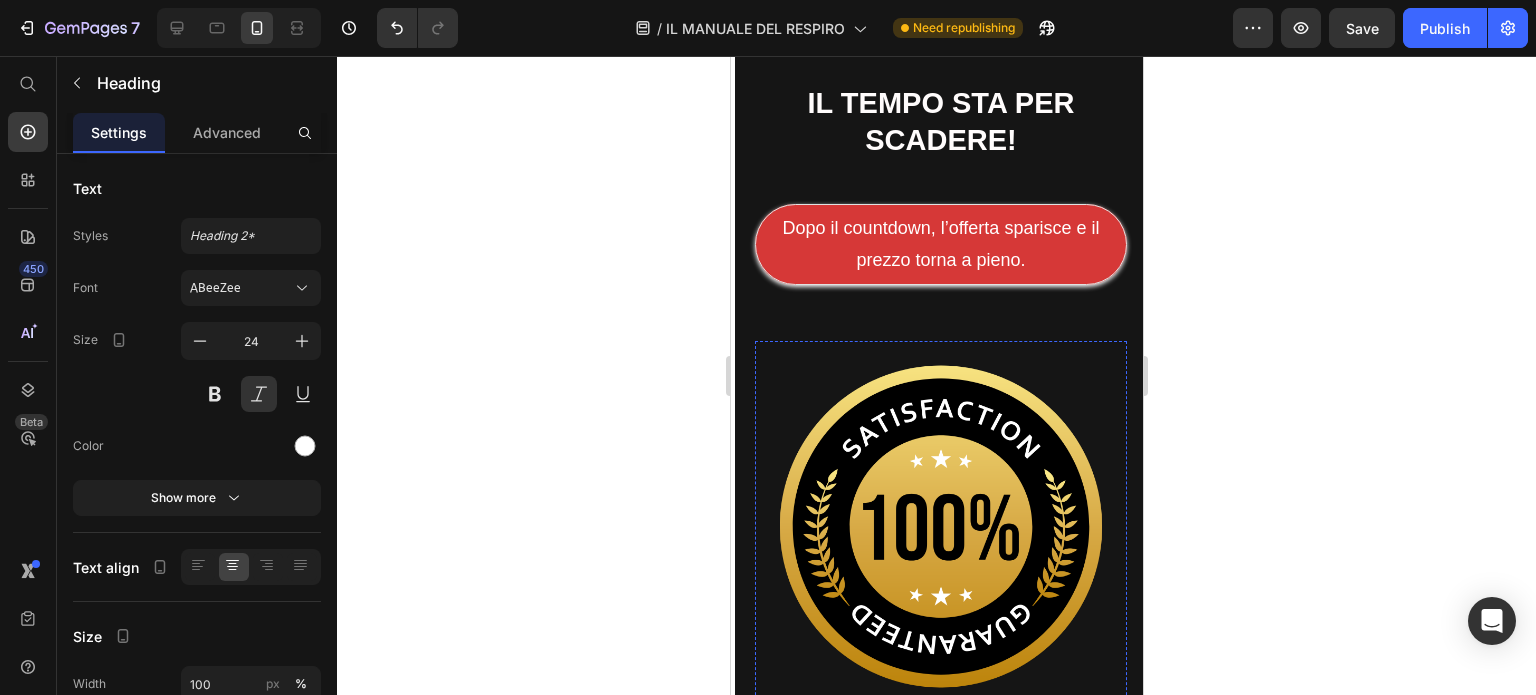 scroll, scrollTop: 15046, scrollLeft: 0, axis: vertical 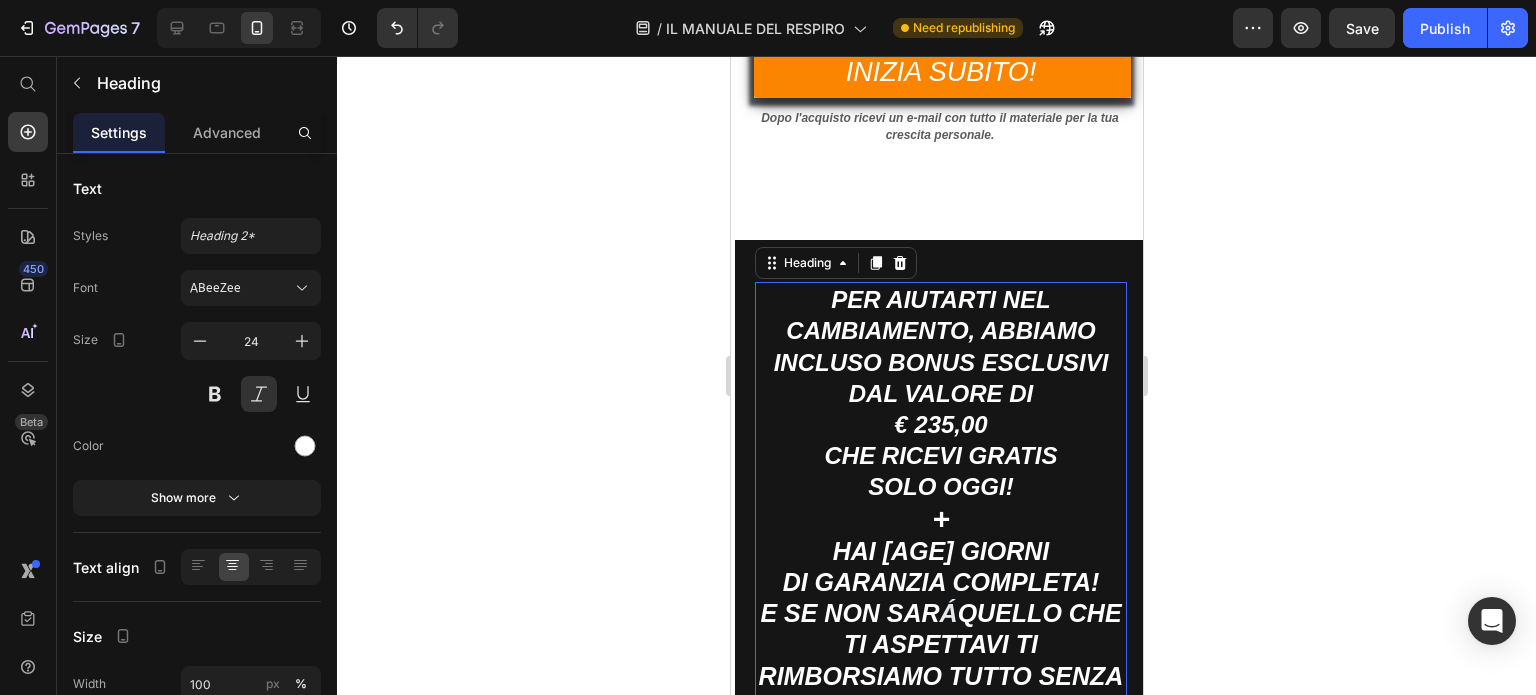 click on "pER AIUTARTI NEL CAMBIAMENTO, ABBIAMO INCLUSO BONUS ESCLUSIVI DAL VALORE DI  € 235,00 CHE RICEVI GRATIS  SOLO OGGI! +  hAI [AGE] gIORNI  DI GARANZIA COMPLETA!   e sE NON SAR Á  QUELLO CHE TI ASPETTAVI TI RIMBORSIAMO TUTTO sENZA DOMANDE!" at bounding box center (940, 503) 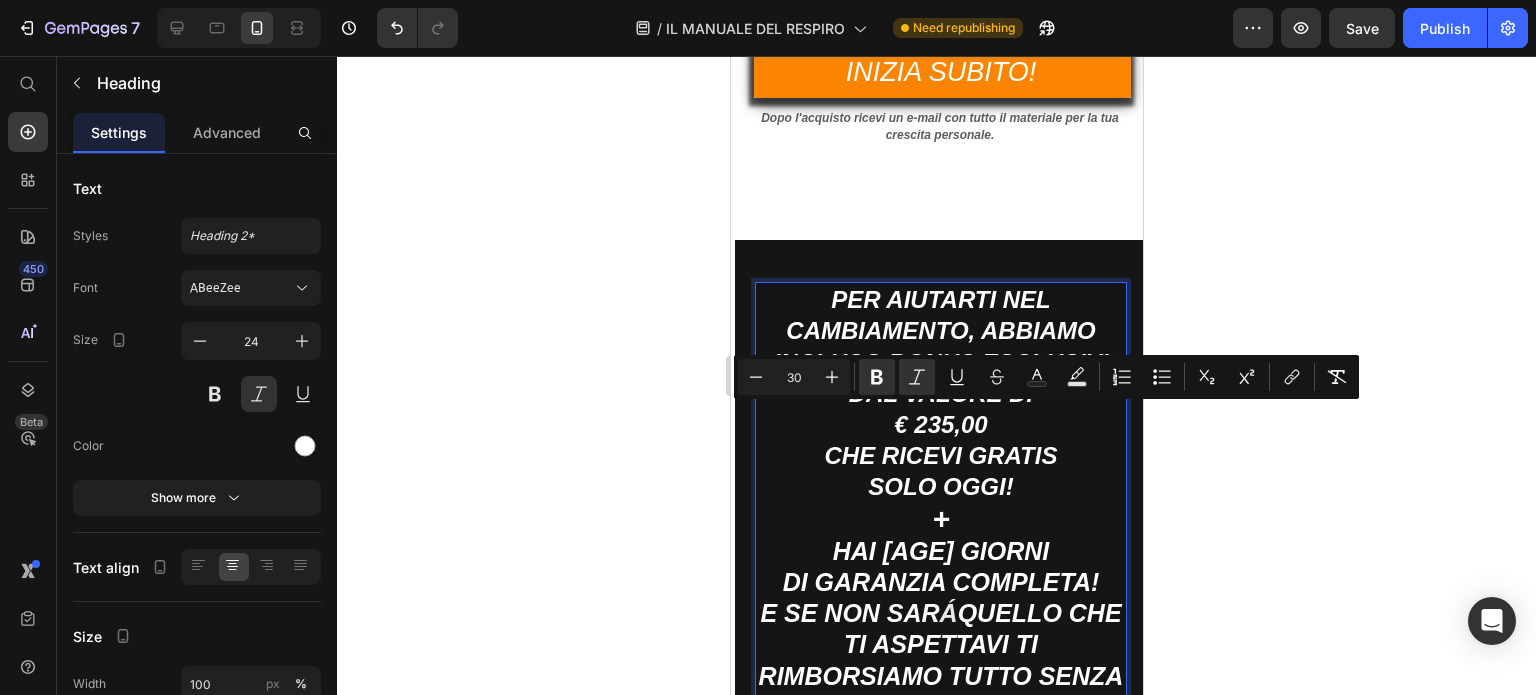 drag, startPoint x: 942, startPoint y: 456, endPoint x: 1029, endPoint y: 603, distance: 170.81569 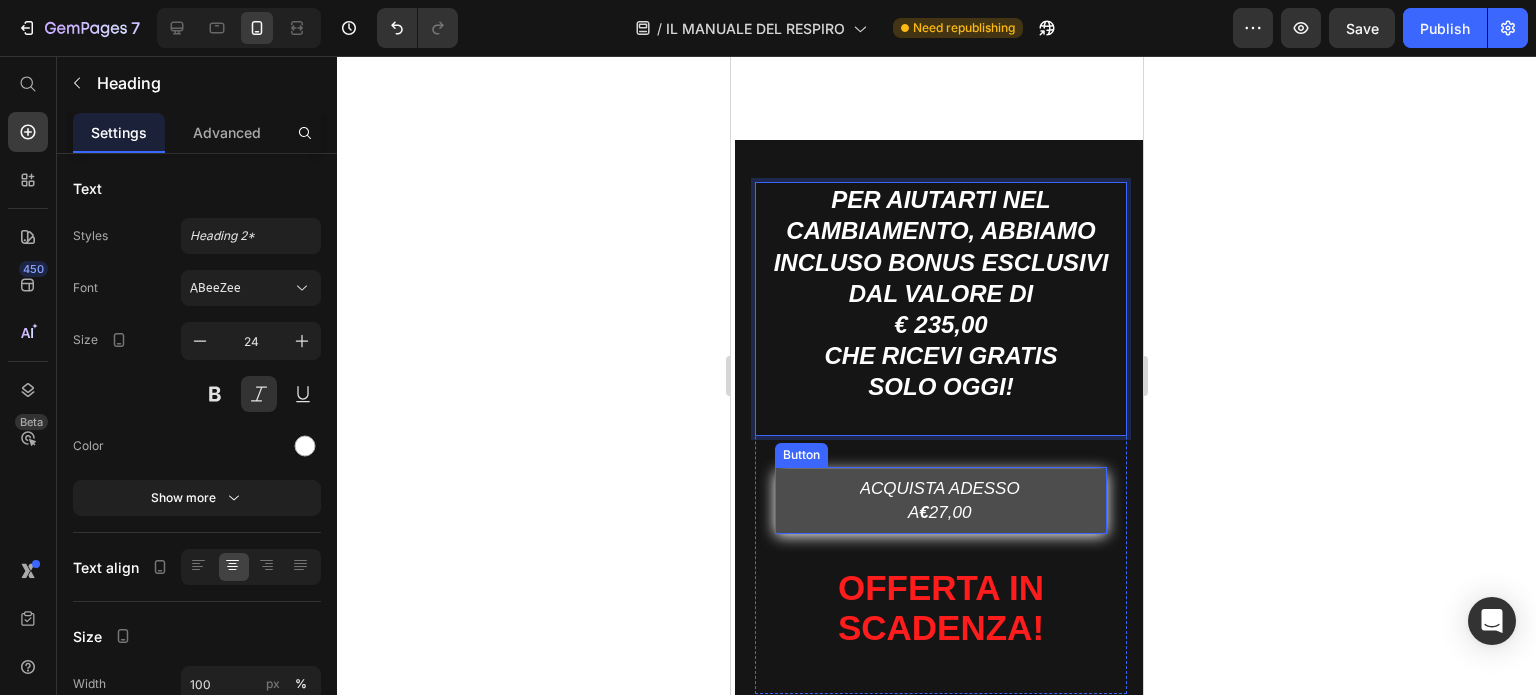 scroll, scrollTop: 15246, scrollLeft: 0, axis: vertical 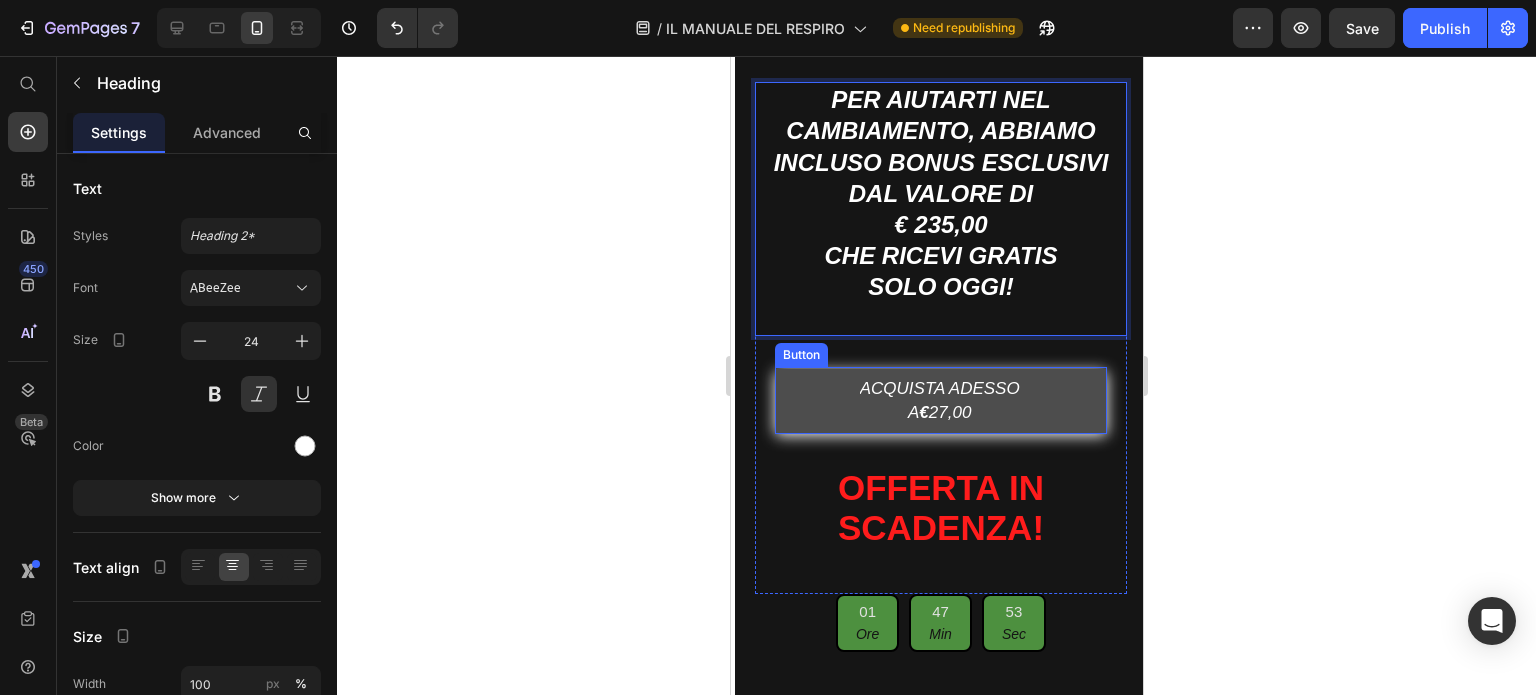 click on "ACQUISTA ADESSO   A  € 27,00" at bounding box center [940, 401] 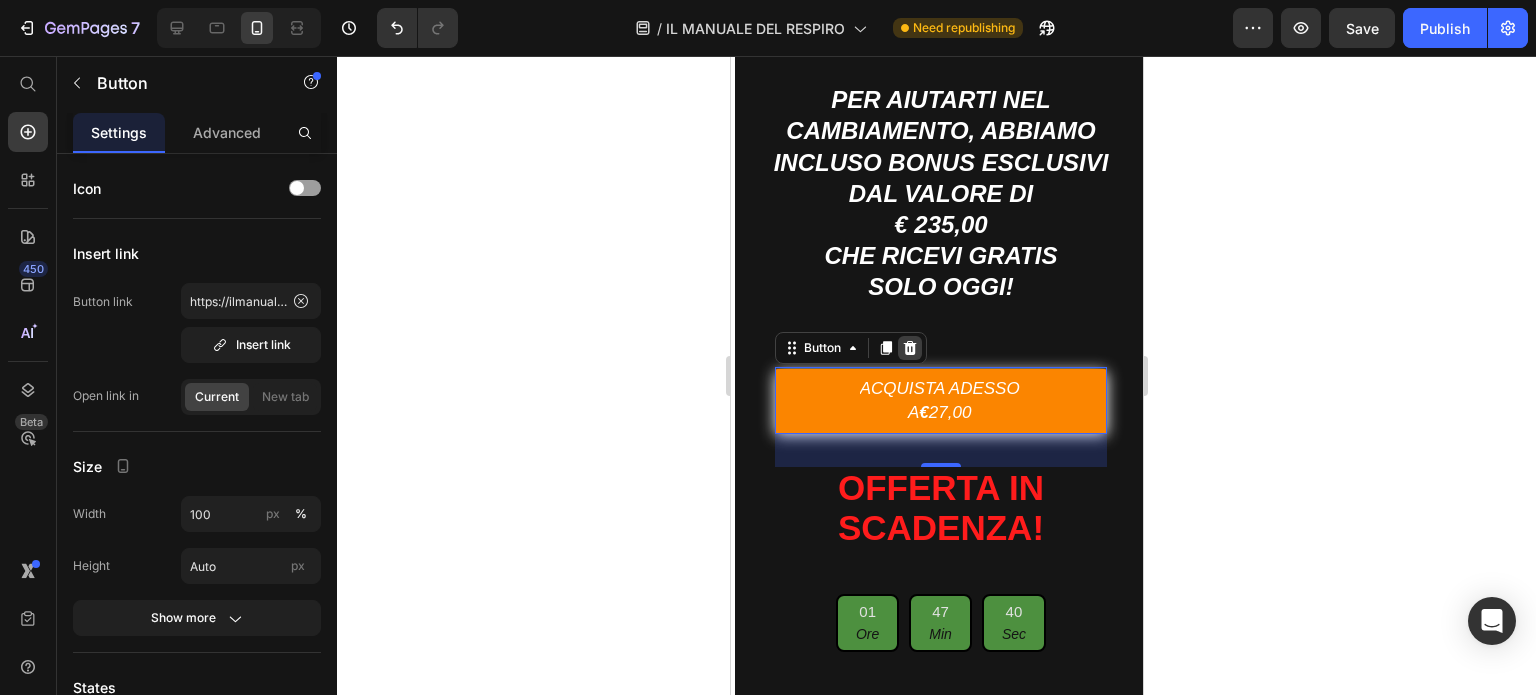 click 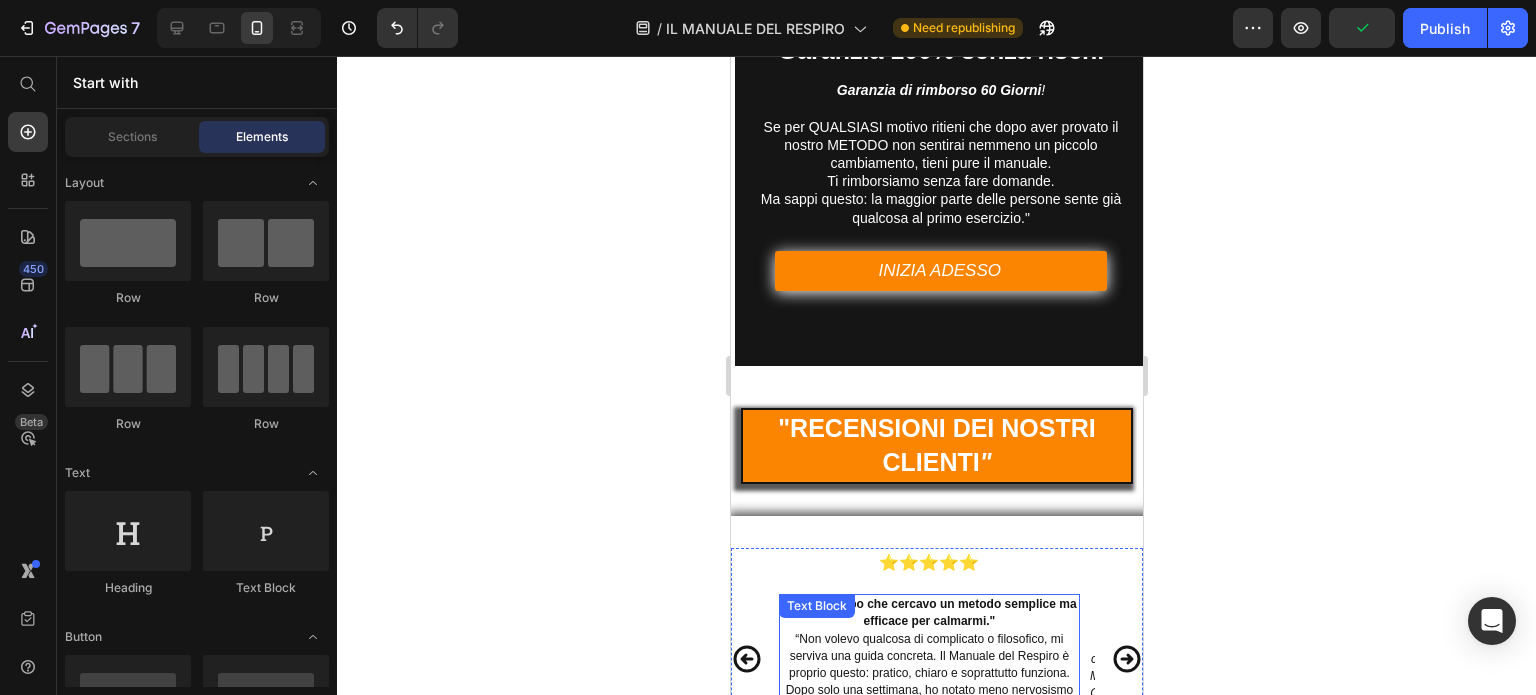 scroll, scrollTop: 16146, scrollLeft: 0, axis: vertical 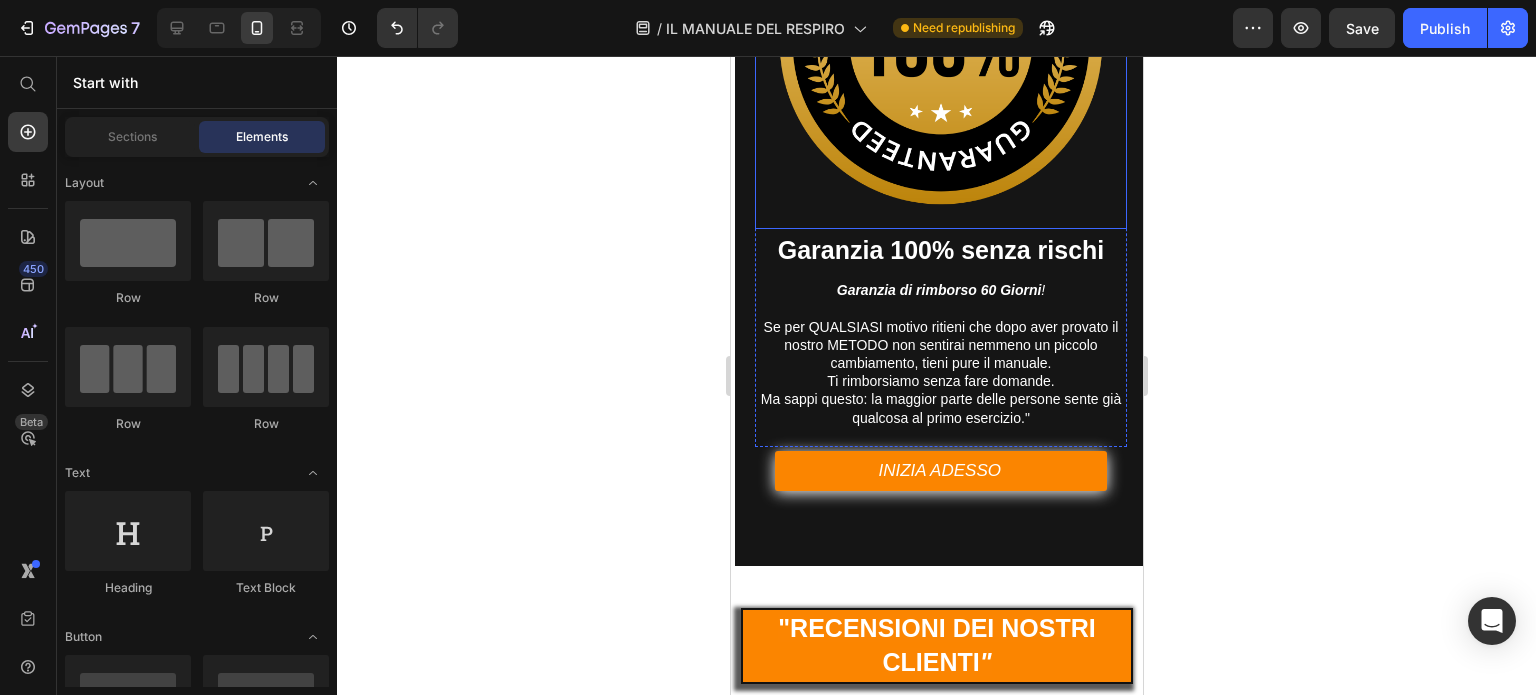 click at bounding box center [940, 43] 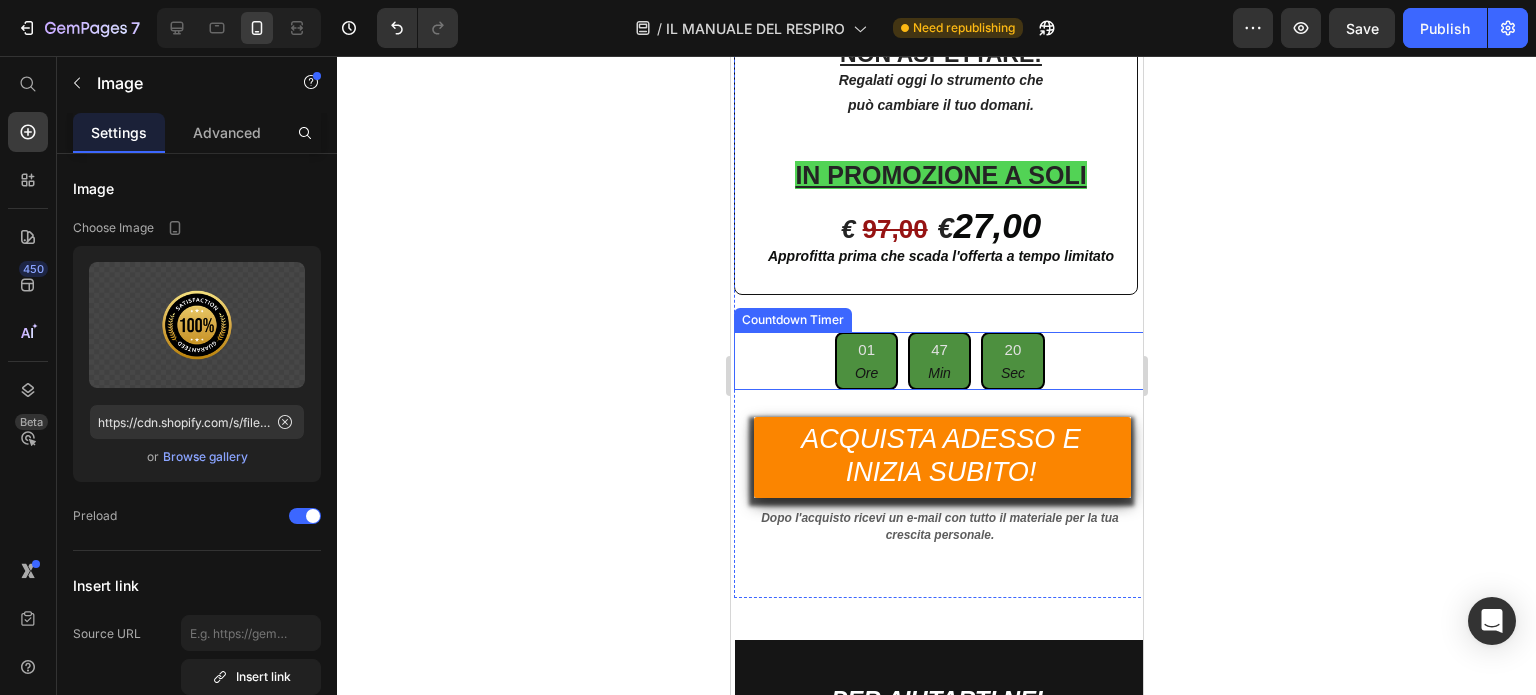 scroll, scrollTop: 14346, scrollLeft: 0, axis: vertical 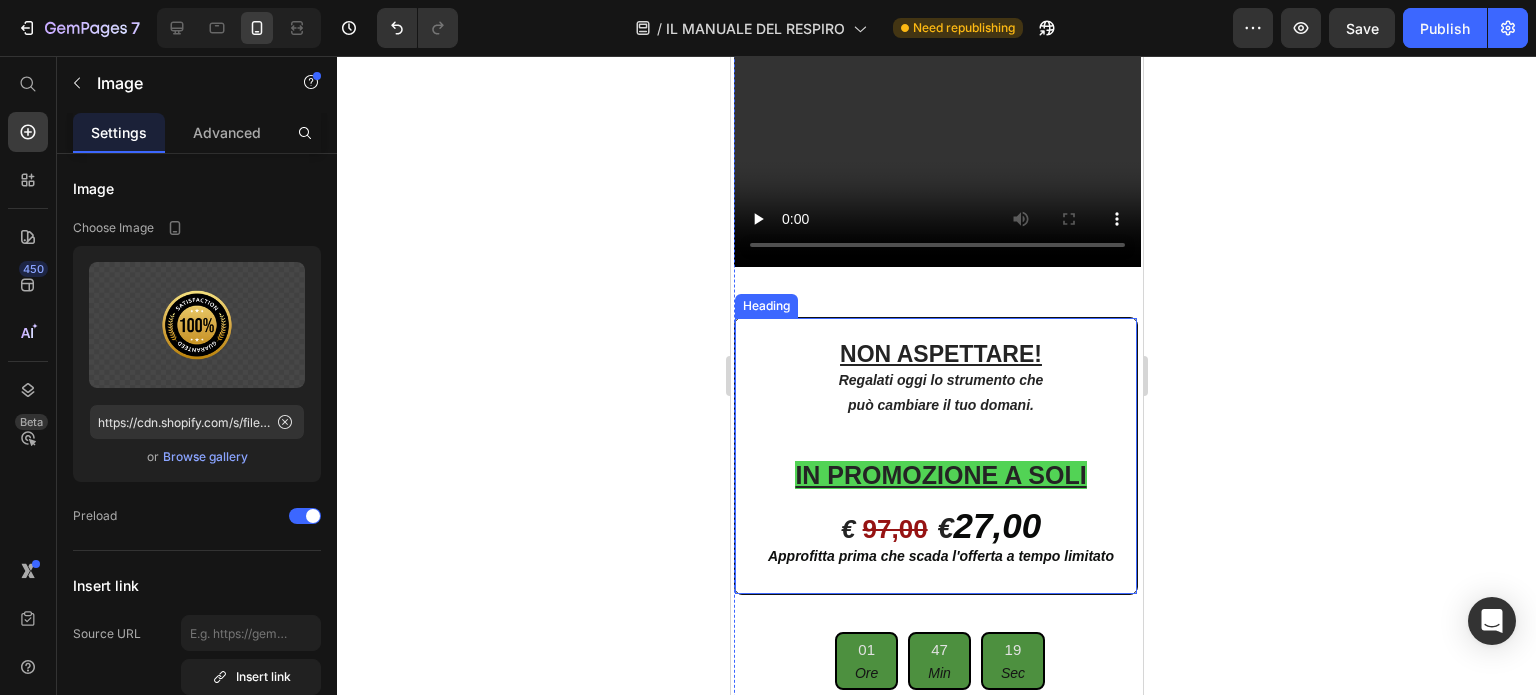 click on "NON ASPETTARE! Regalati oggi lo strumento che  può cambiare il tuo domani. IN PROMOZIONE A SOLI  €   97,00   €  27,00 Approfitta prima che scada l'offerta a tempo limitato" at bounding box center (940, 456) 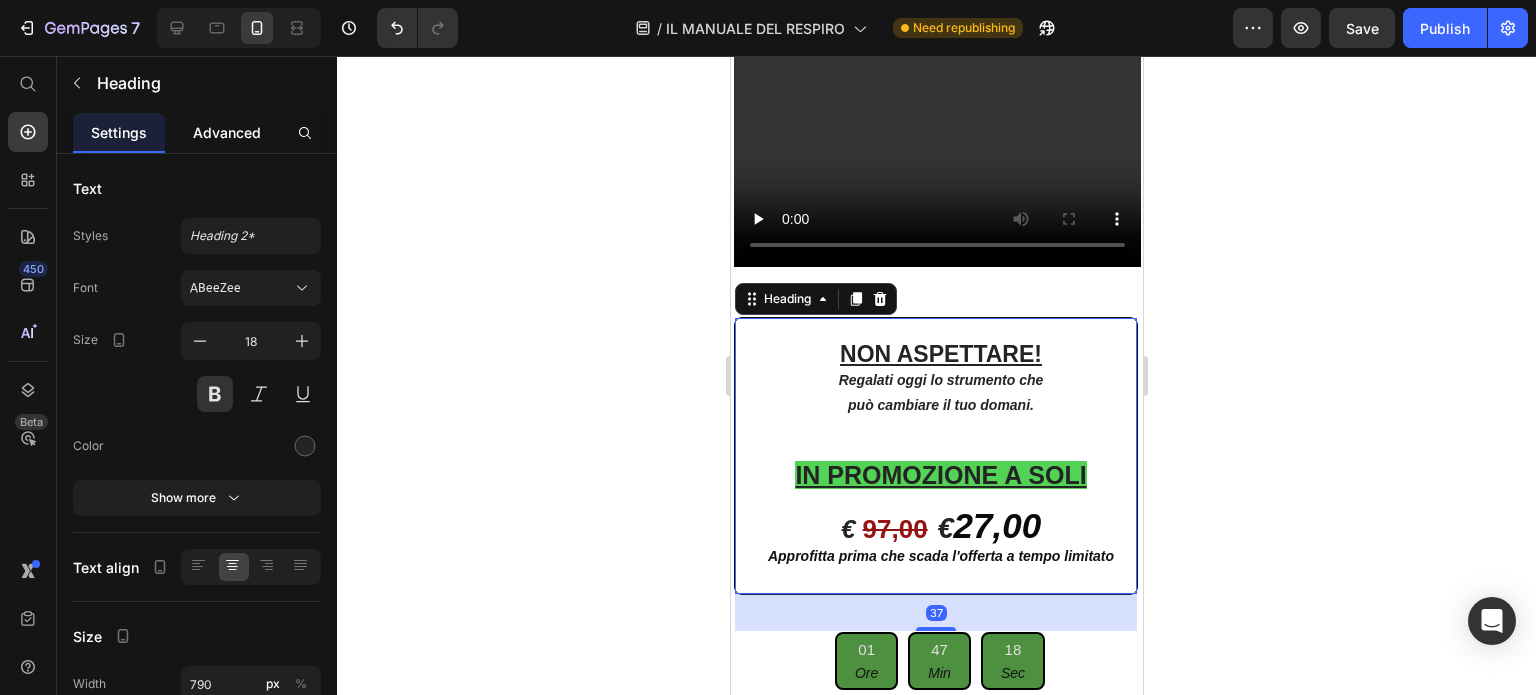 click on "Advanced" at bounding box center [227, 132] 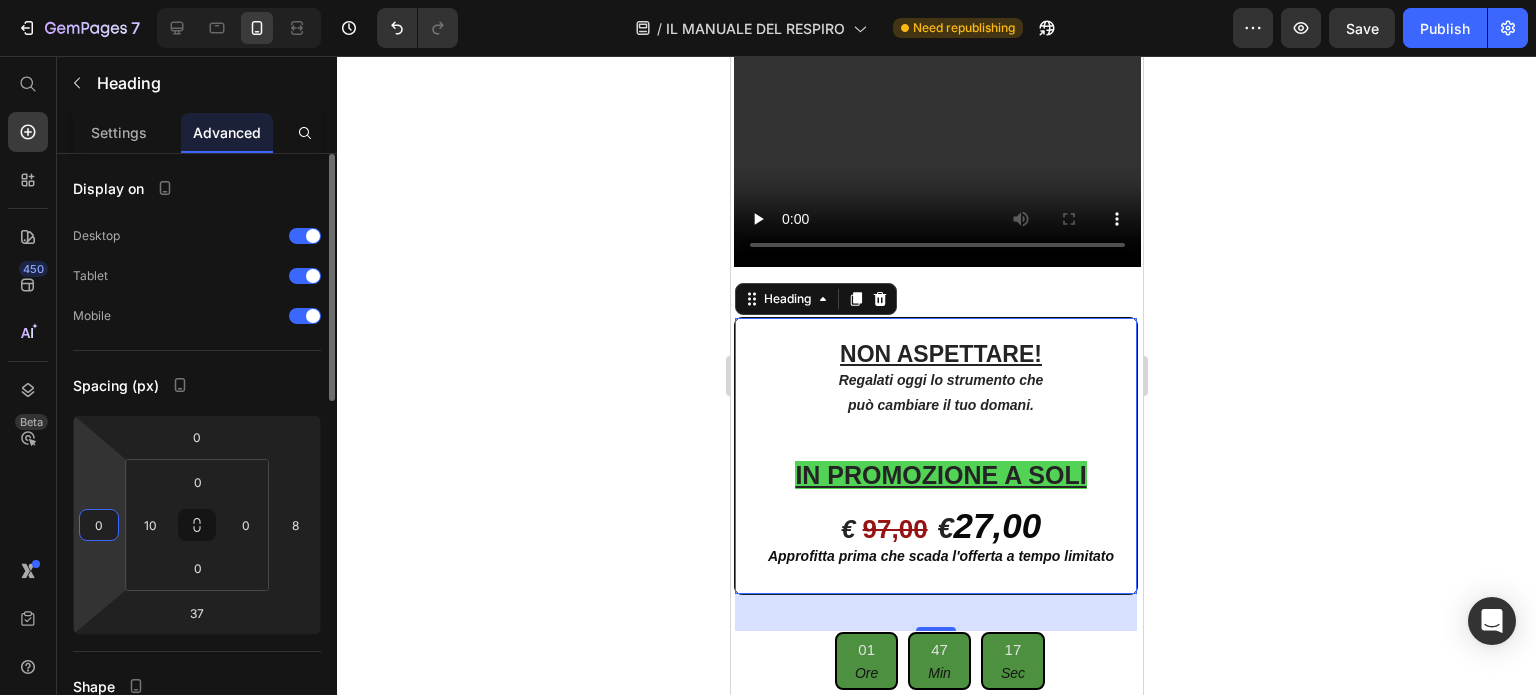 click on "0" at bounding box center (99, 525) 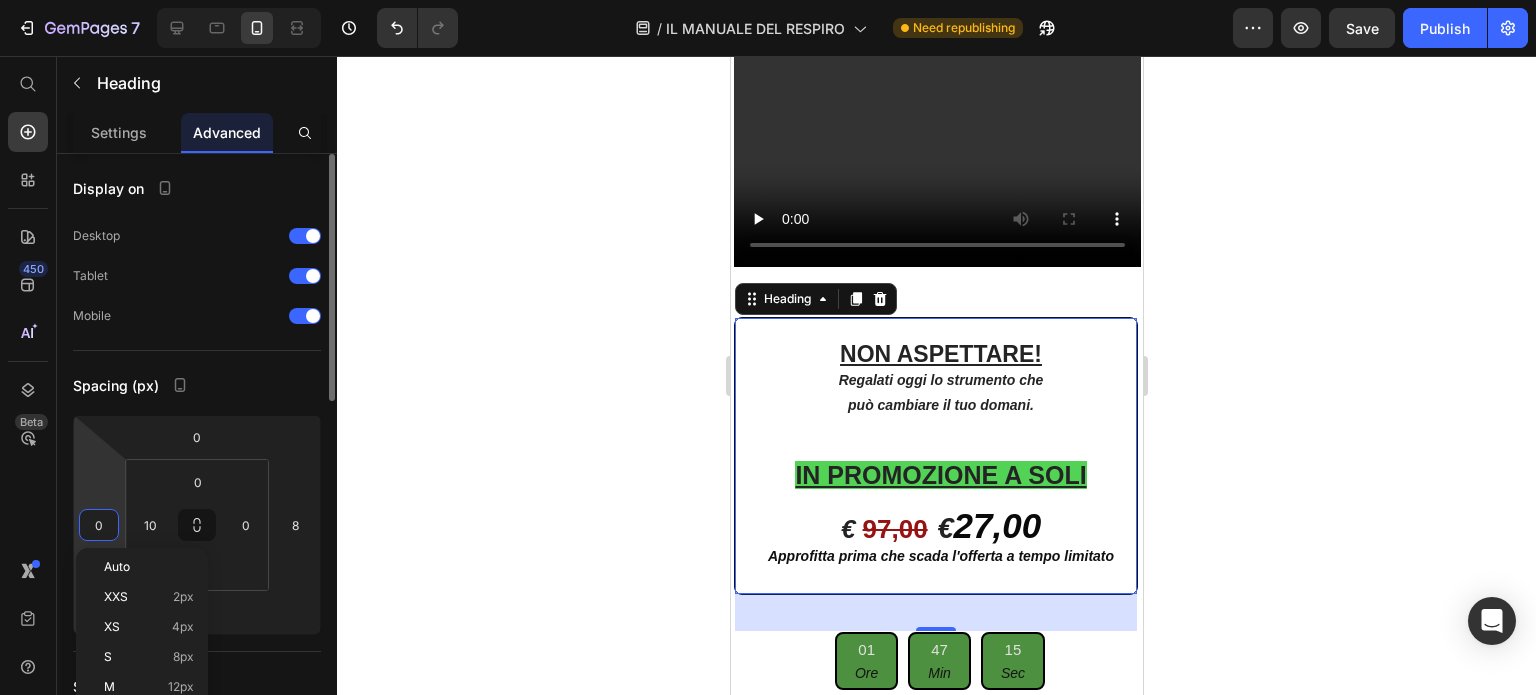type on "5" 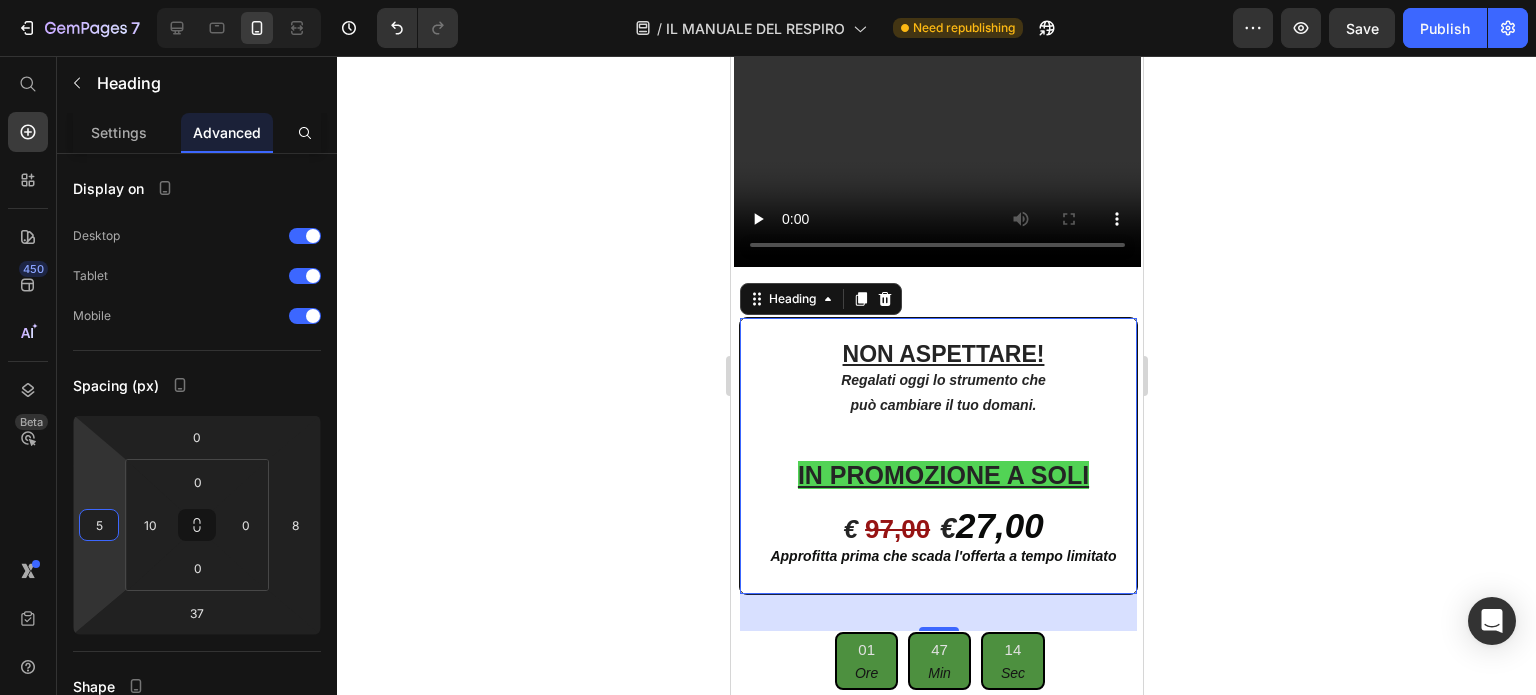 scroll, scrollTop: 14046, scrollLeft: 0, axis: vertical 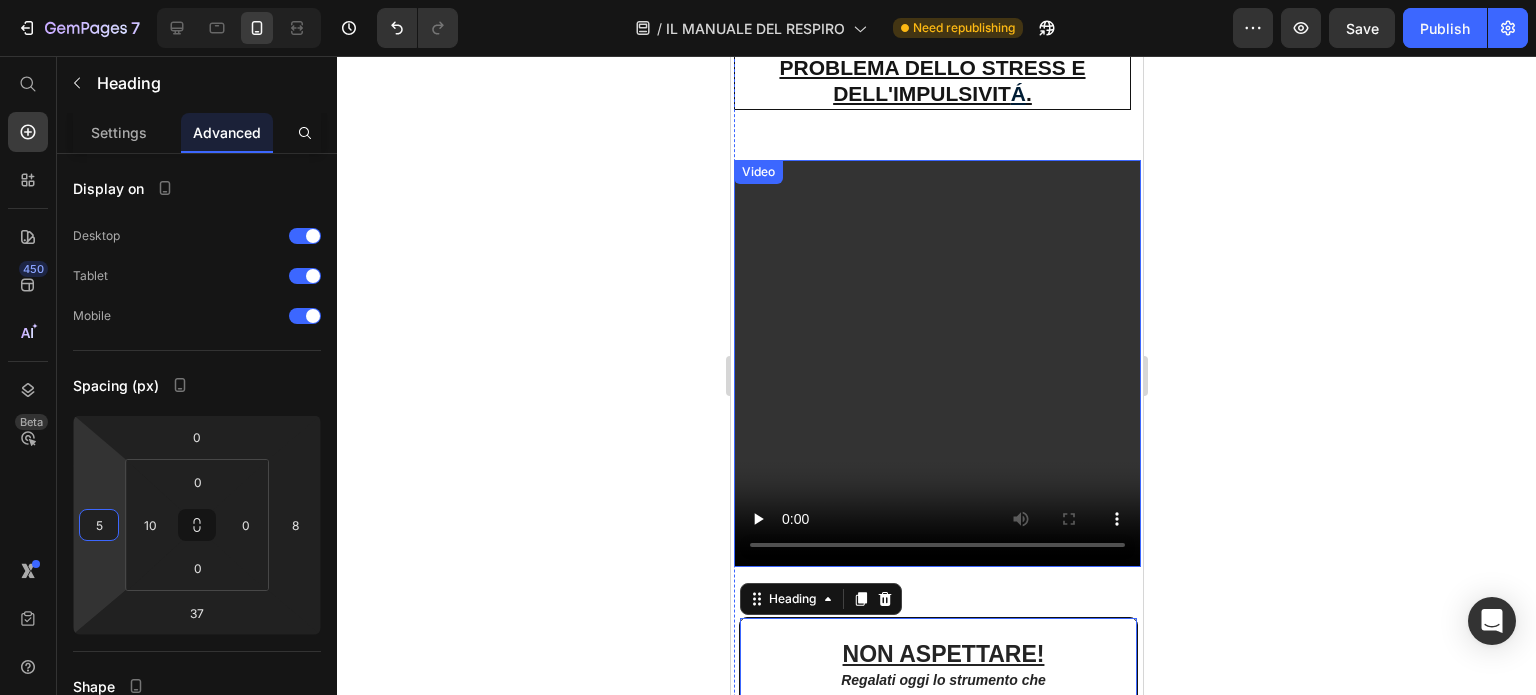 click at bounding box center [936, 363] 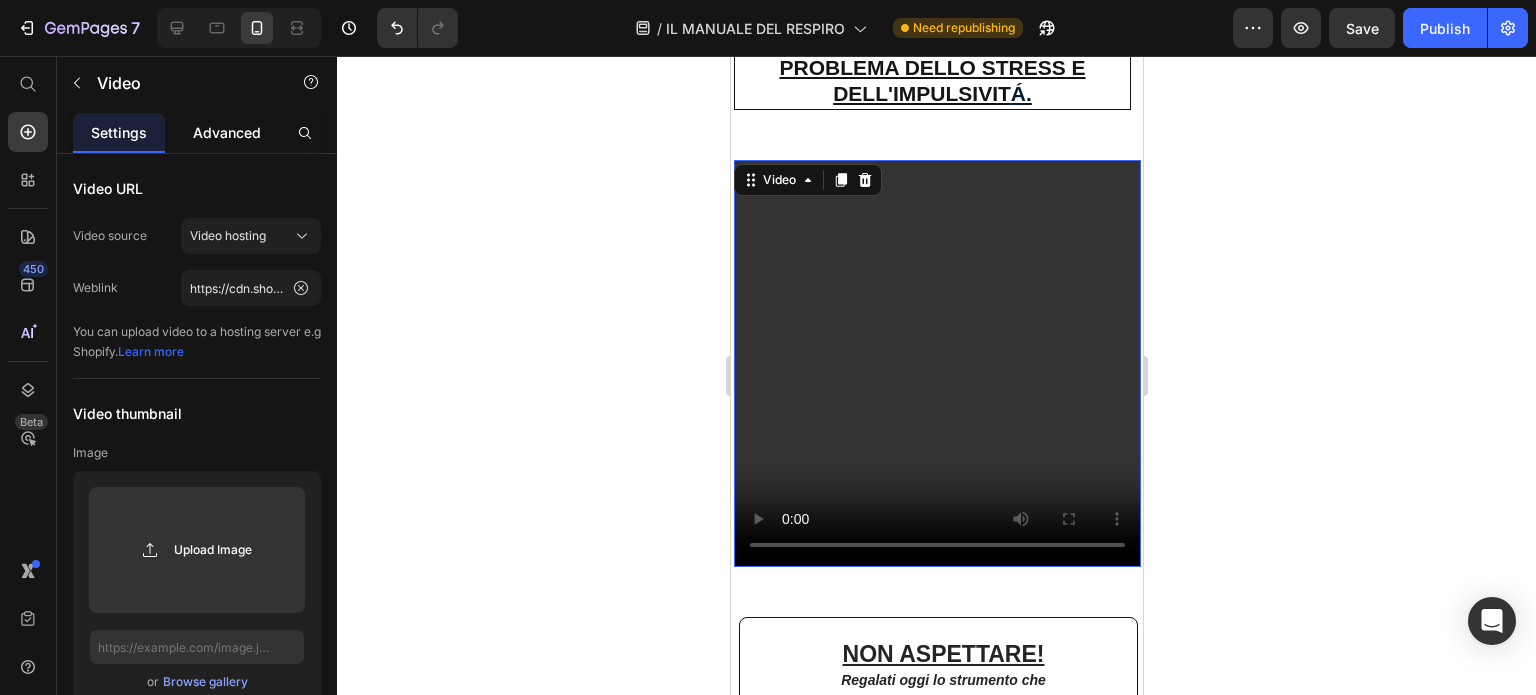 click on "Advanced" at bounding box center [227, 132] 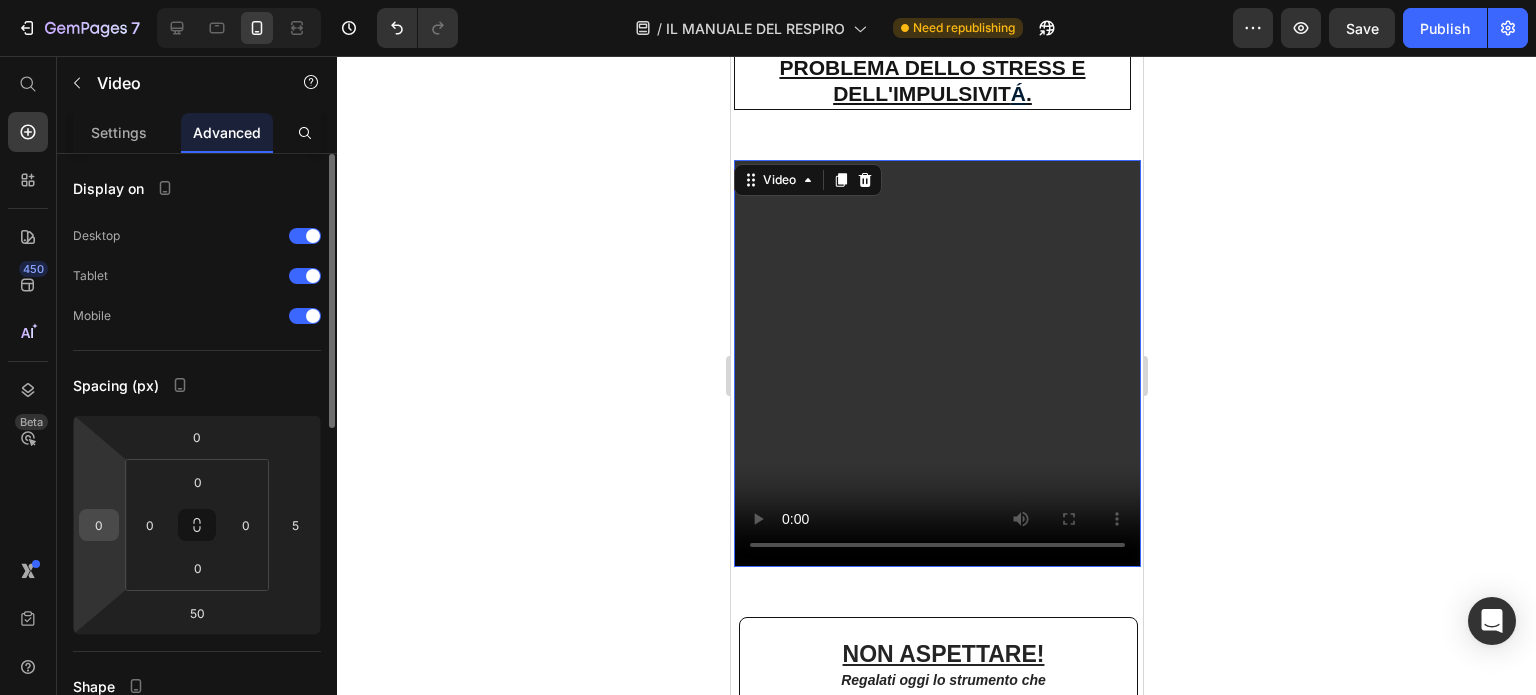 click on "0" at bounding box center (99, 525) 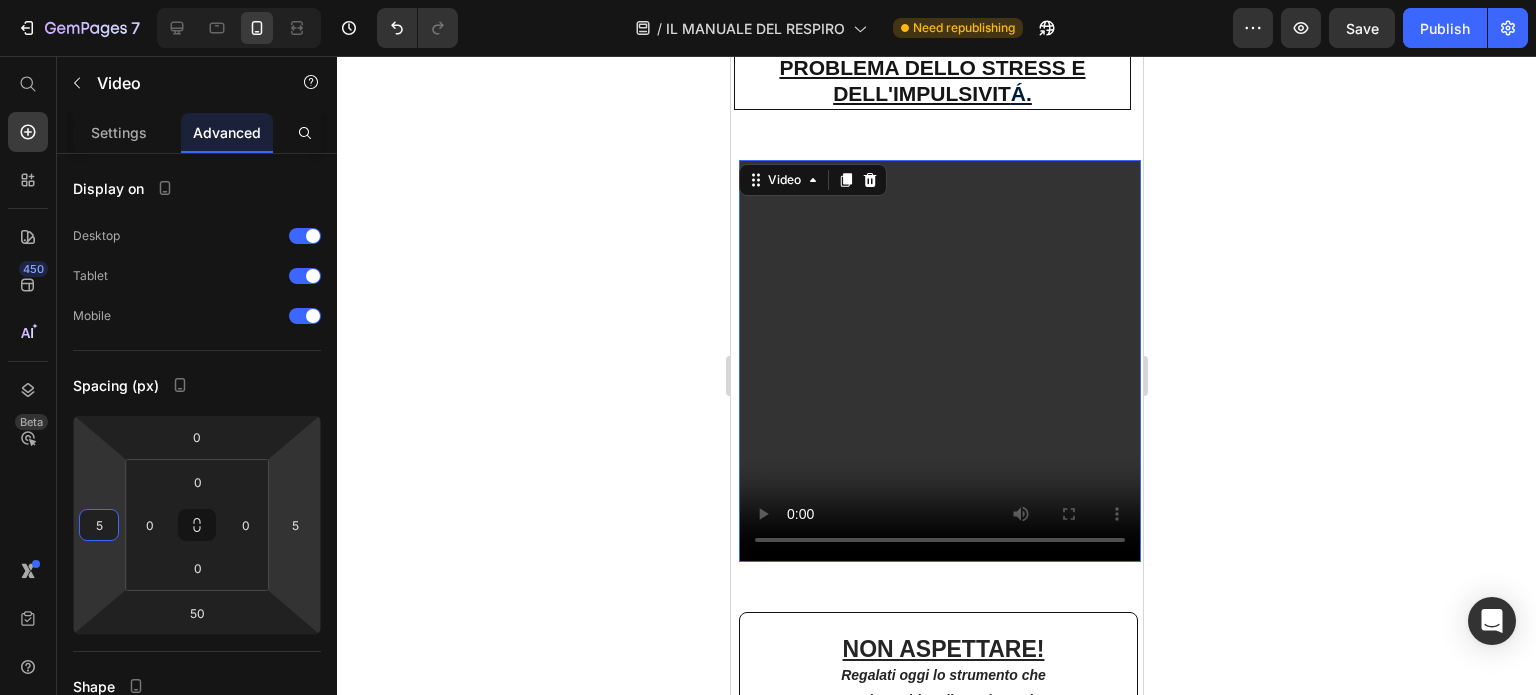 type on "5" 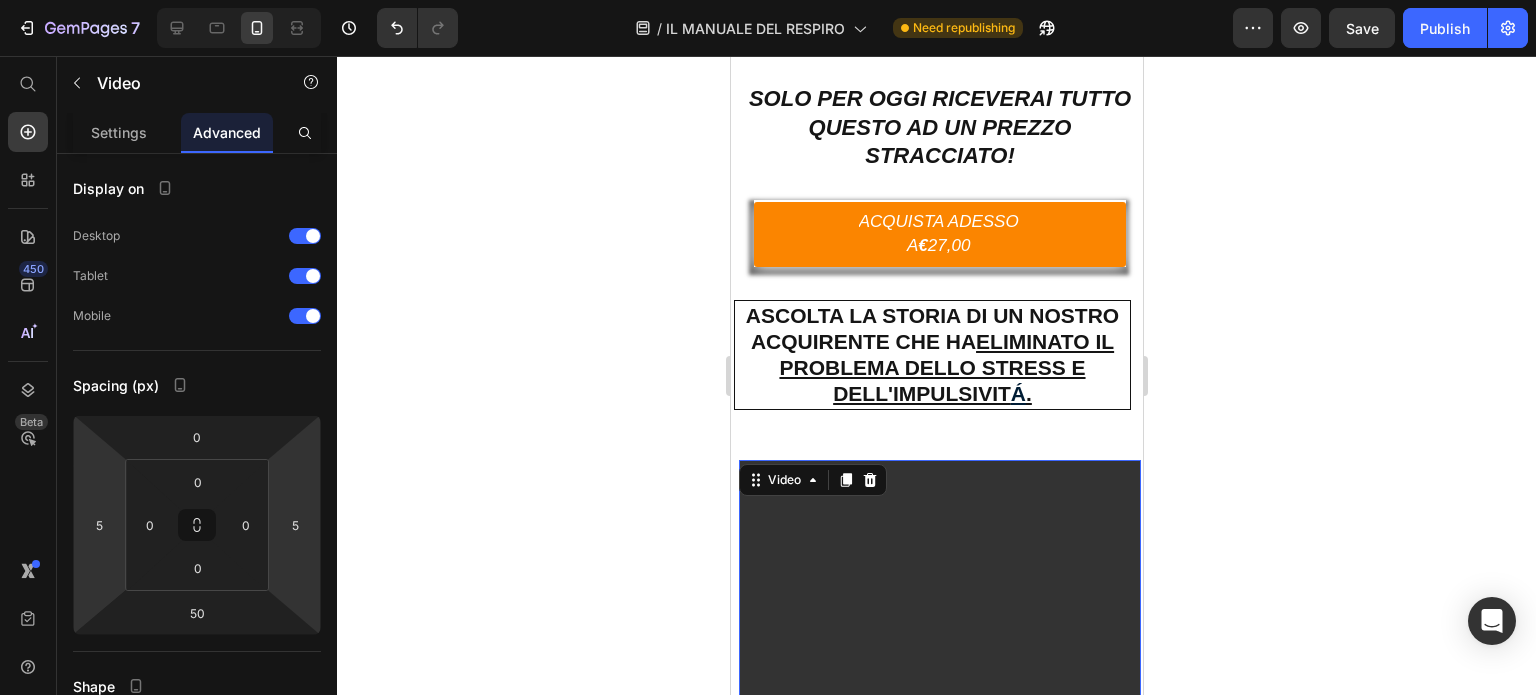 scroll, scrollTop: 13646, scrollLeft: 0, axis: vertical 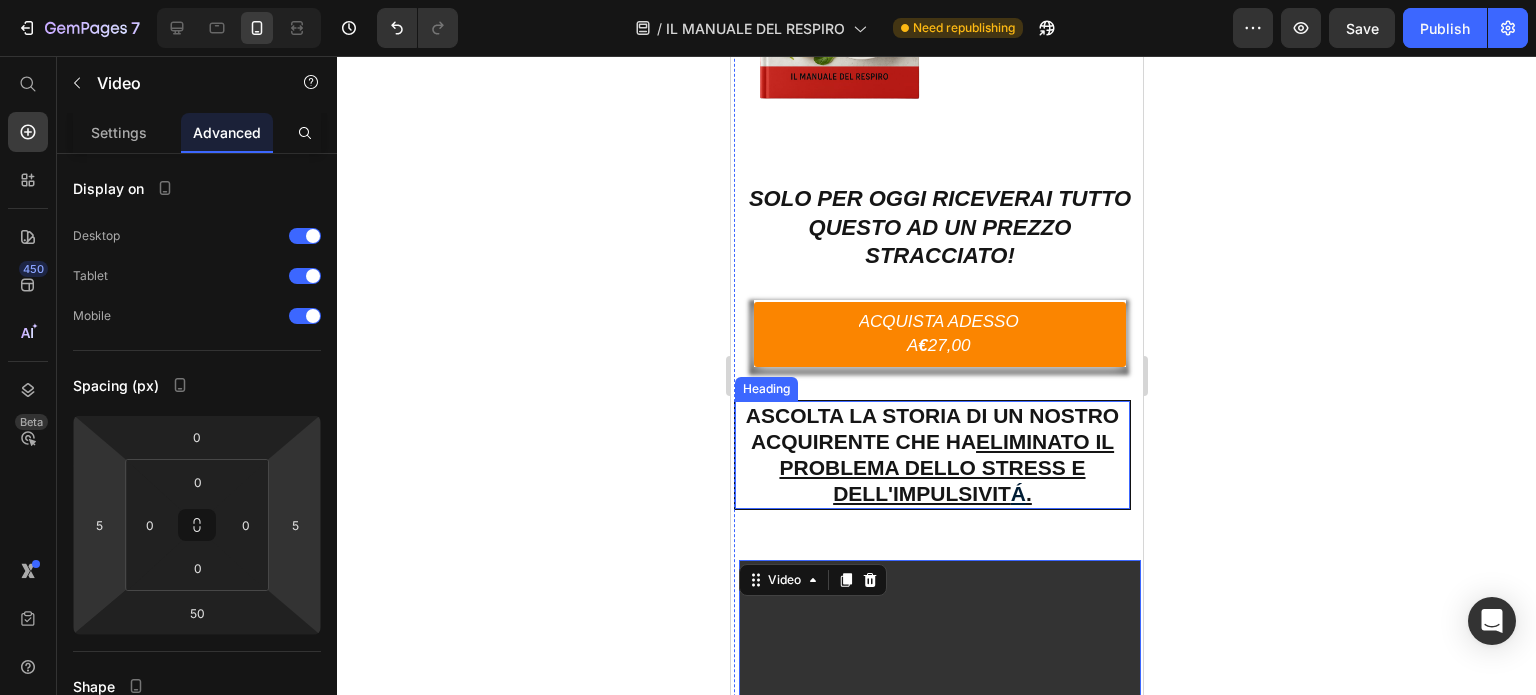 click on "ASCOLTA LA STORIA DI UN NOSTRO ACQUIRENTE CHE HA  ELIMINATO IL PROBLEMA DELLO STRESS E DELL'IMPULSIVIT Á ." at bounding box center [931, 455] 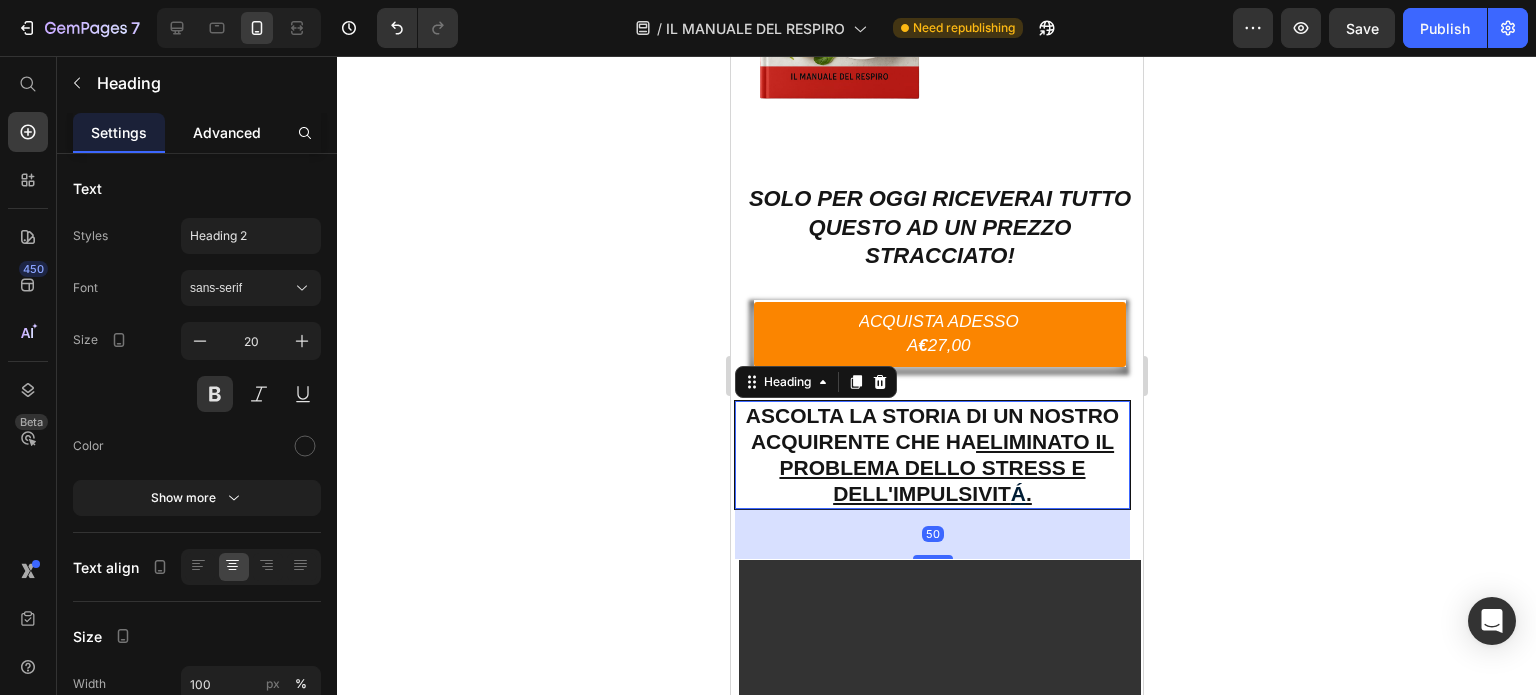 click on "Advanced" 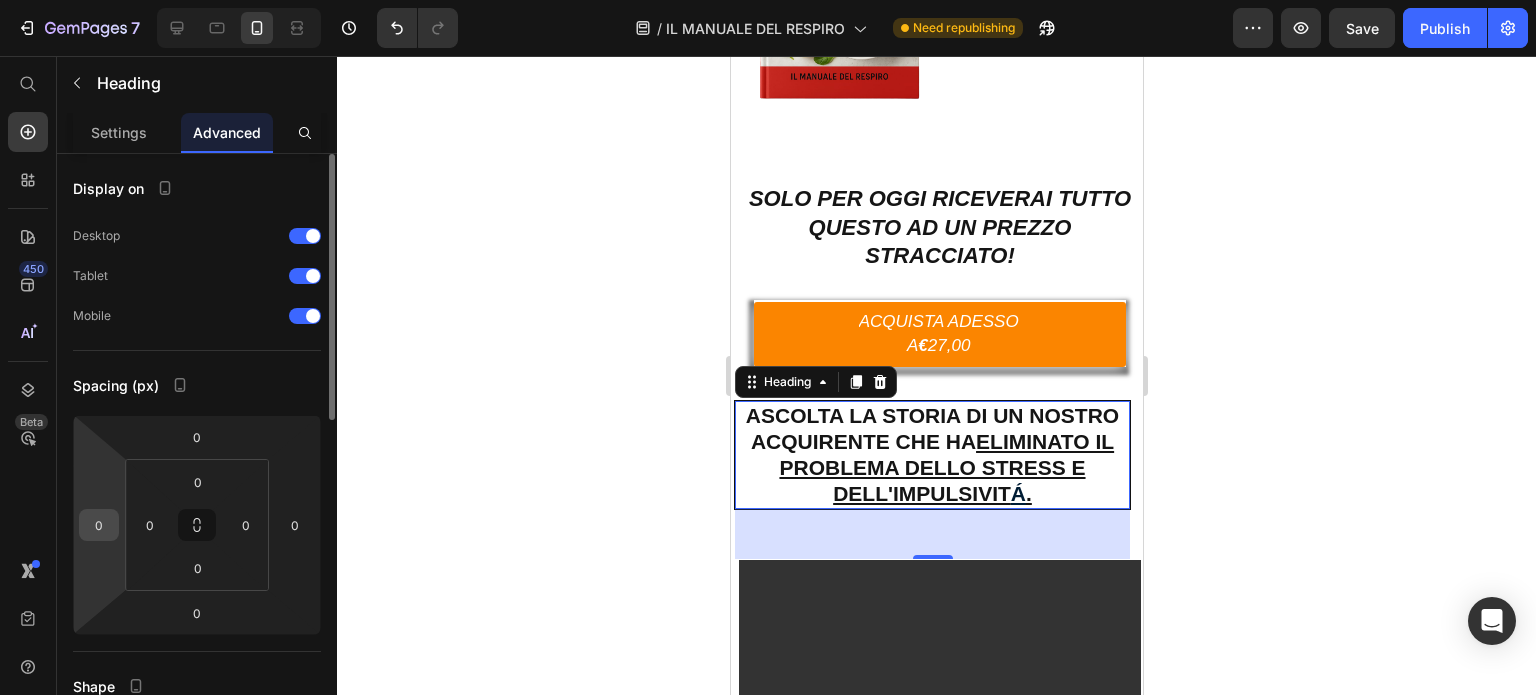 click on "0" at bounding box center (99, 525) 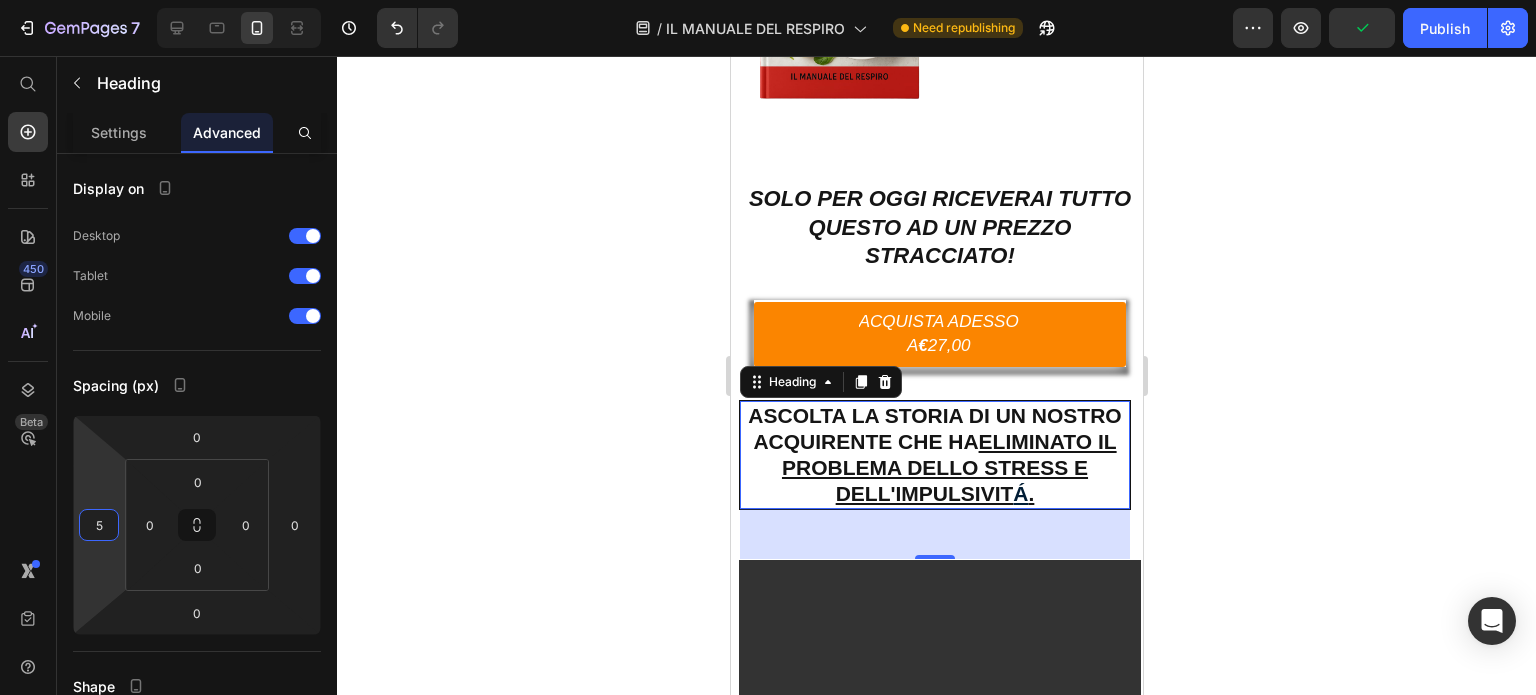 click on "ASCOLTA LA STORIA DI UN NOSTRO ACQUIRENTE CHE HA  ELIMINATO IL PROBLEMA DELLO STRESS E DELL'IMPULSIVIT Á ." at bounding box center [934, 455] 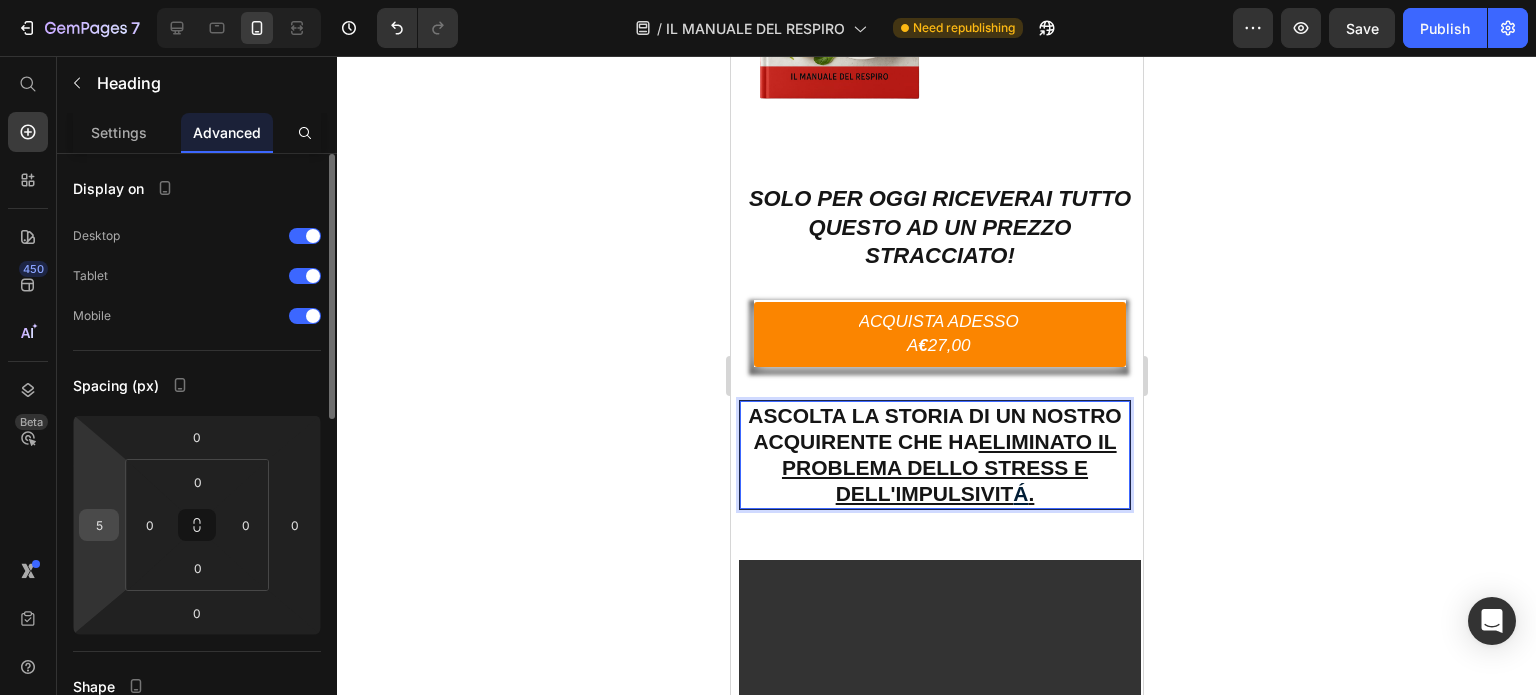 click on "5" at bounding box center [99, 525] 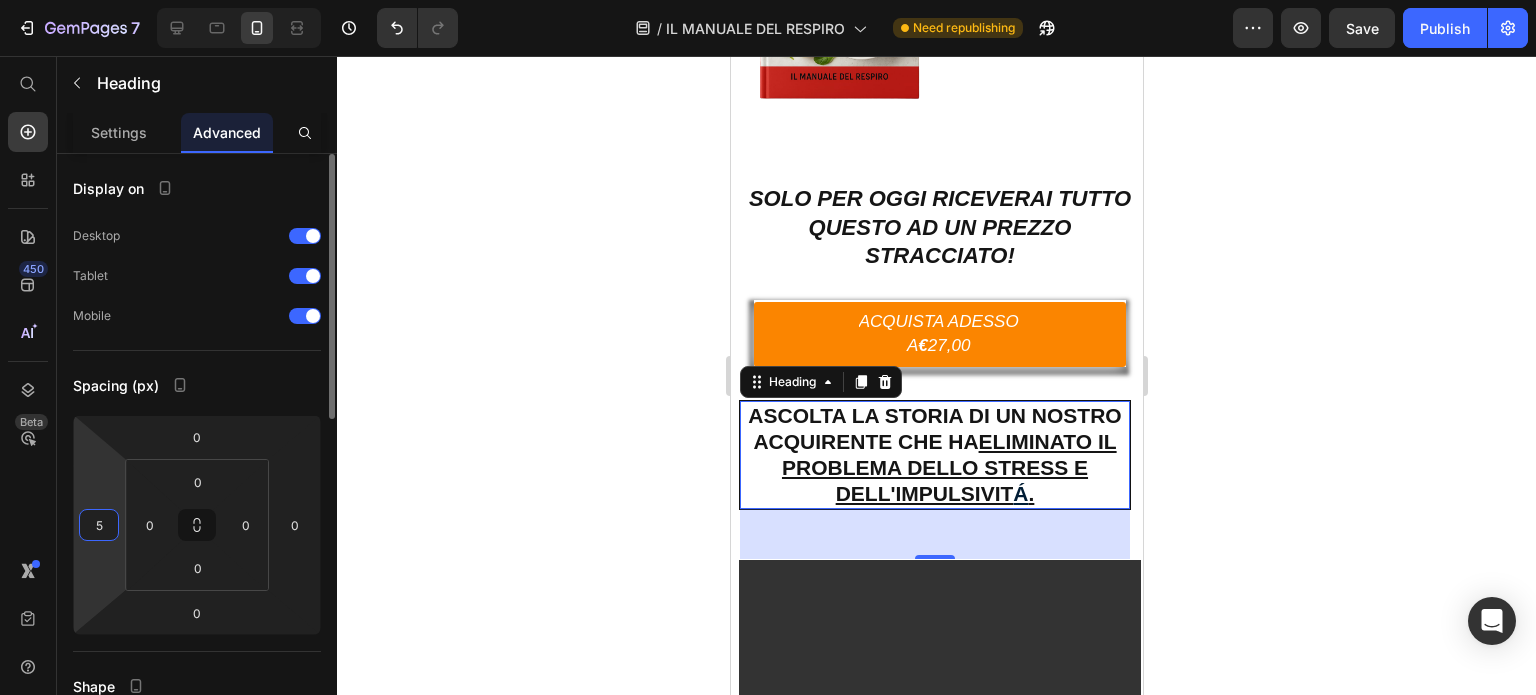 drag, startPoint x: 109, startPoint y: 527, endPoint x: 73, endPoint y: 527, distance: 36 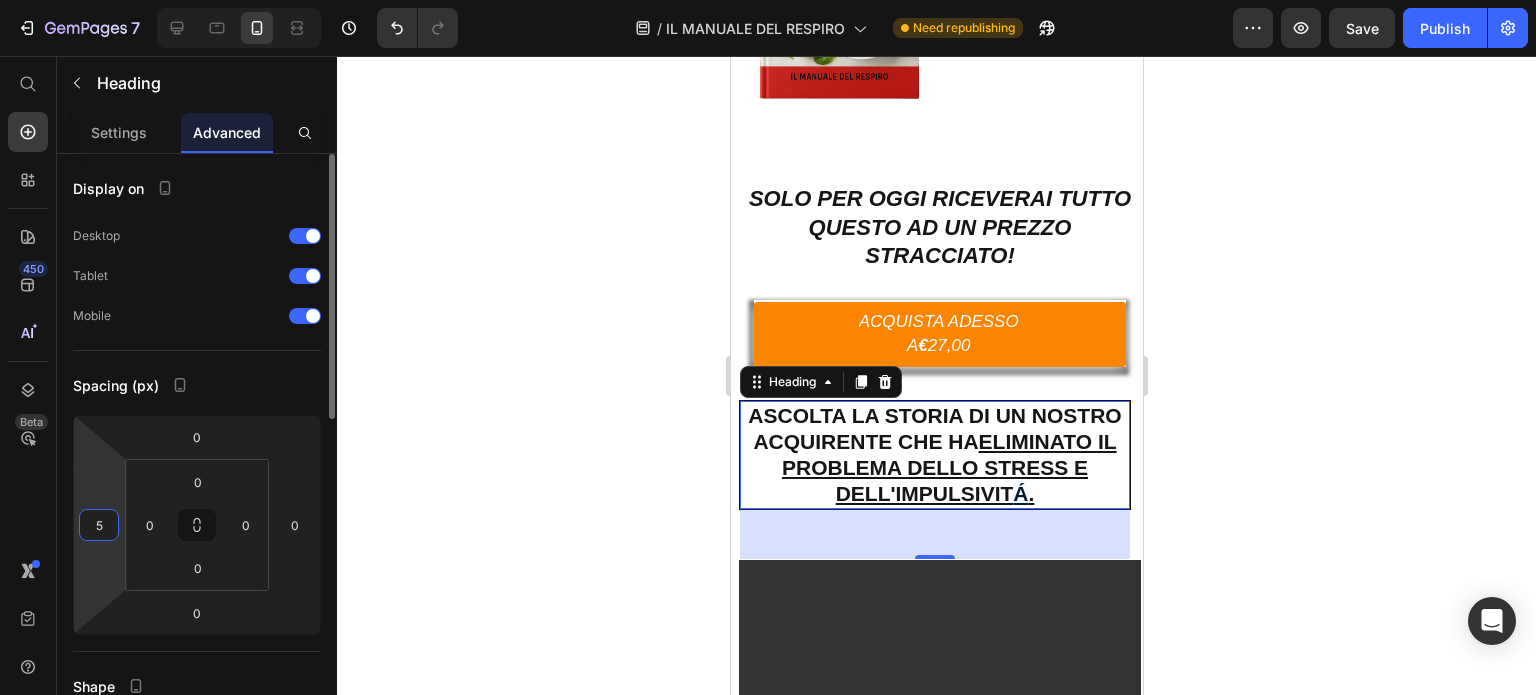type on "7" 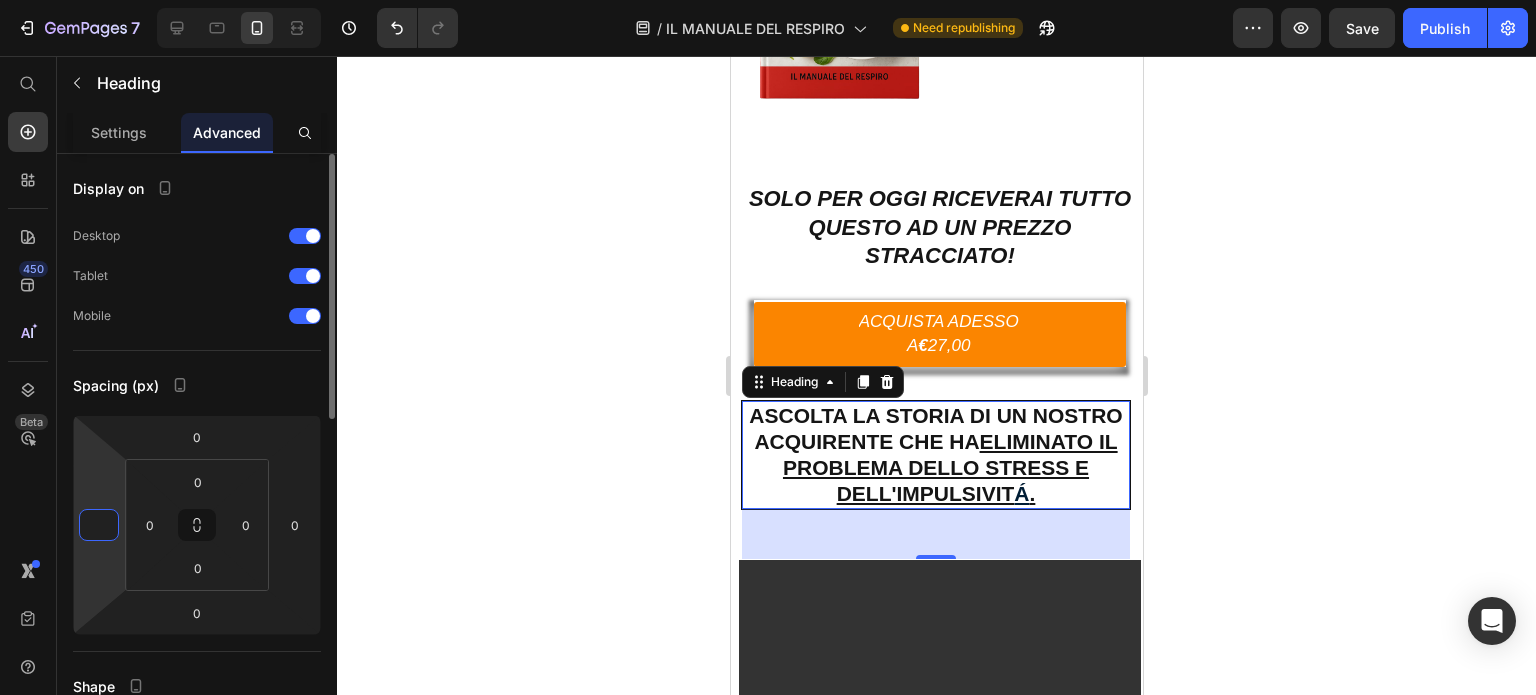 type on "6" 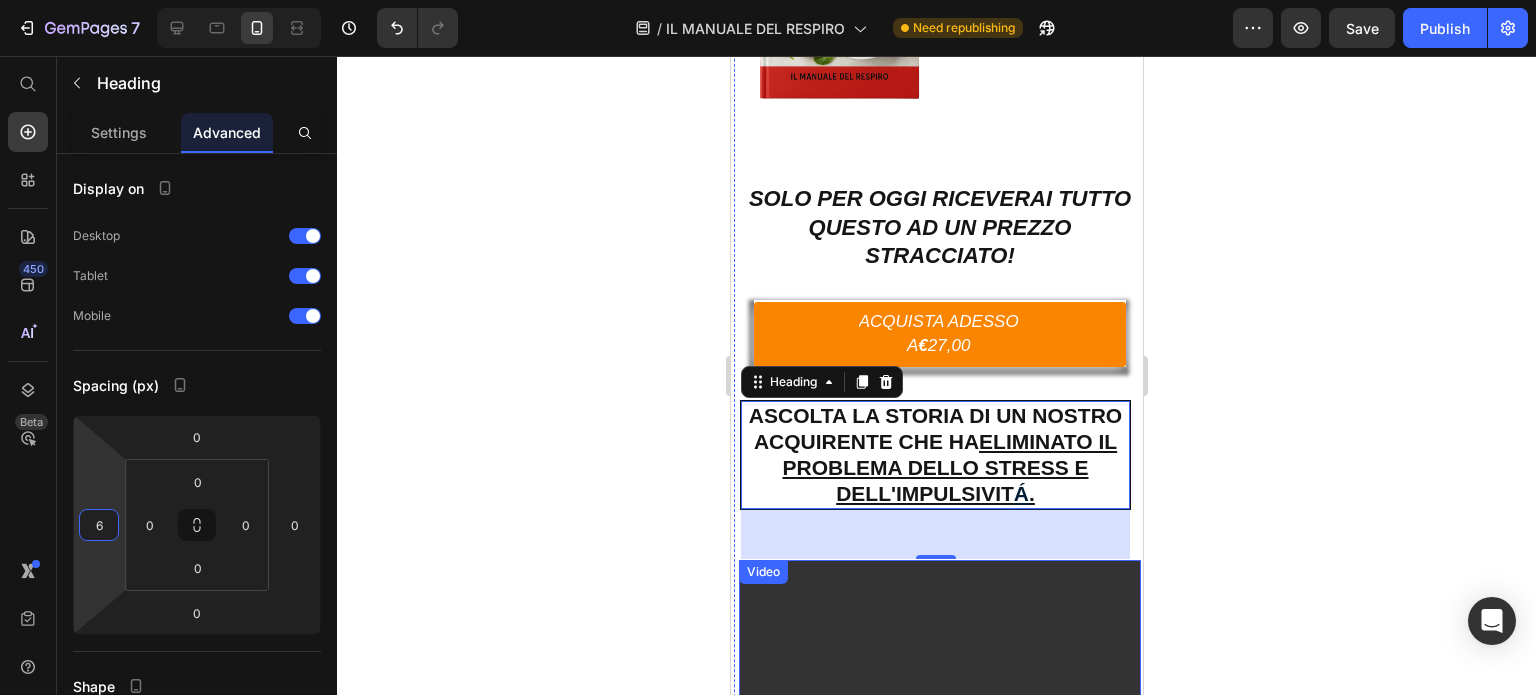 click at bounding box center (939, 761) 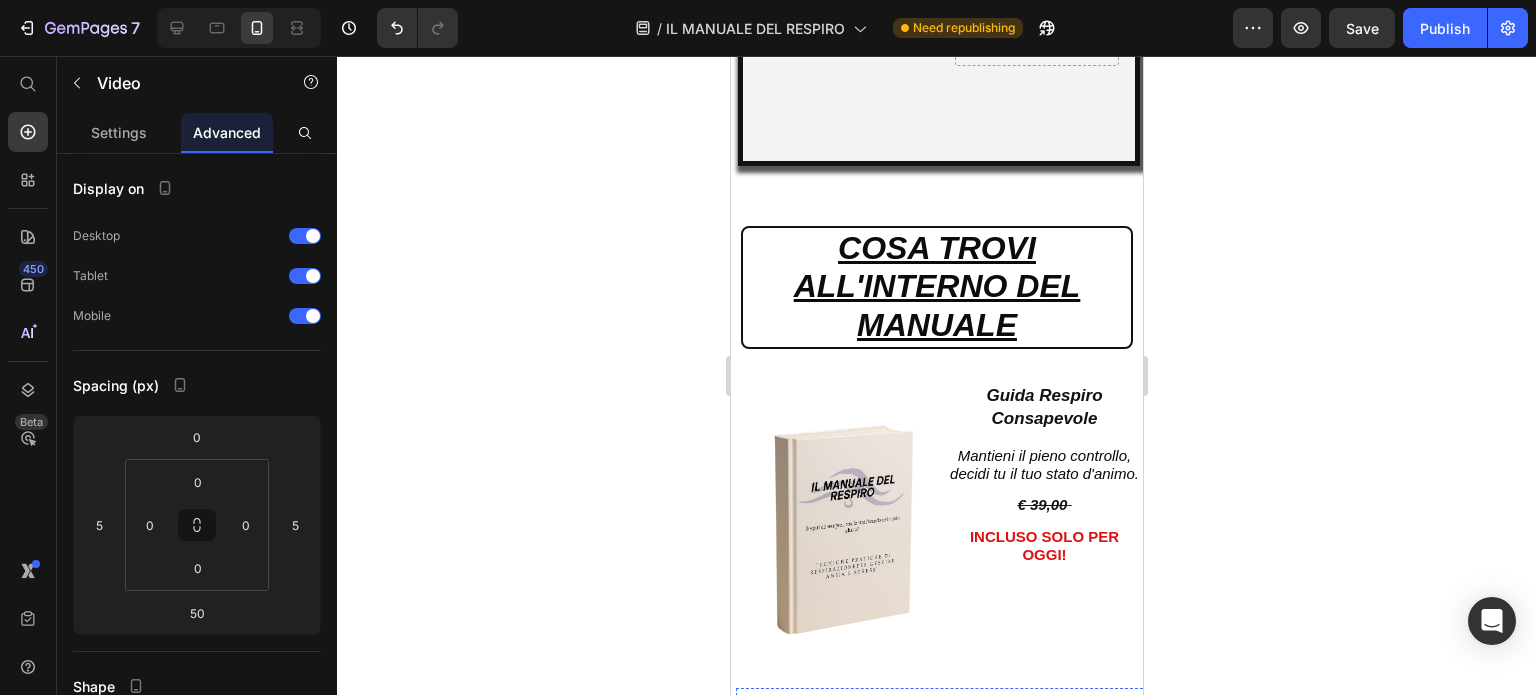 scroll, scrollTop: 10548, scrollLeft: 0, axis: vertical 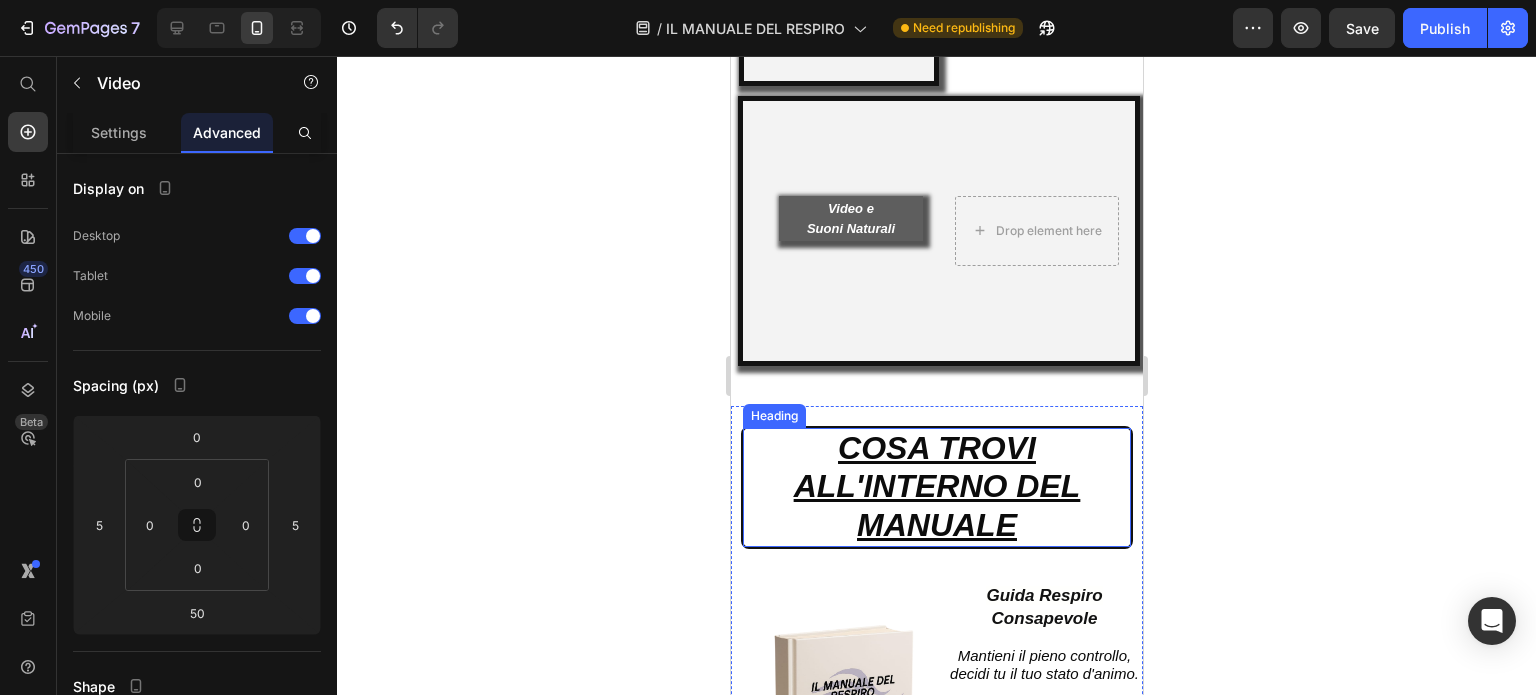 click on "COSA TROVI ALL'INTERNO DEL MANUALE" at bounding box center (936, 487) 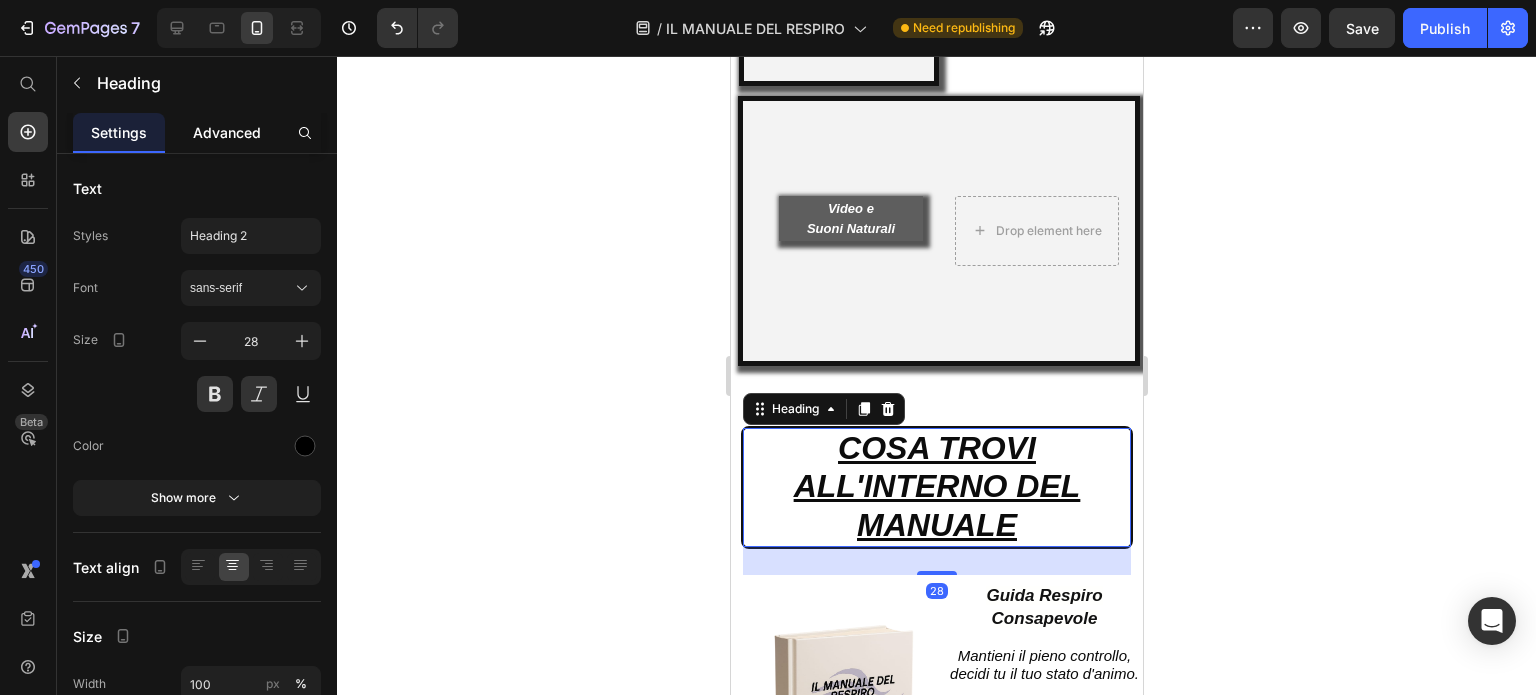 click on "Advanced" at bounding box center (227, 132) 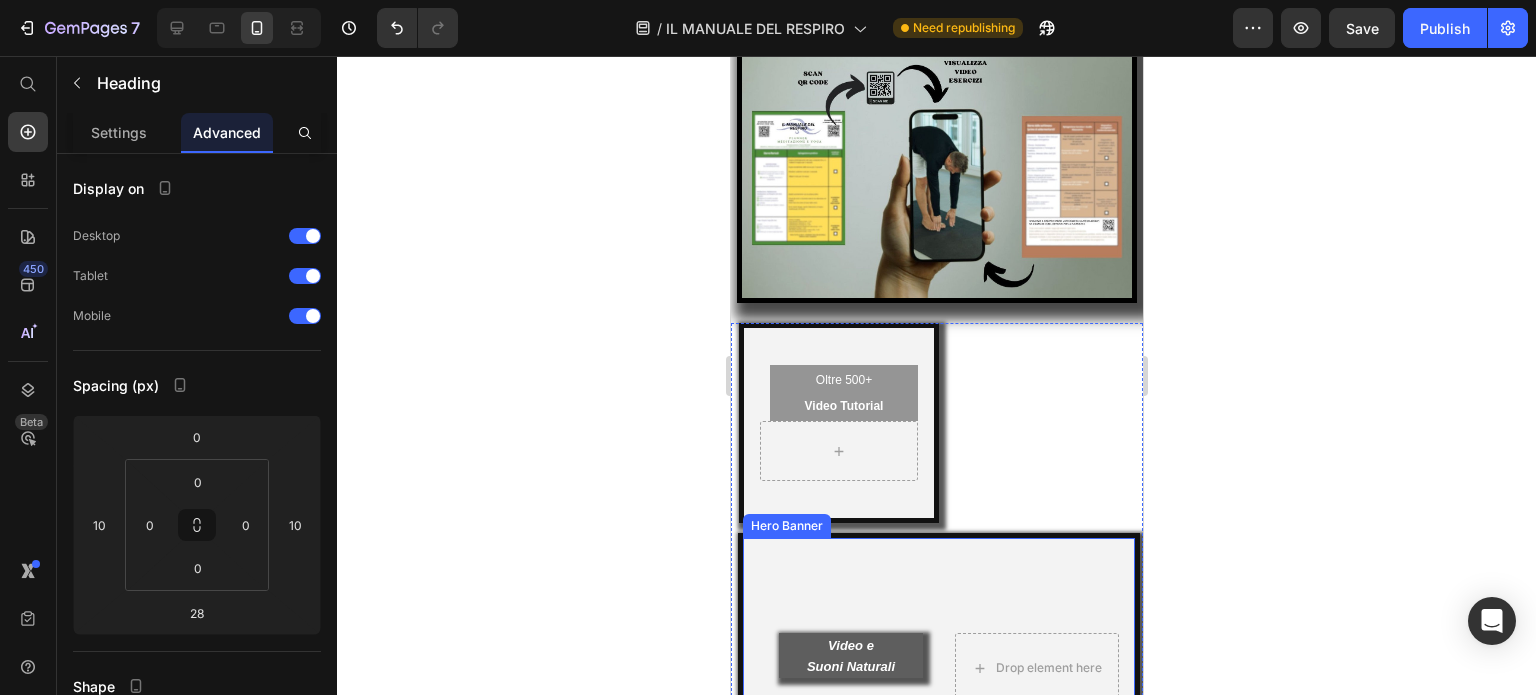 scroll, scrollTop: 10166, scrollLeft: 0, axis: vertical 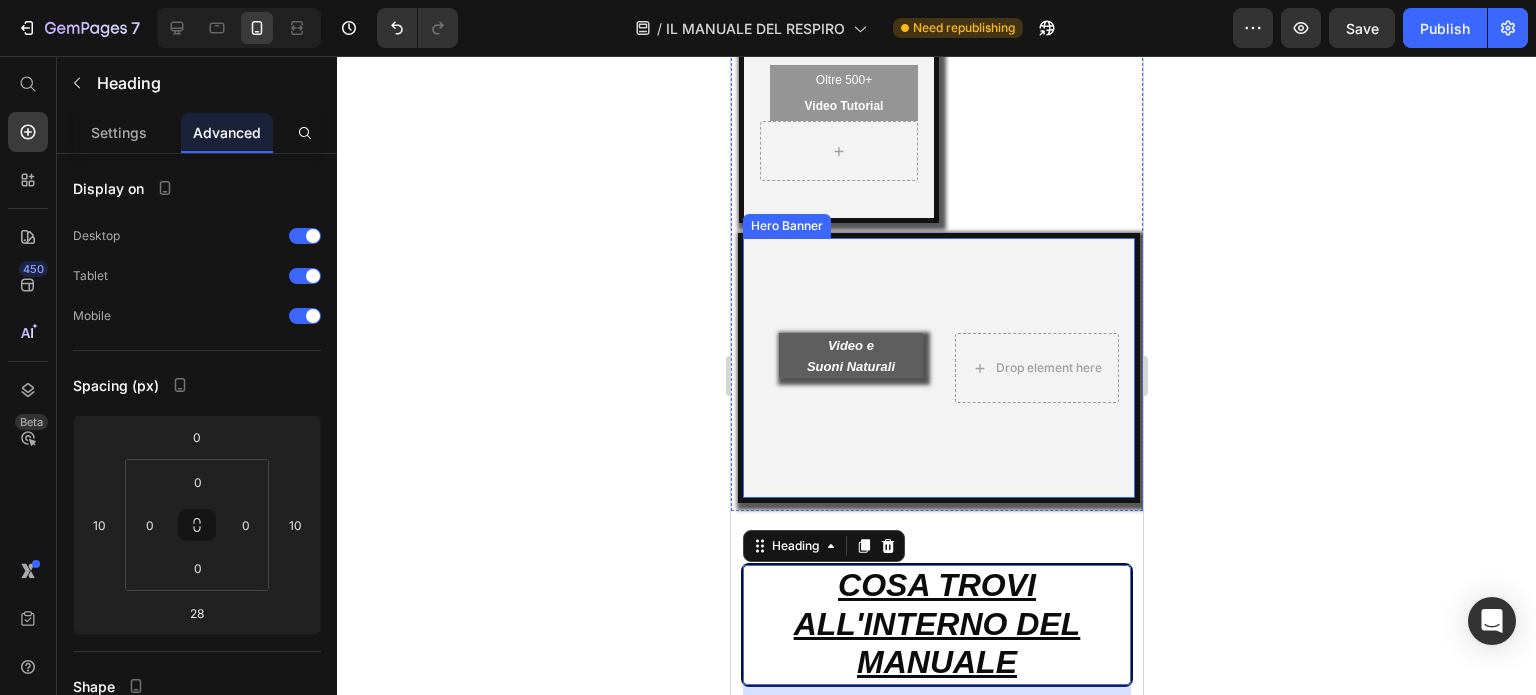 click at bounding box center (938, 368) 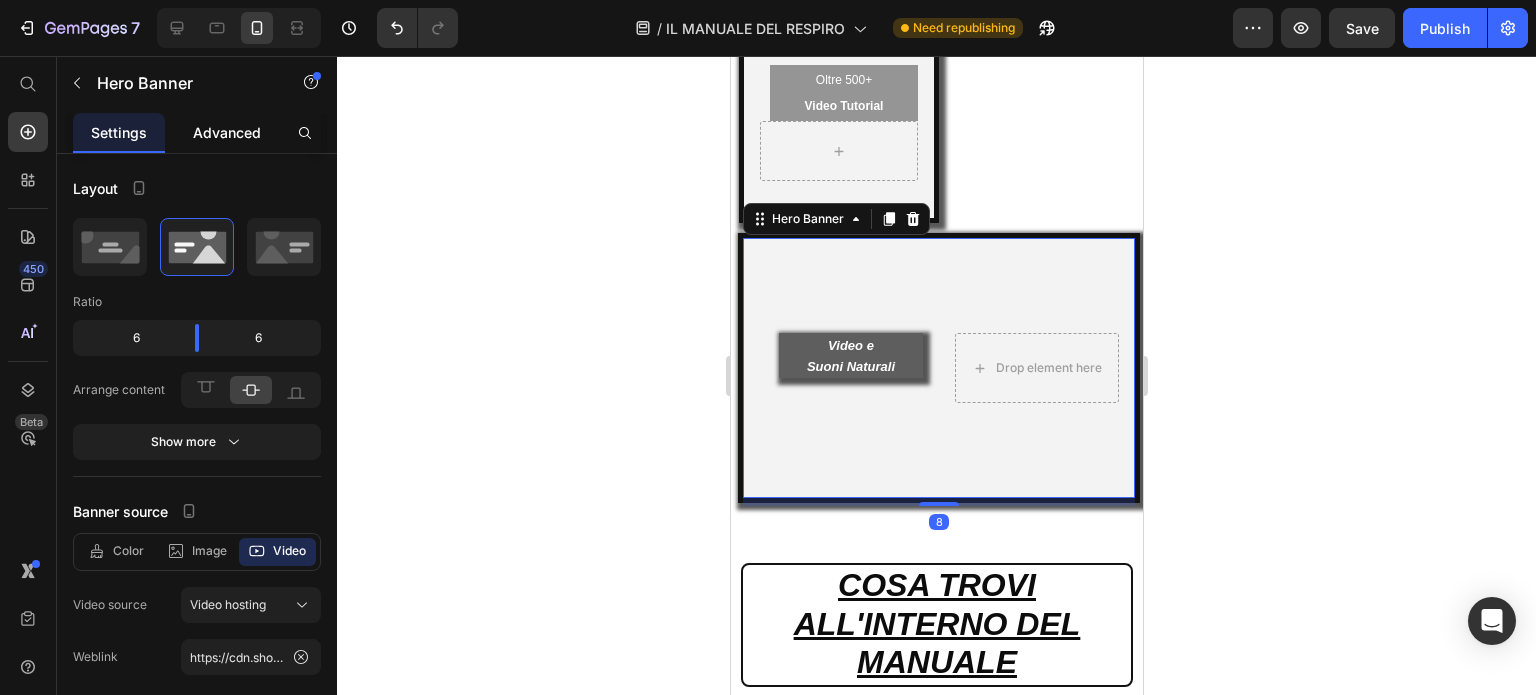 click on "Advanced" at bounding box center (227, 132) 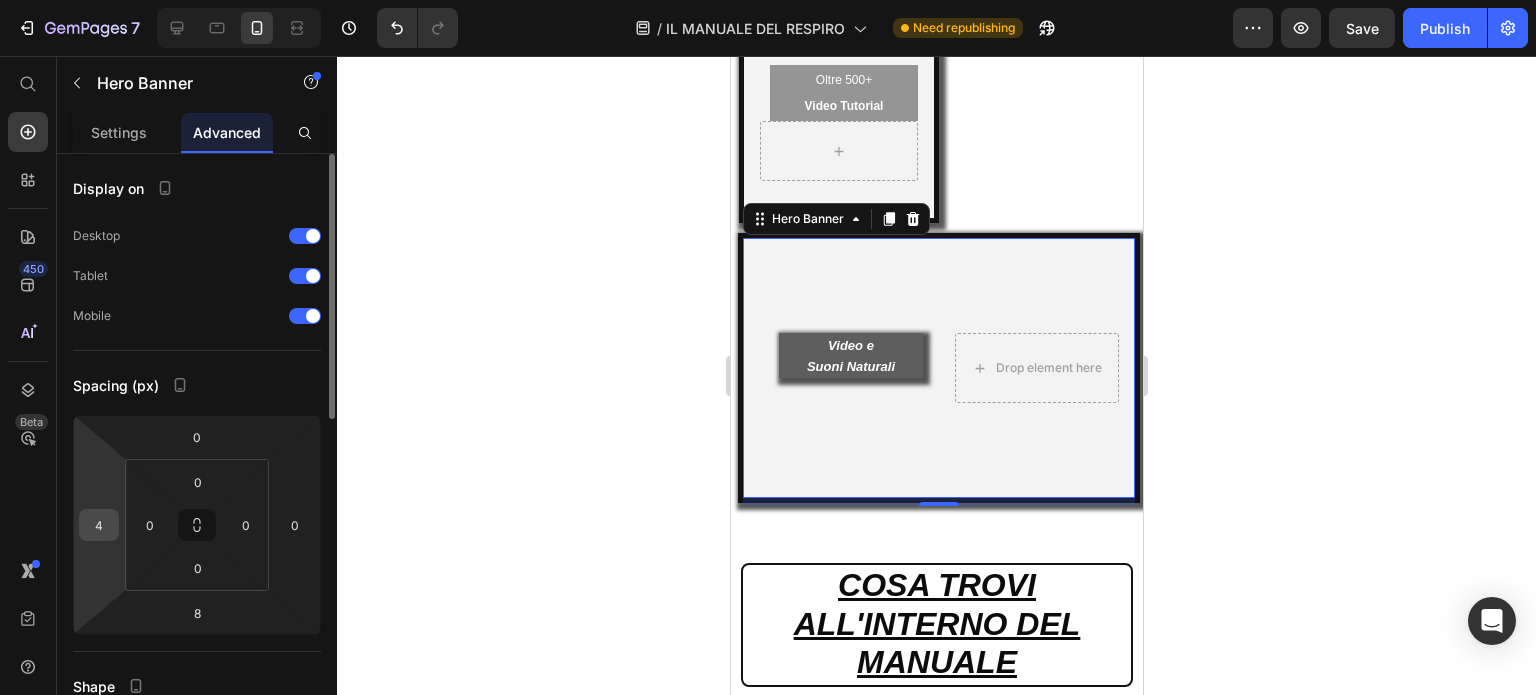 click on "4" at bounding box center (99, 525) 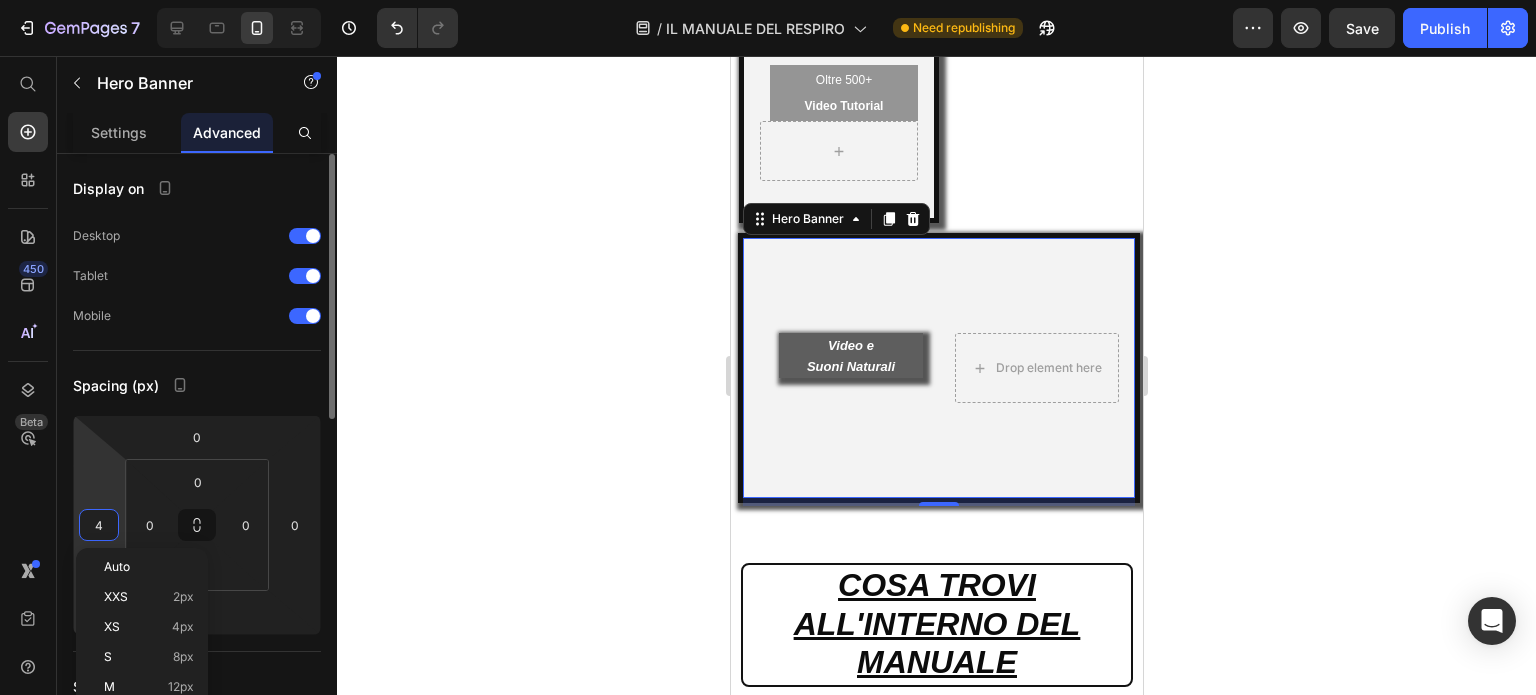 type on "5" 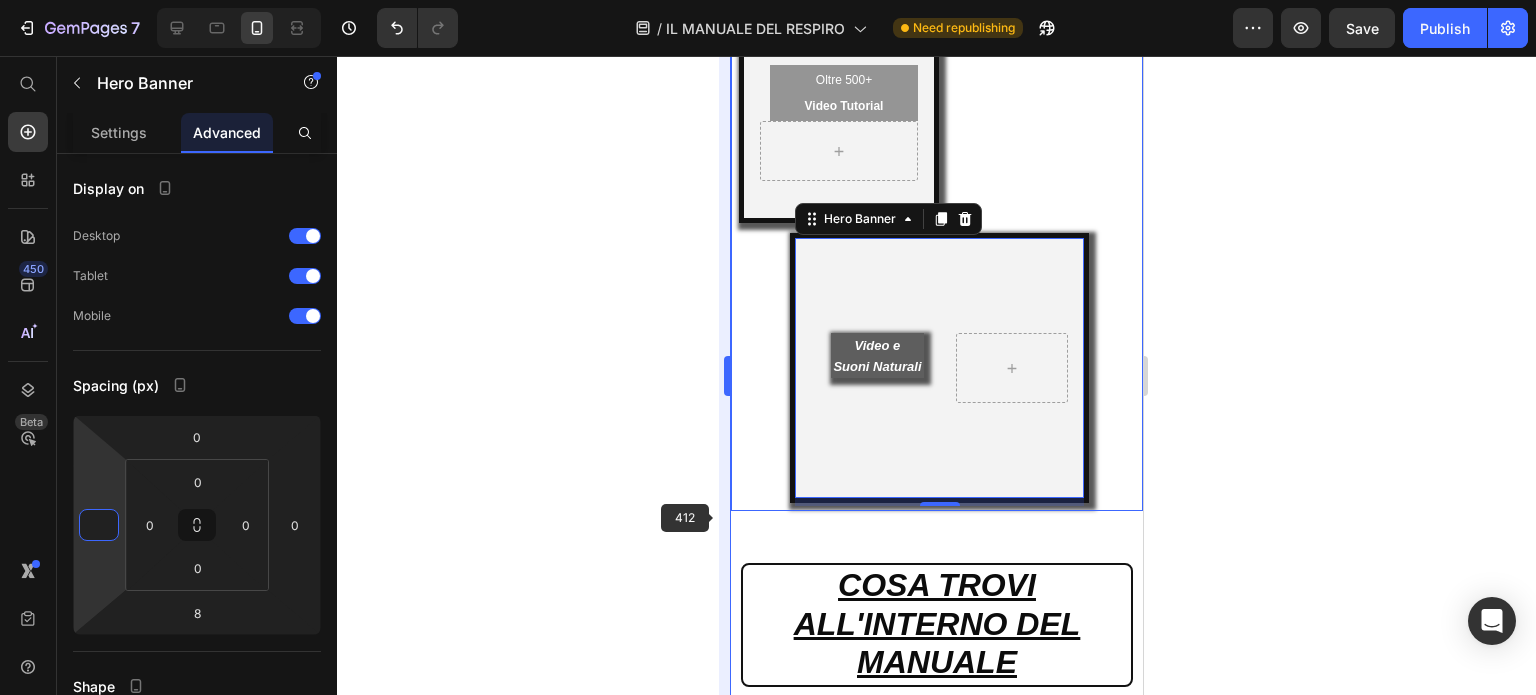 type on "4" 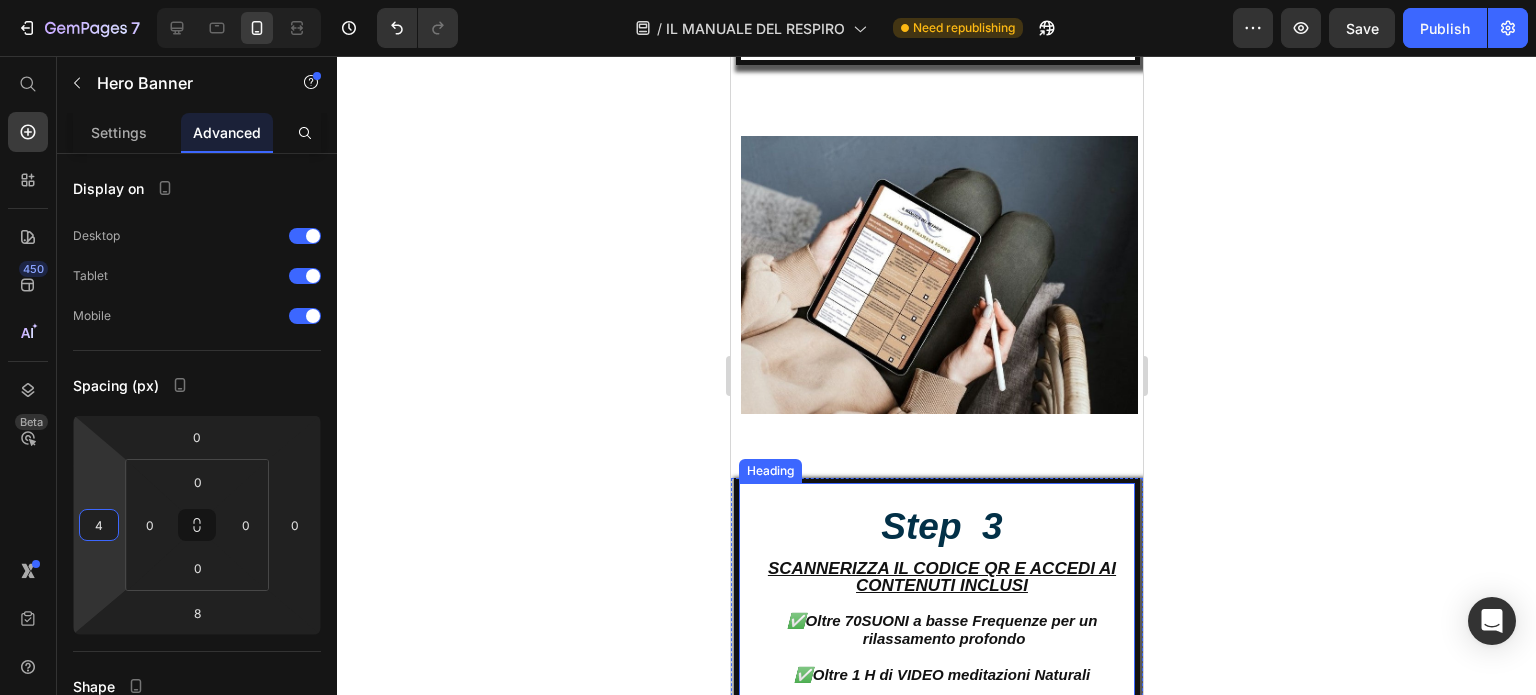 scroll, scrollTop: 9452, scrollLeft: 0, axis: vertical 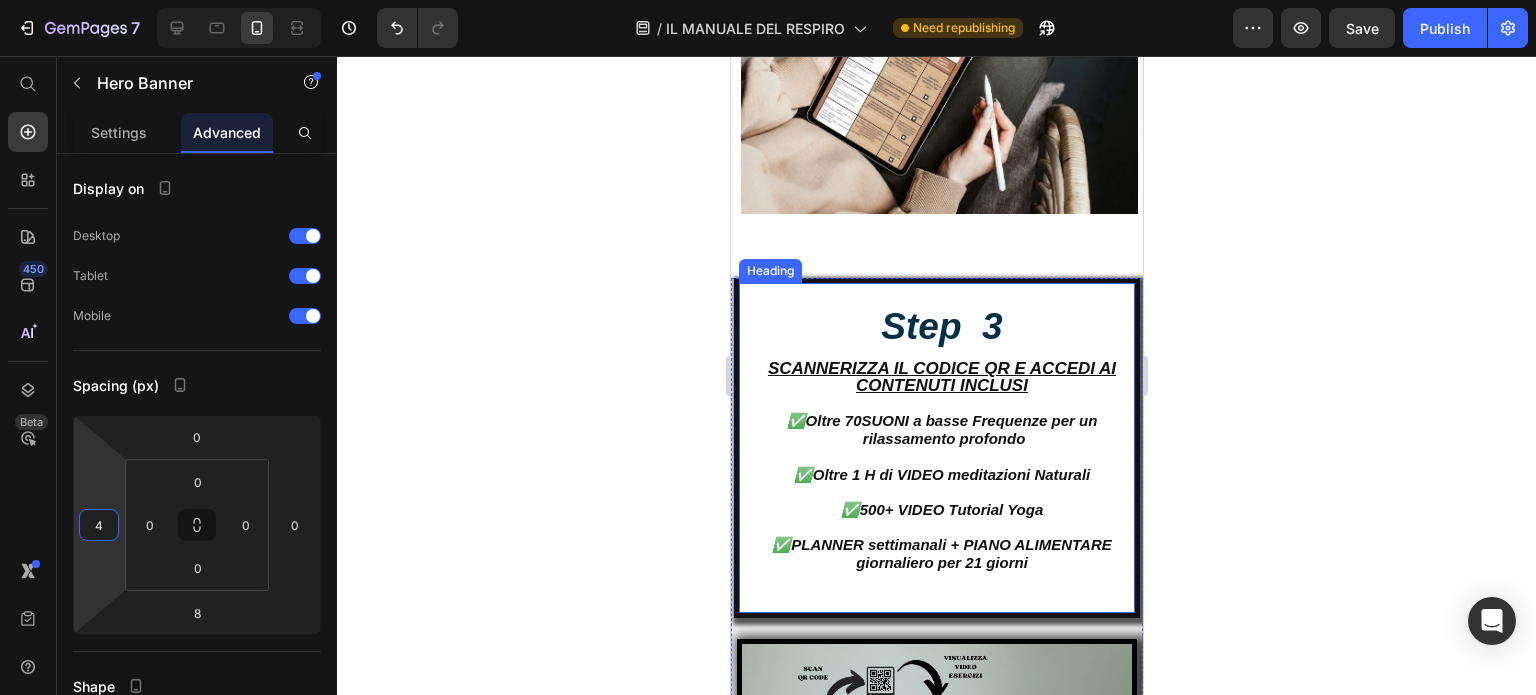click on "Step  3 SCANNERIZZA IL CODICE QR E ACCEDI AI CONTENUTI INCLUSI ✅Oltre 70  SUONI a basse Frequenze per un  rilassamento profondo   ✅ Oltre 1 H di VIDEO meditazioni Naturali ✅500+ VIDEO Tutorial Yoga ✅PLANNER settimanali + PIANO ALIMENTARE giornaliero per [AGE] giorni" at bounding box center (941, 429) 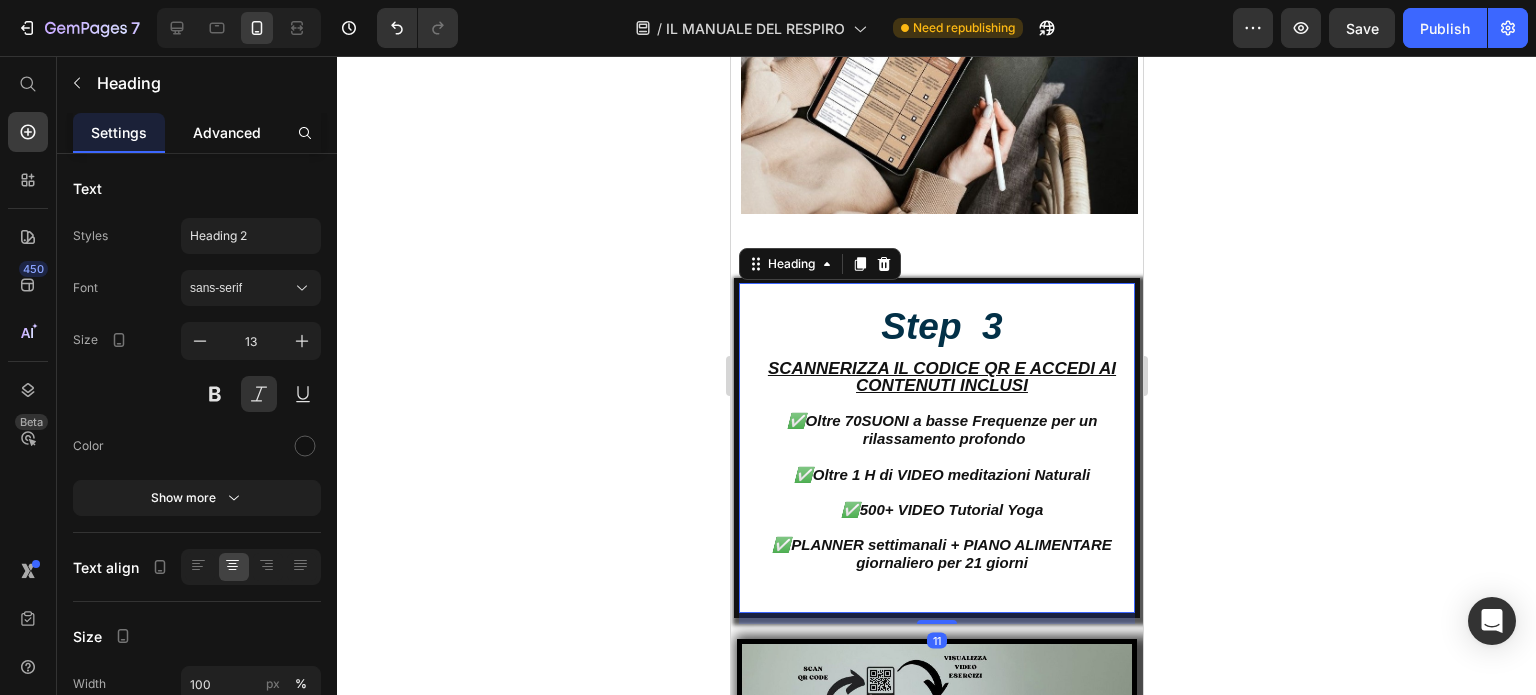 click on "Advanced" at bounding box center [227, 132] 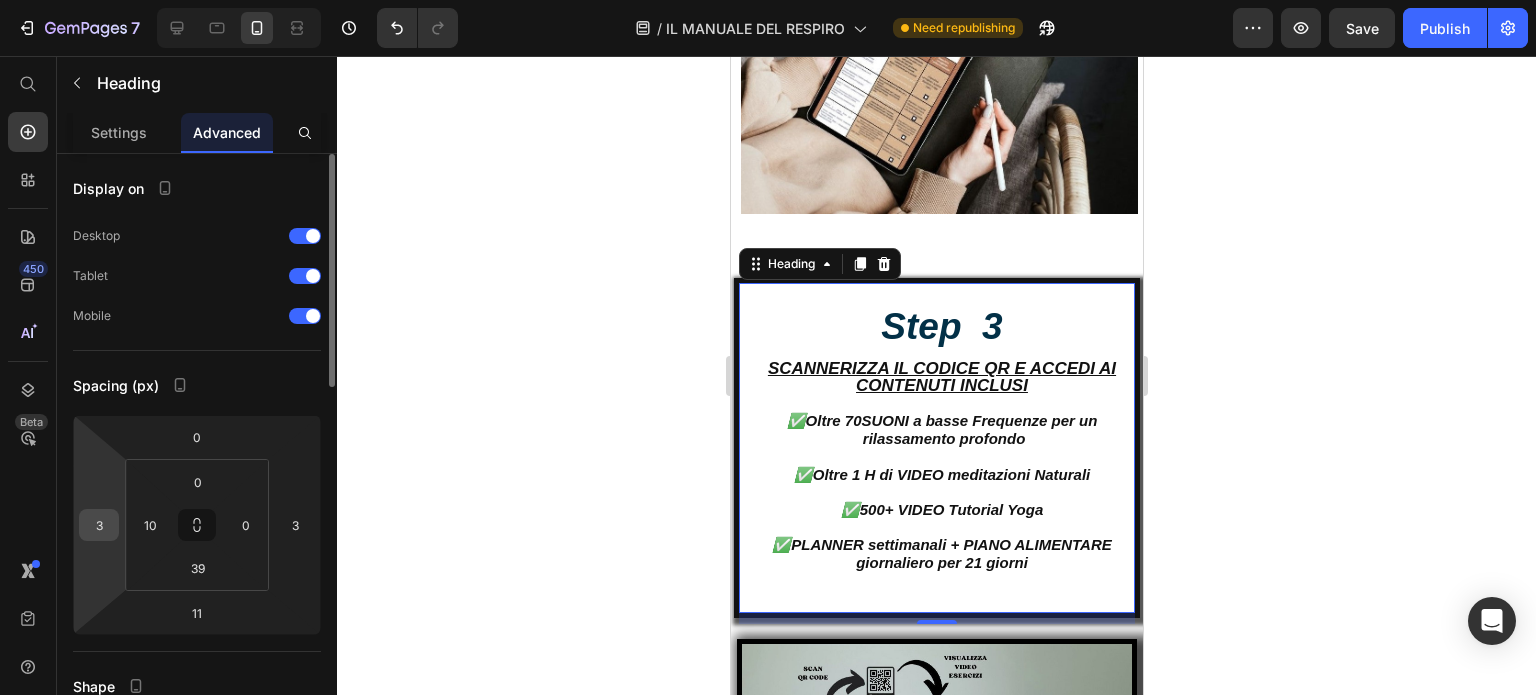 click on "3" at bounding box center (99, 525) 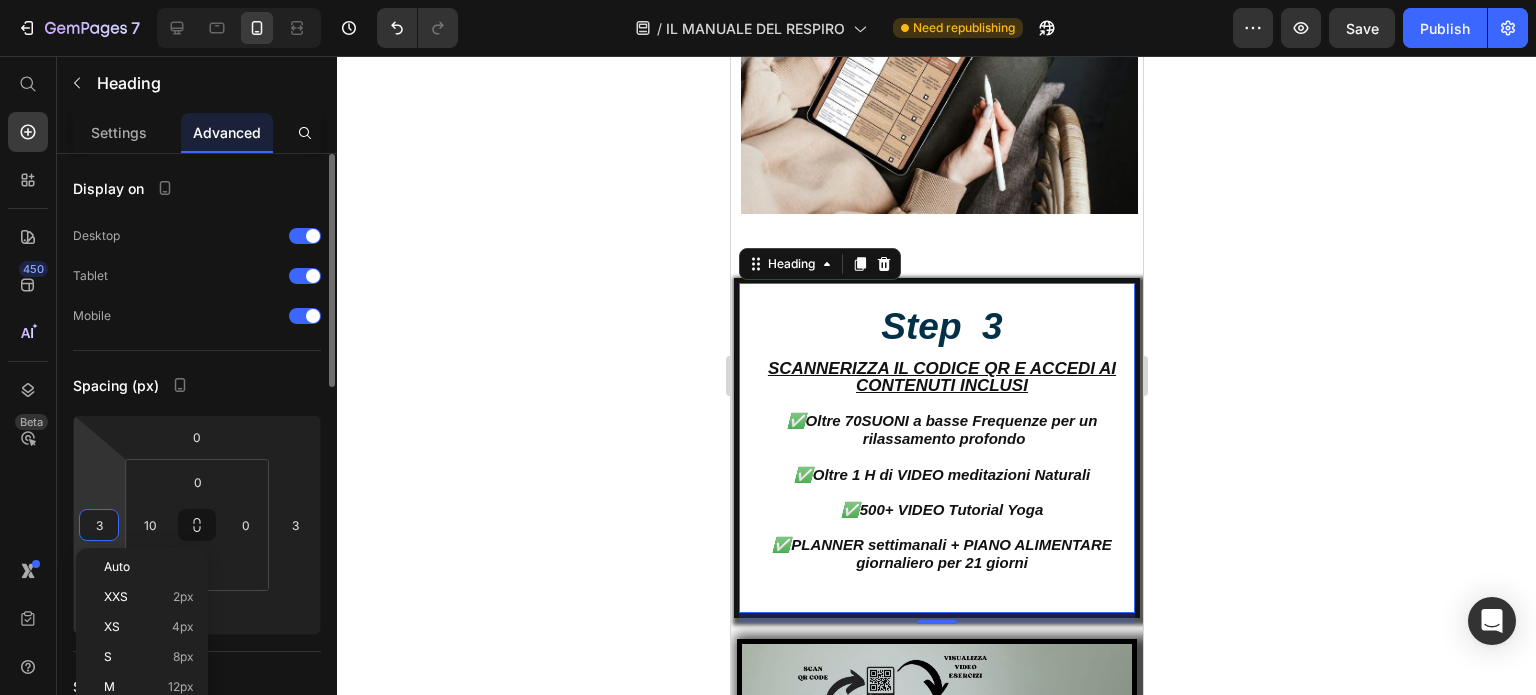 type on "4" 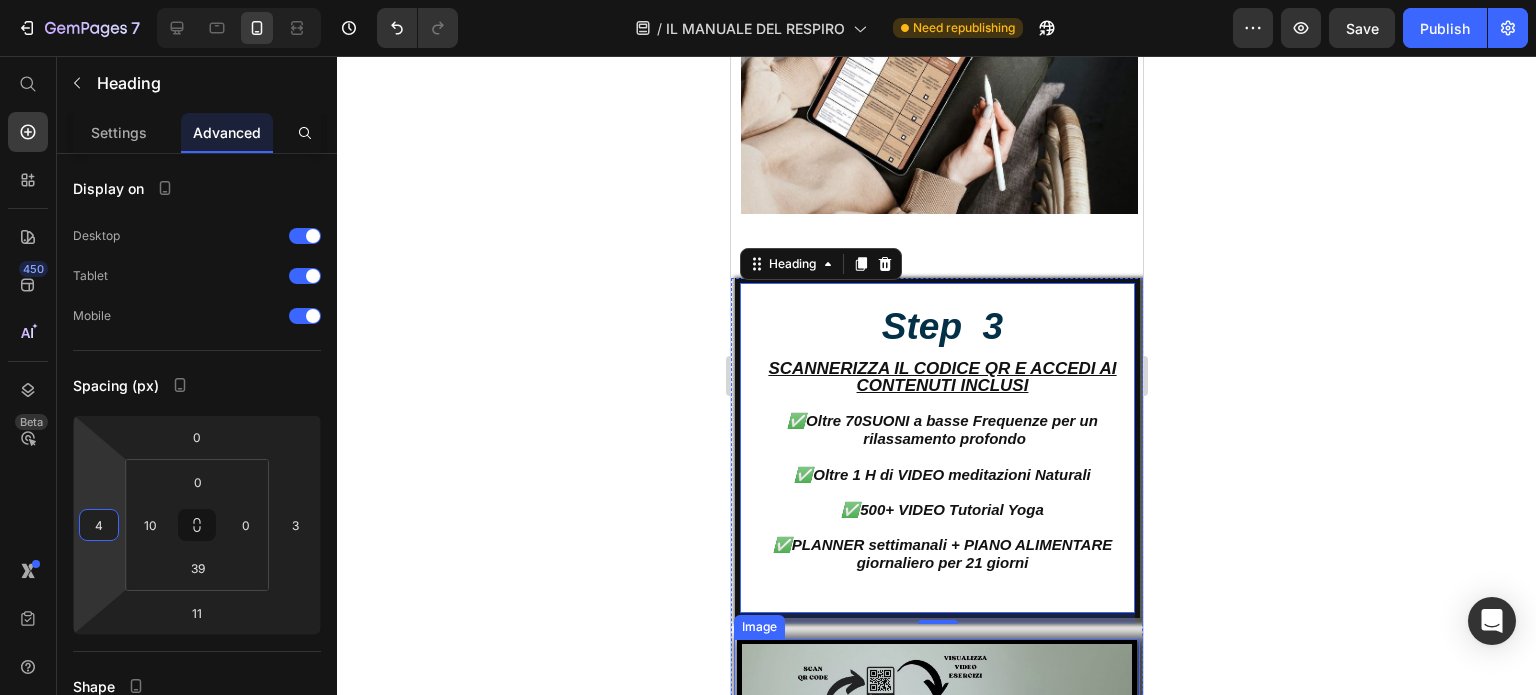 click at bounding box center [936, 768] 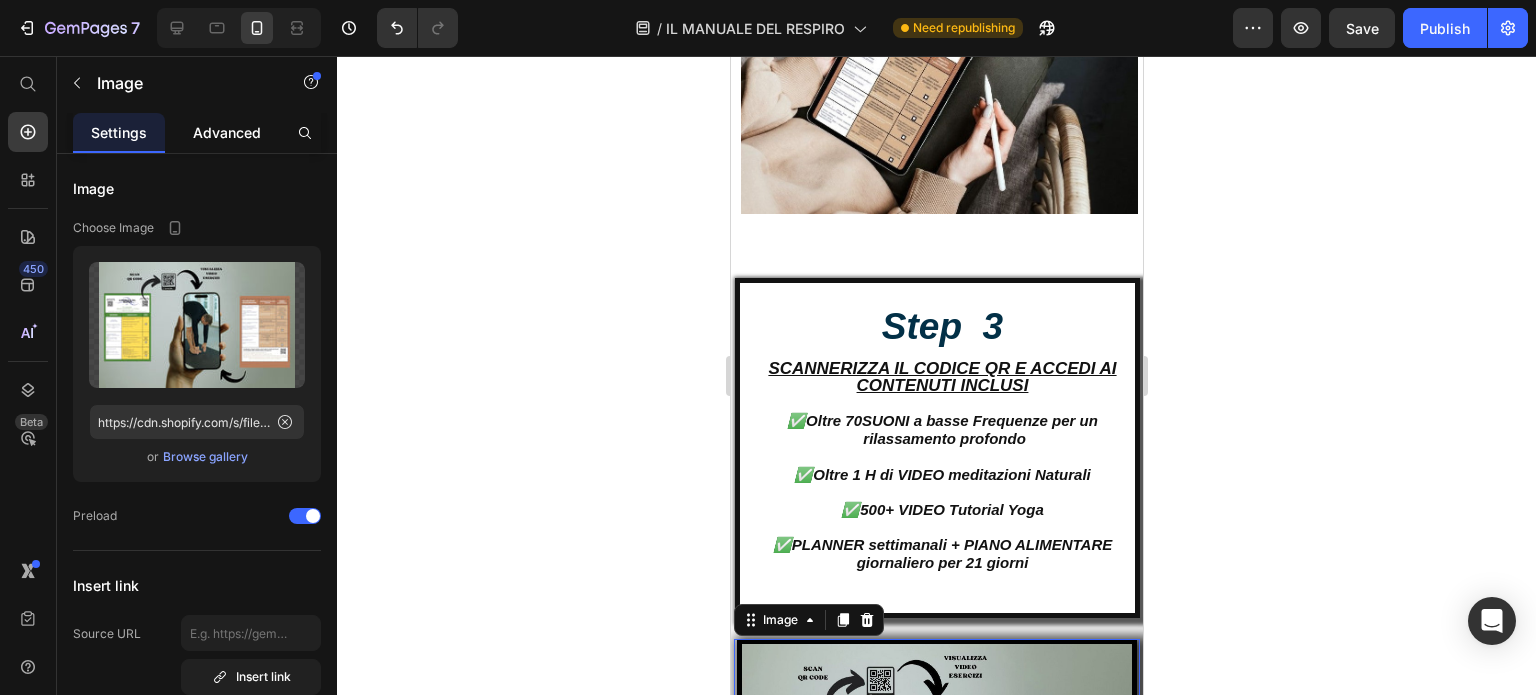 click on "Advanced" at bounding box center [227, 132] 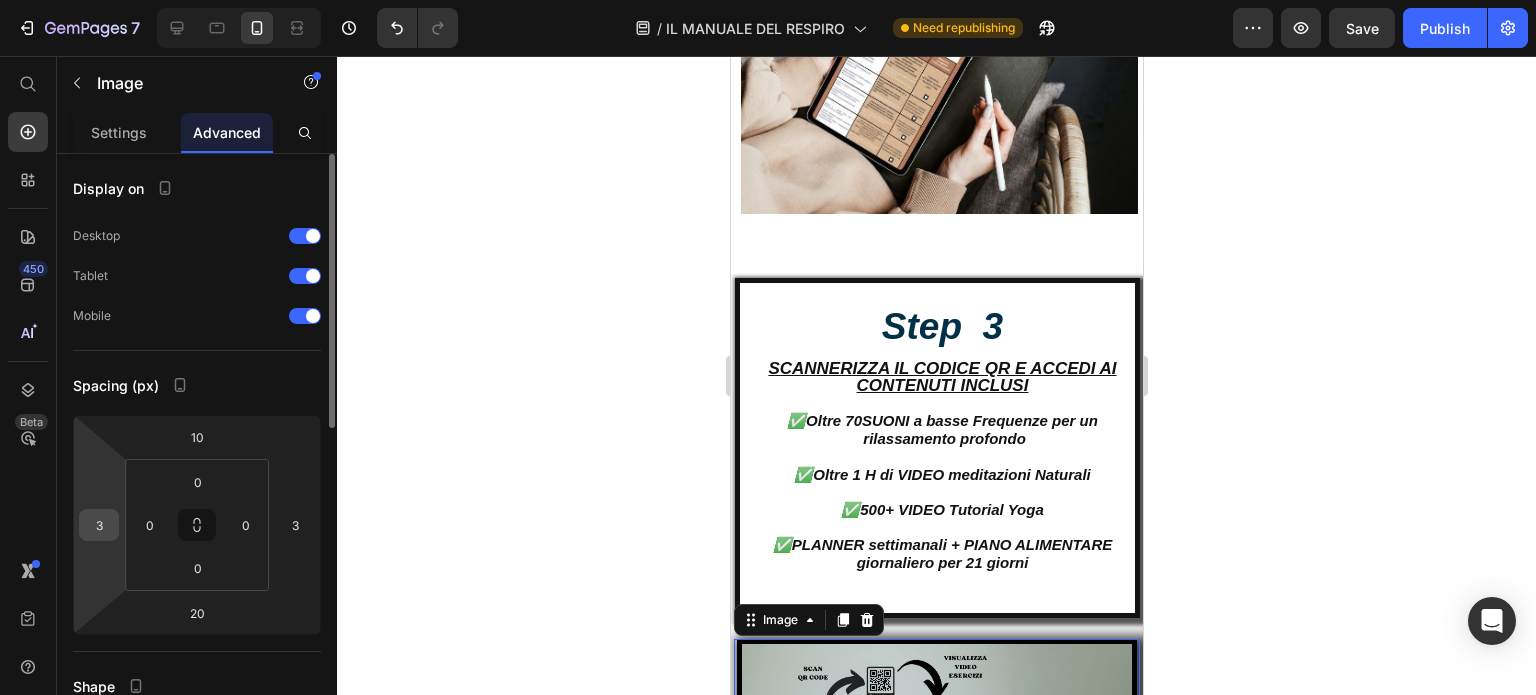 click on "3" at bounding box center [99, 525] 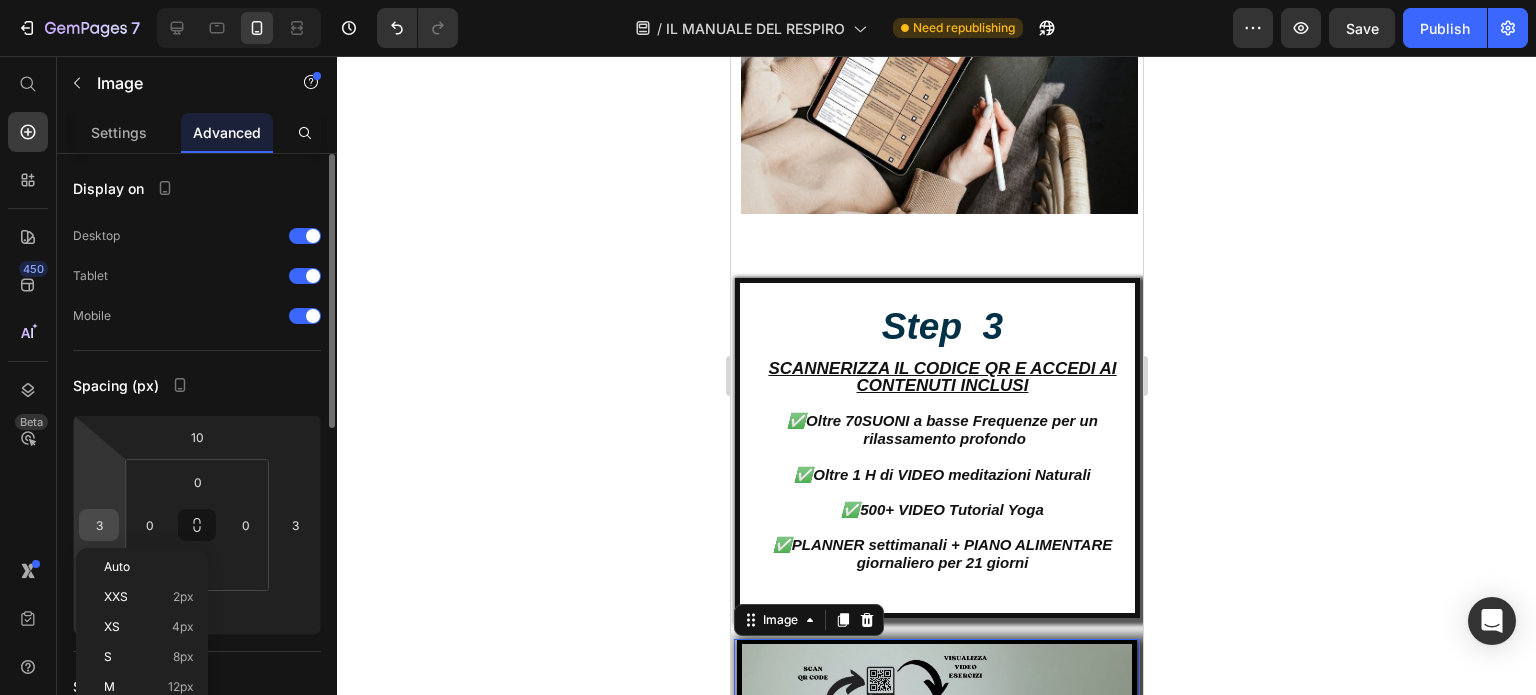click on "3" at bounding box center [99, 525] 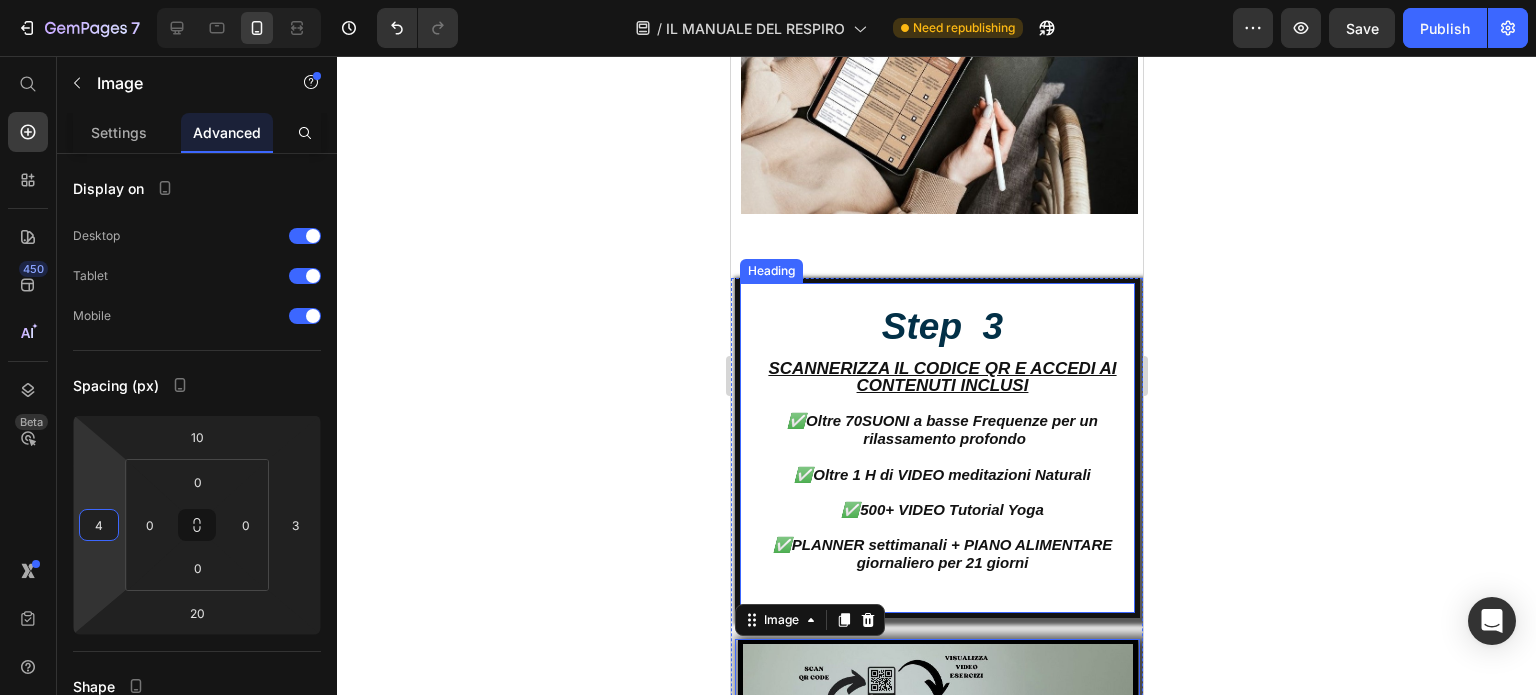 scroll, scrollTop: 9652, scrollLeft: 0, axis: vertical 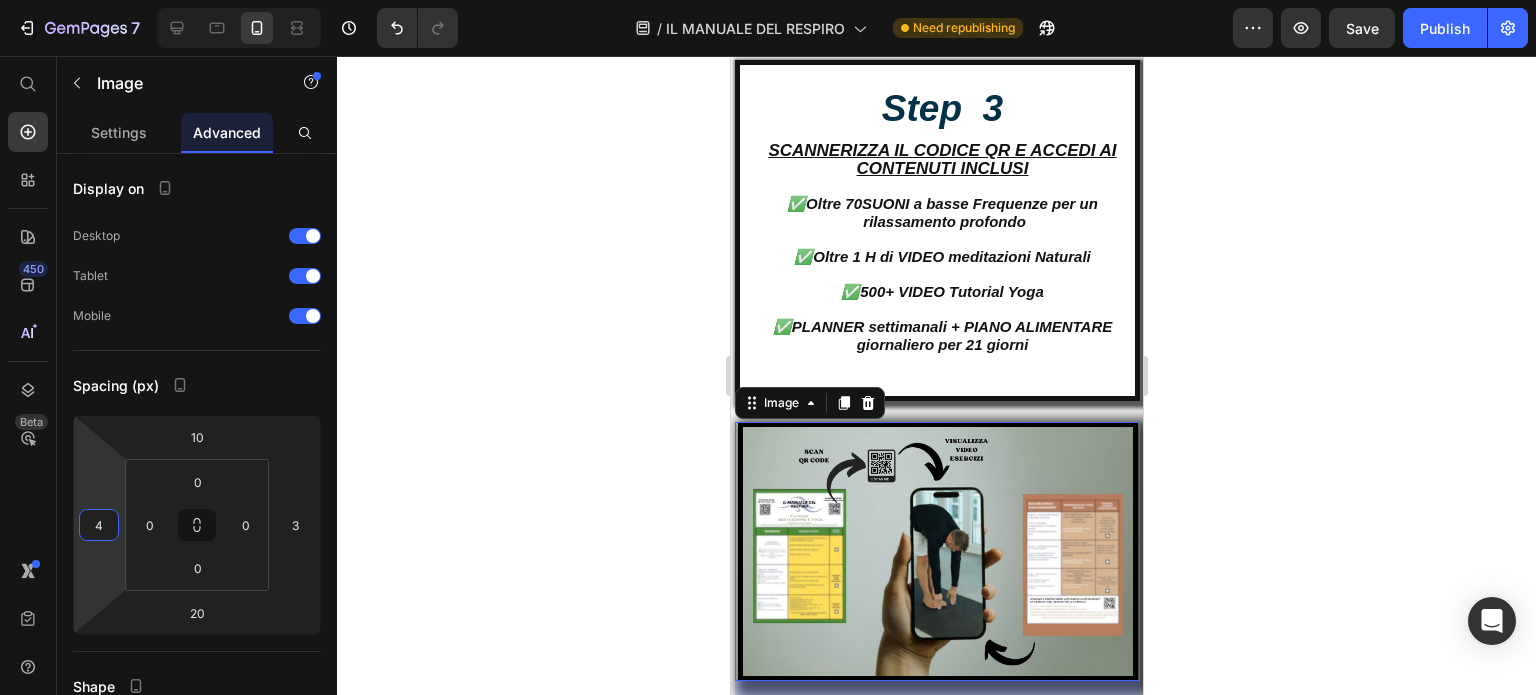 type on "4" 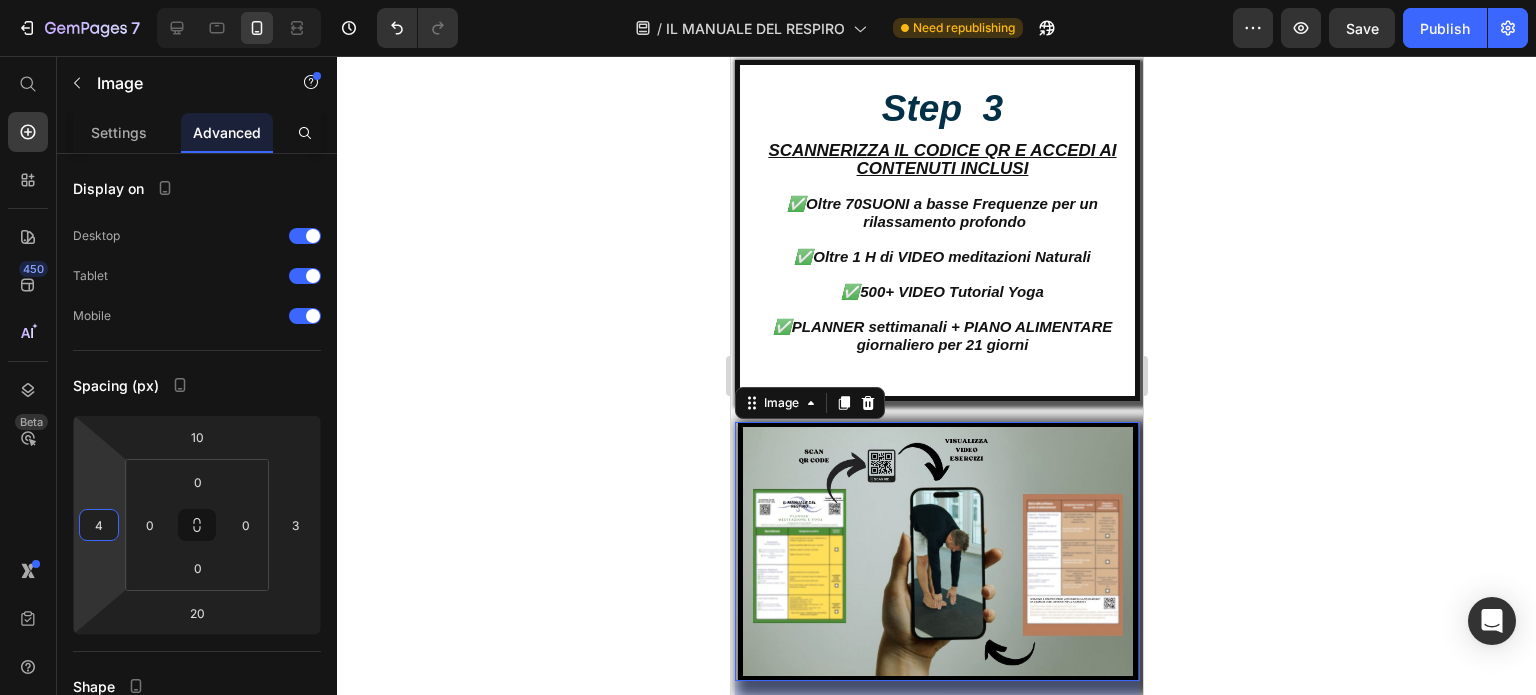 click at bounding box center [936, 551] 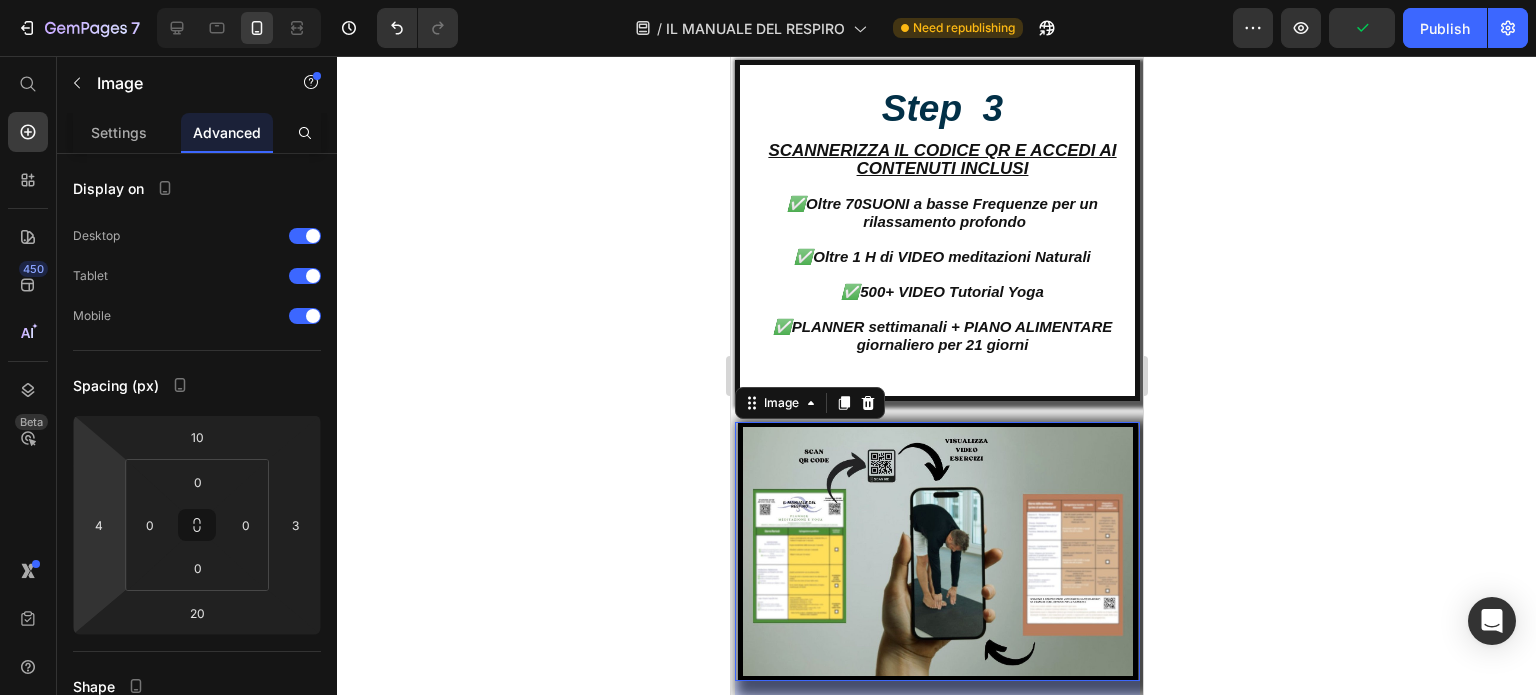 scroll, scrollTop: 9852, scrollLeft: 0, axis: vertical 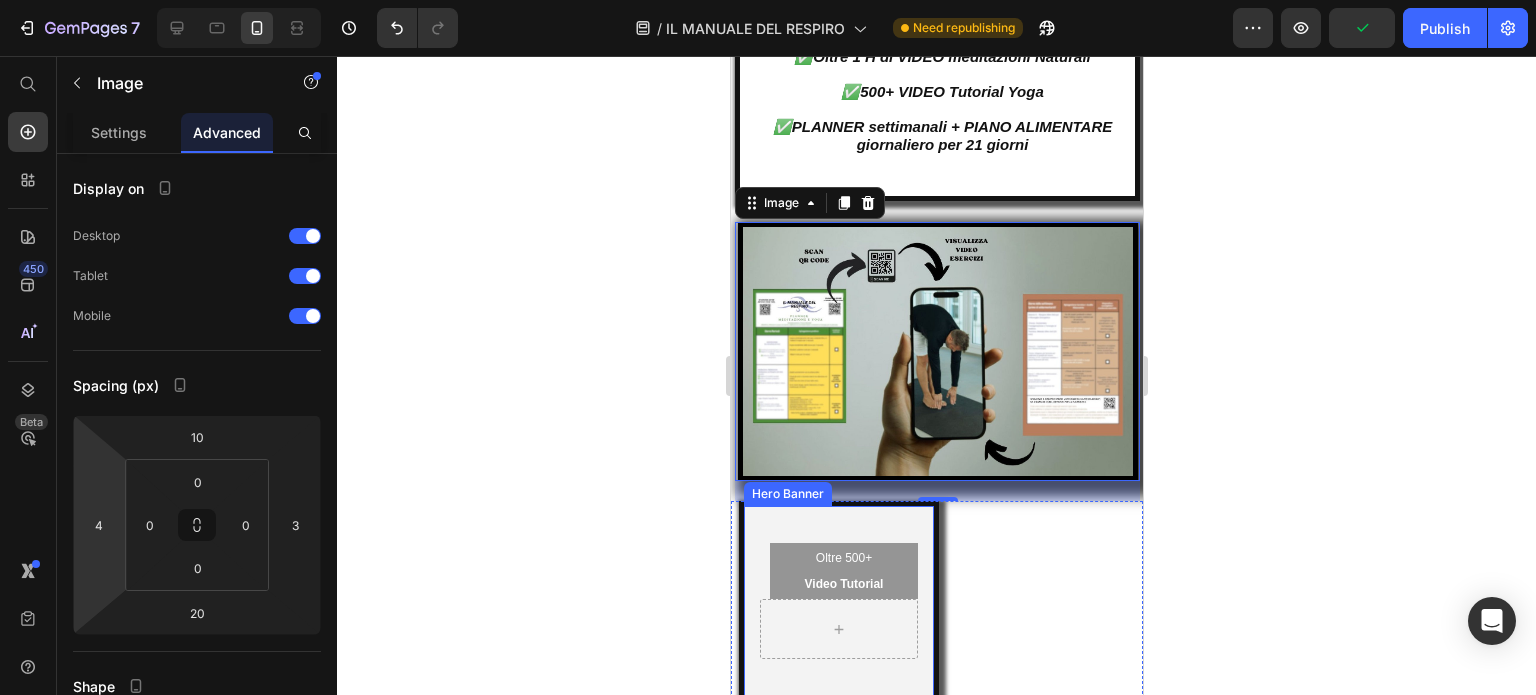 click at bounding box center [838, 601] 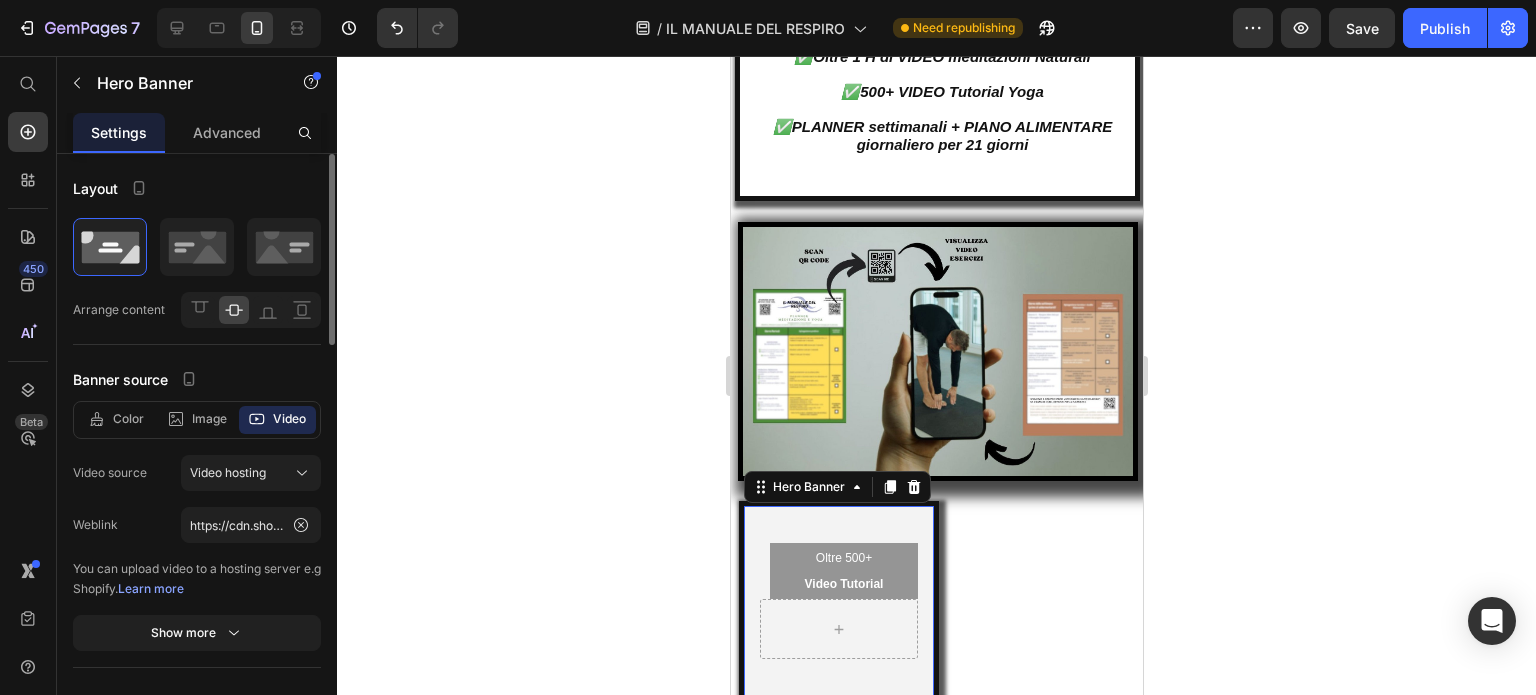 drag, startPoint x: 224, startPoint y: 133, endPoint x: 214, endPoint y: 170, distance: 38.327538 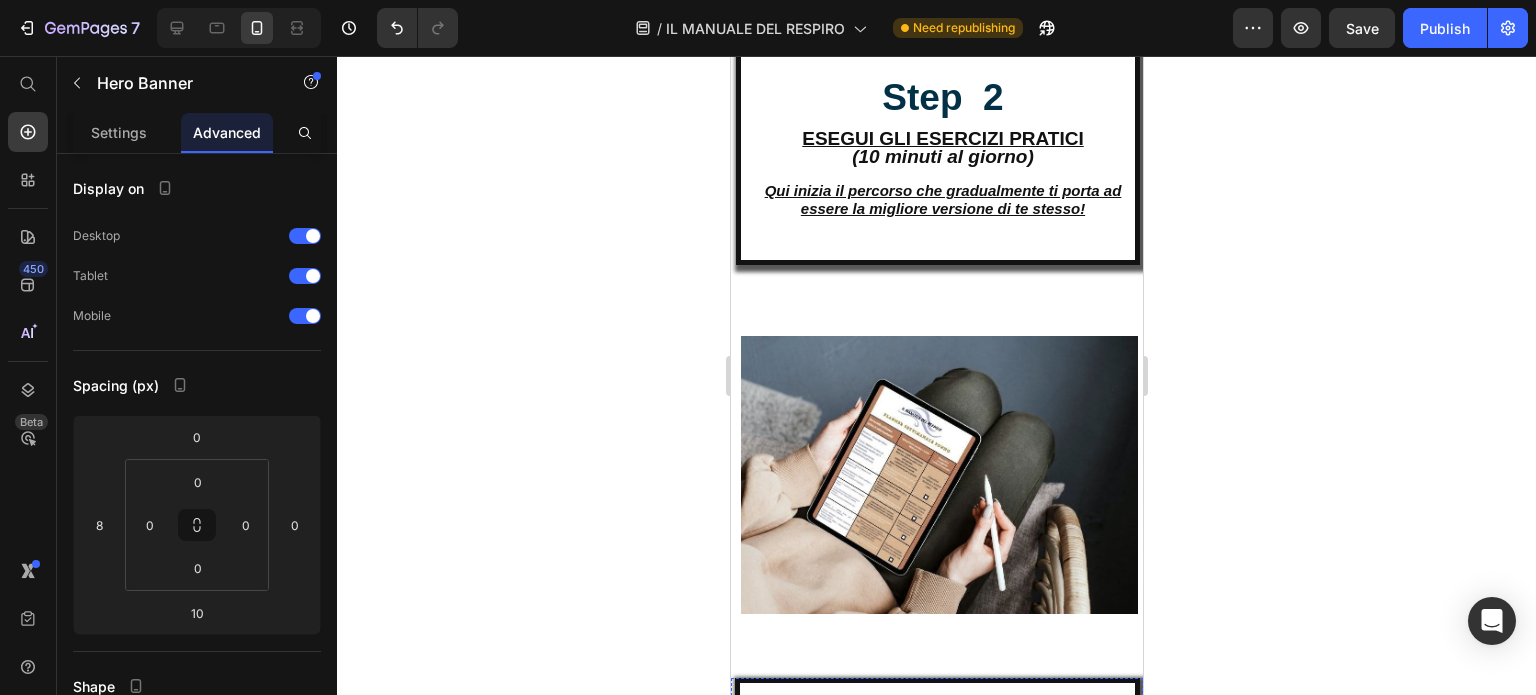 scroll, scrollTop: 8952, scrollLeft: 0, axis: vertical 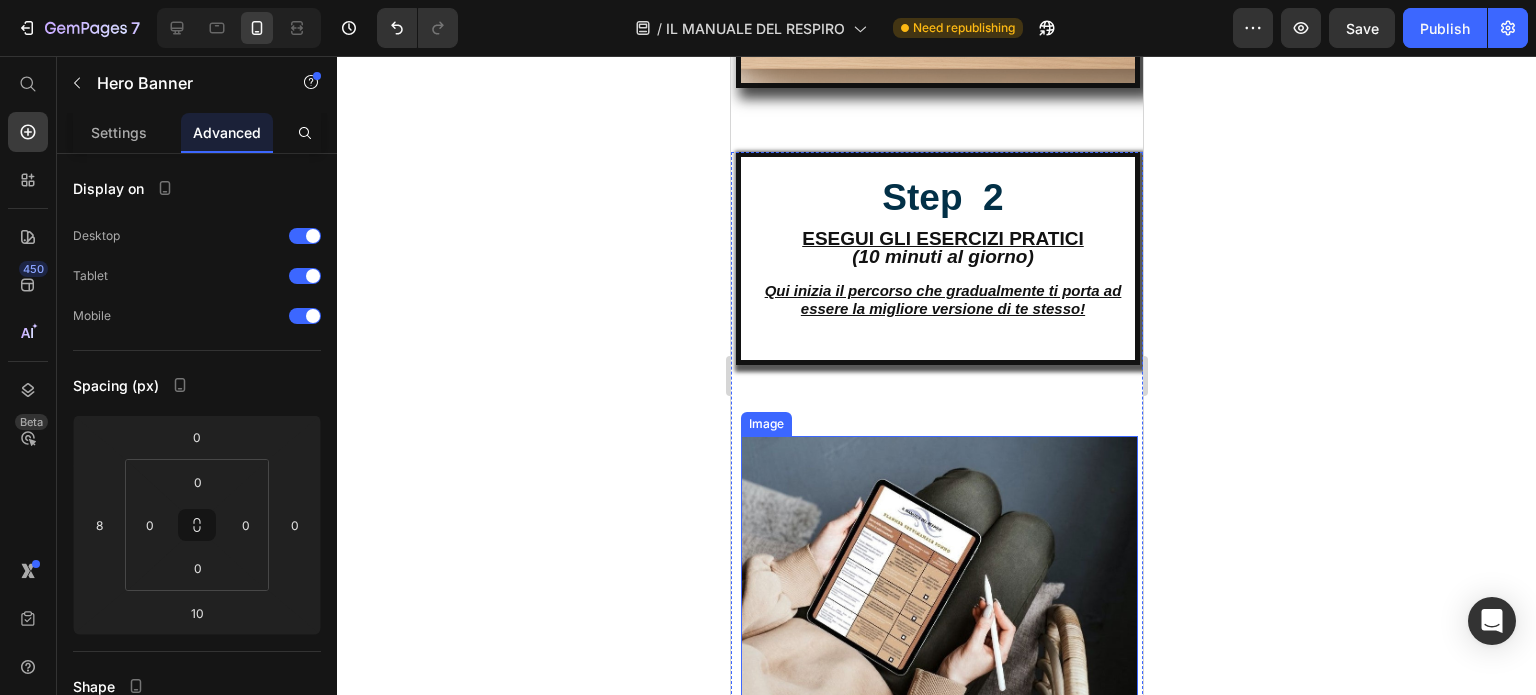 click at bounding box center (938, 575) 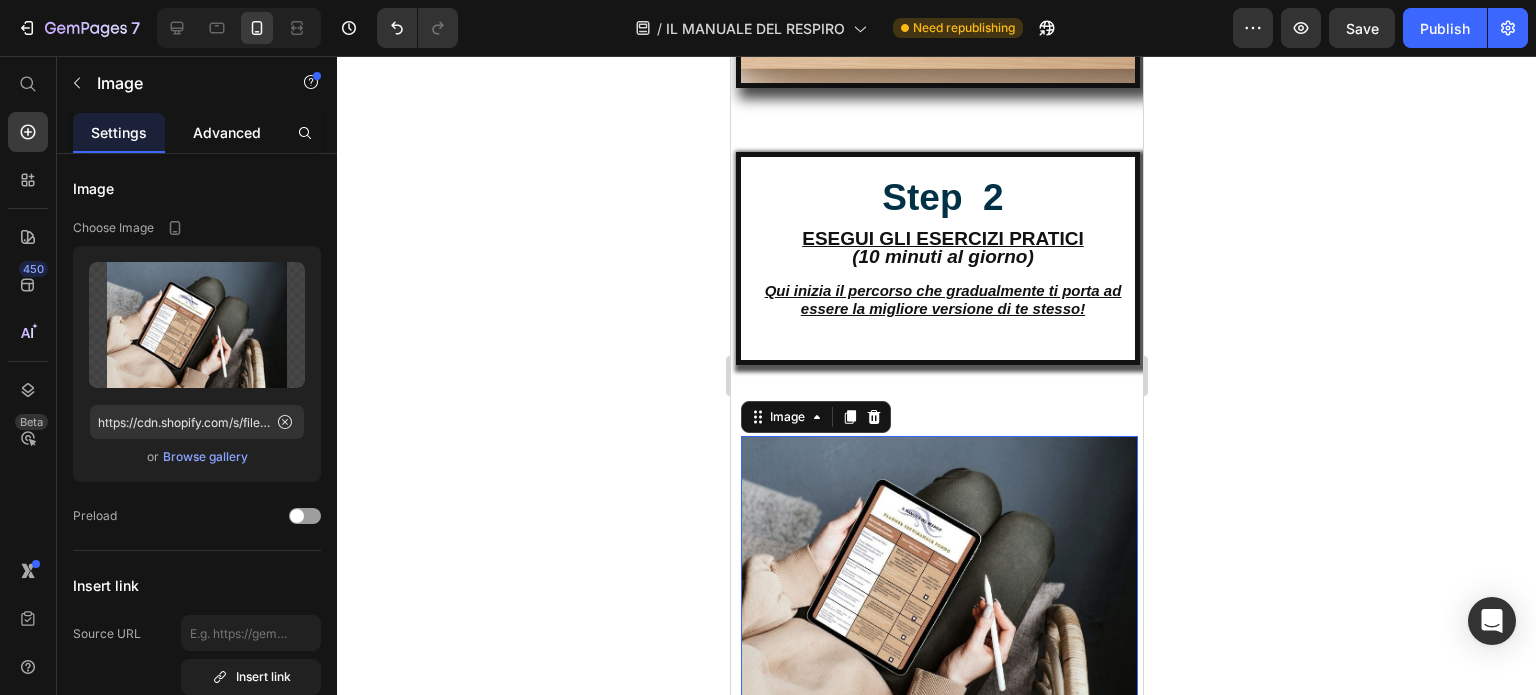 click on "Advanced" at bounding box center (227, 132) 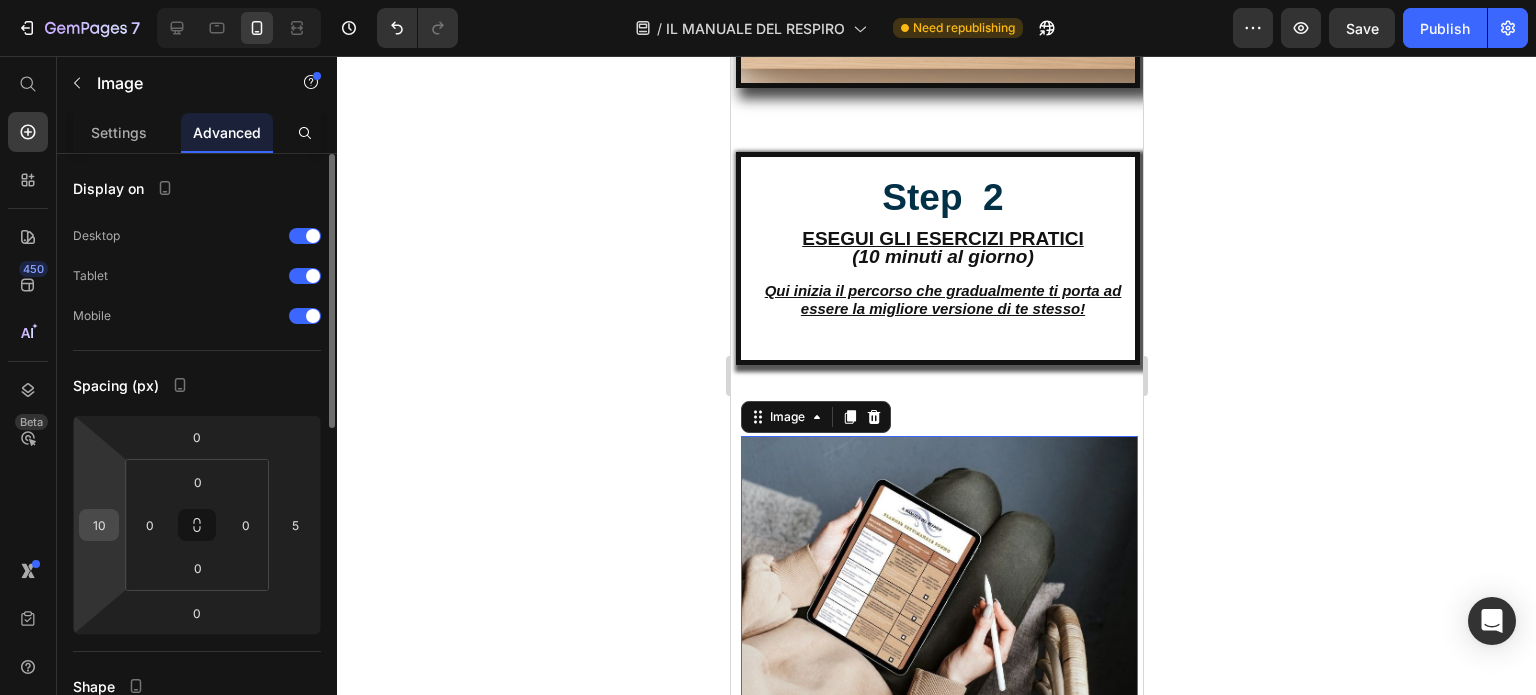 click on "10" at bounding box center (99, 525) 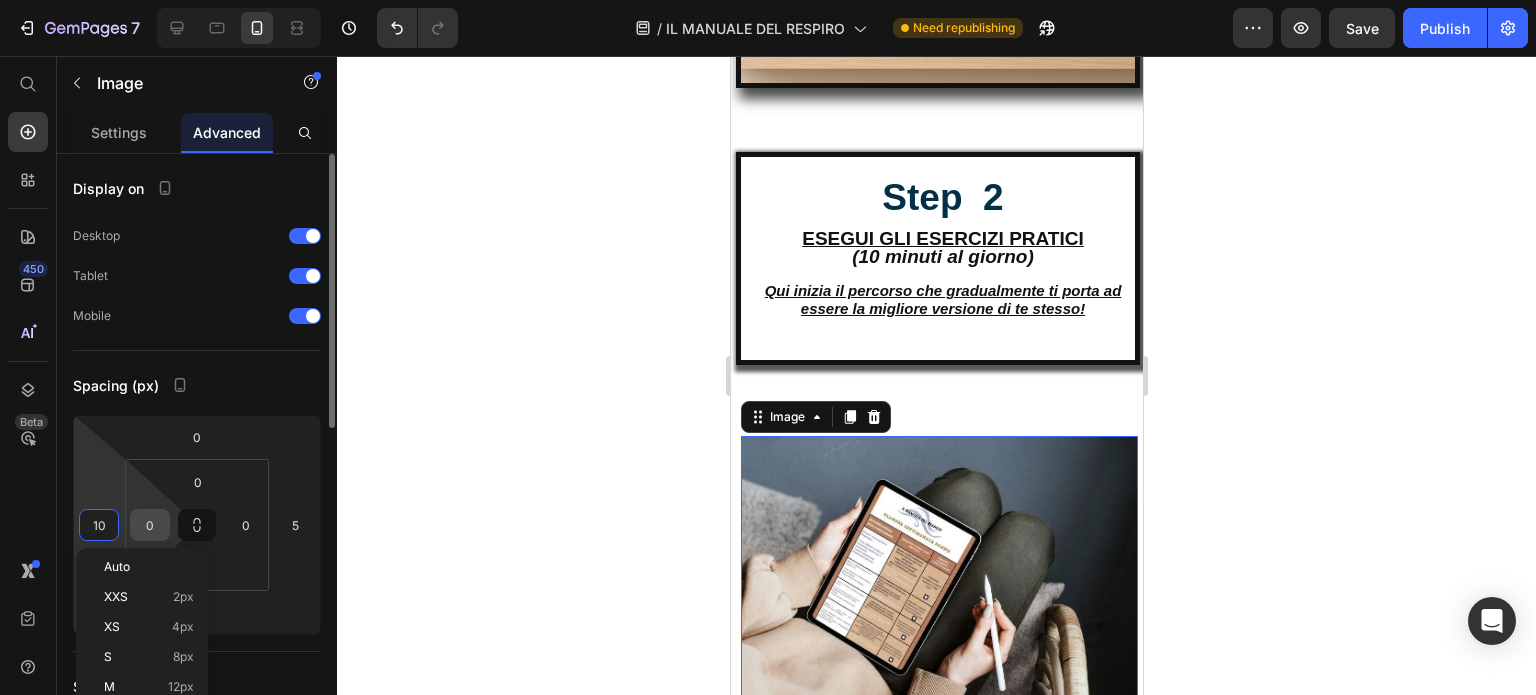 type on "8" 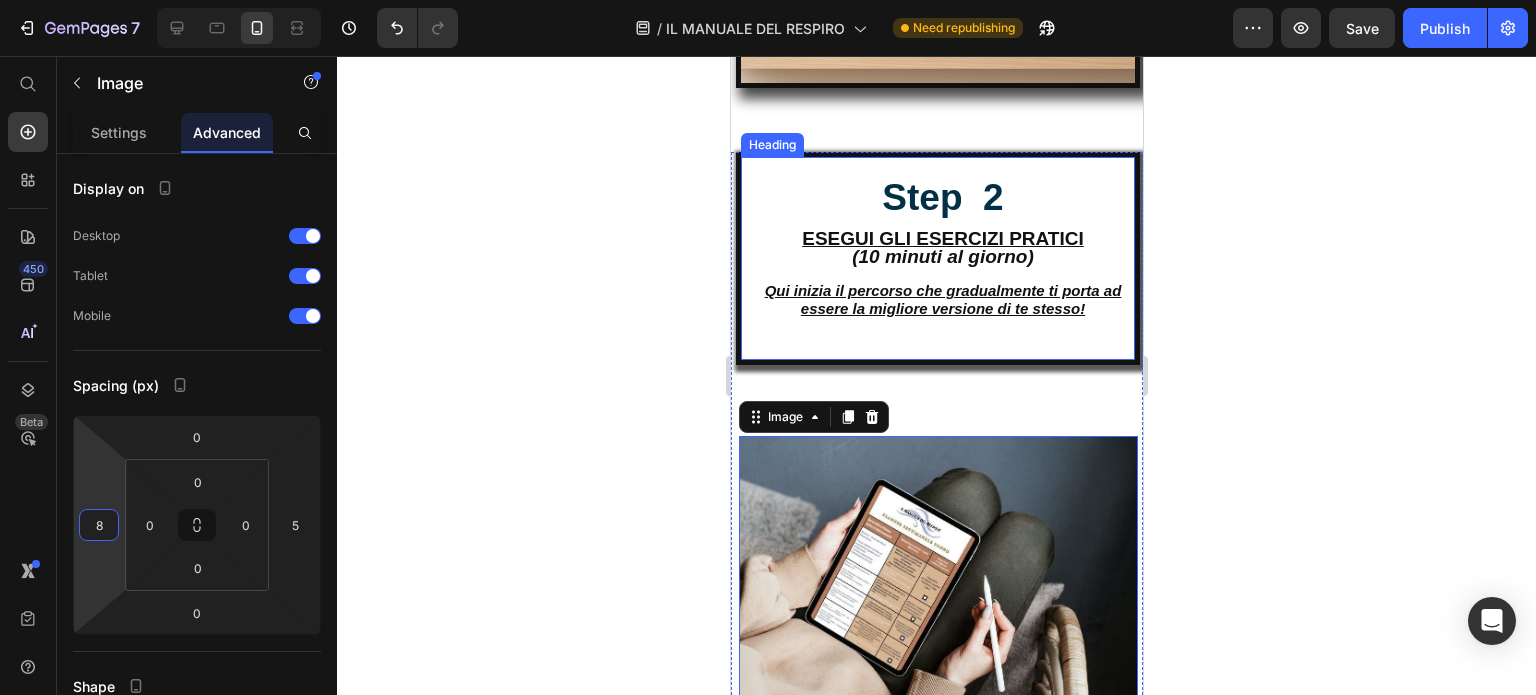 click on "Step  2 ESEGUI GLI ESERCIZI PRATICI  ([AGE] minuti al giorno) Qui inizia il percorso che gradualmente ti porta ad essere la migliore versione di te stesso!" at bounding box center (942, 238) 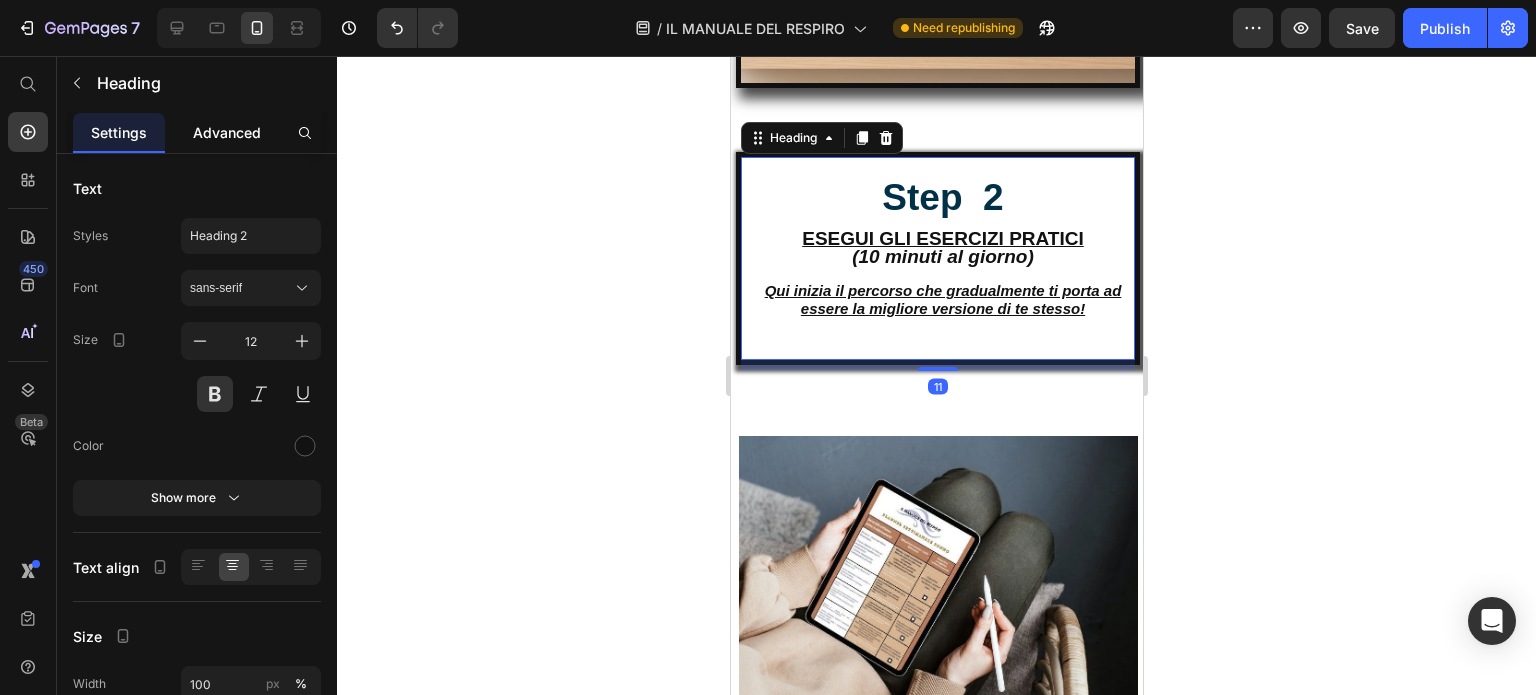 click on "Advanced" at bounding box center [227, 132] 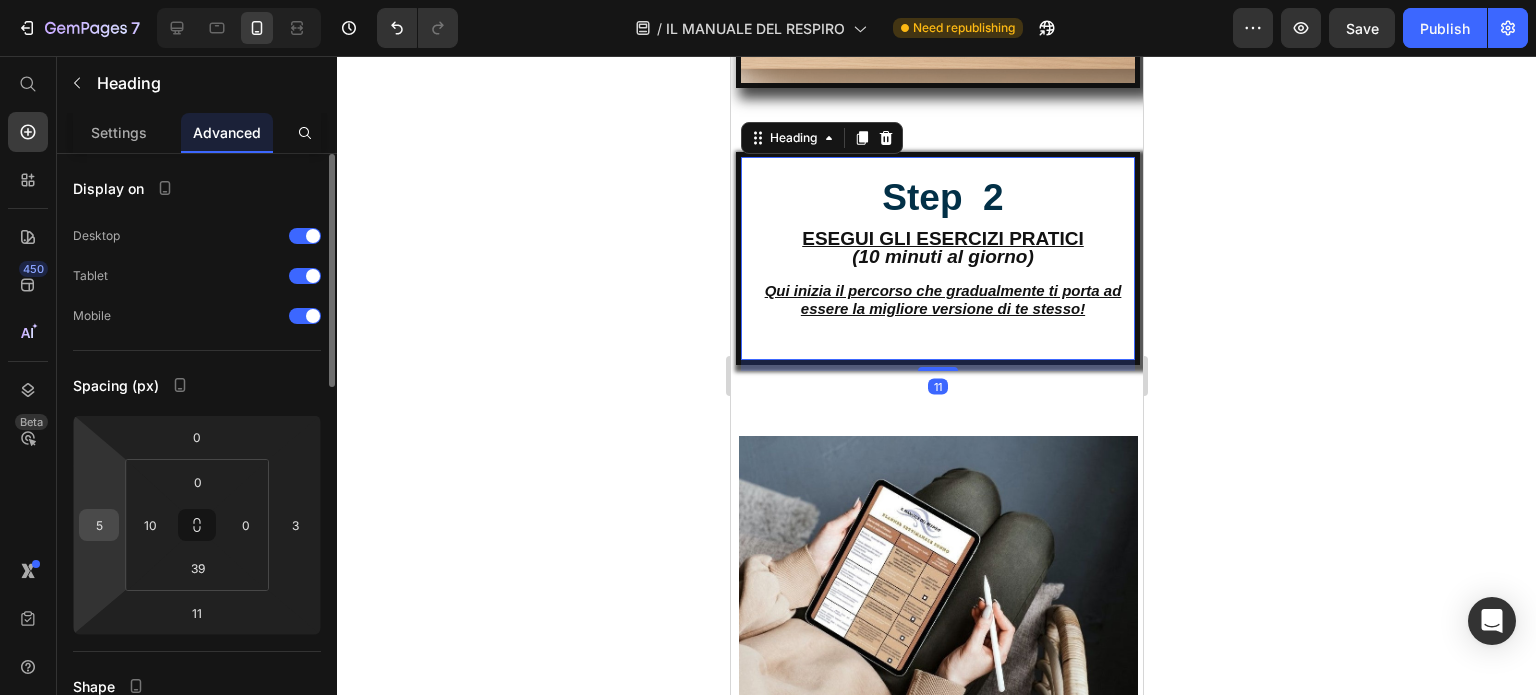 click on "5" at bounding box center [99, 525] 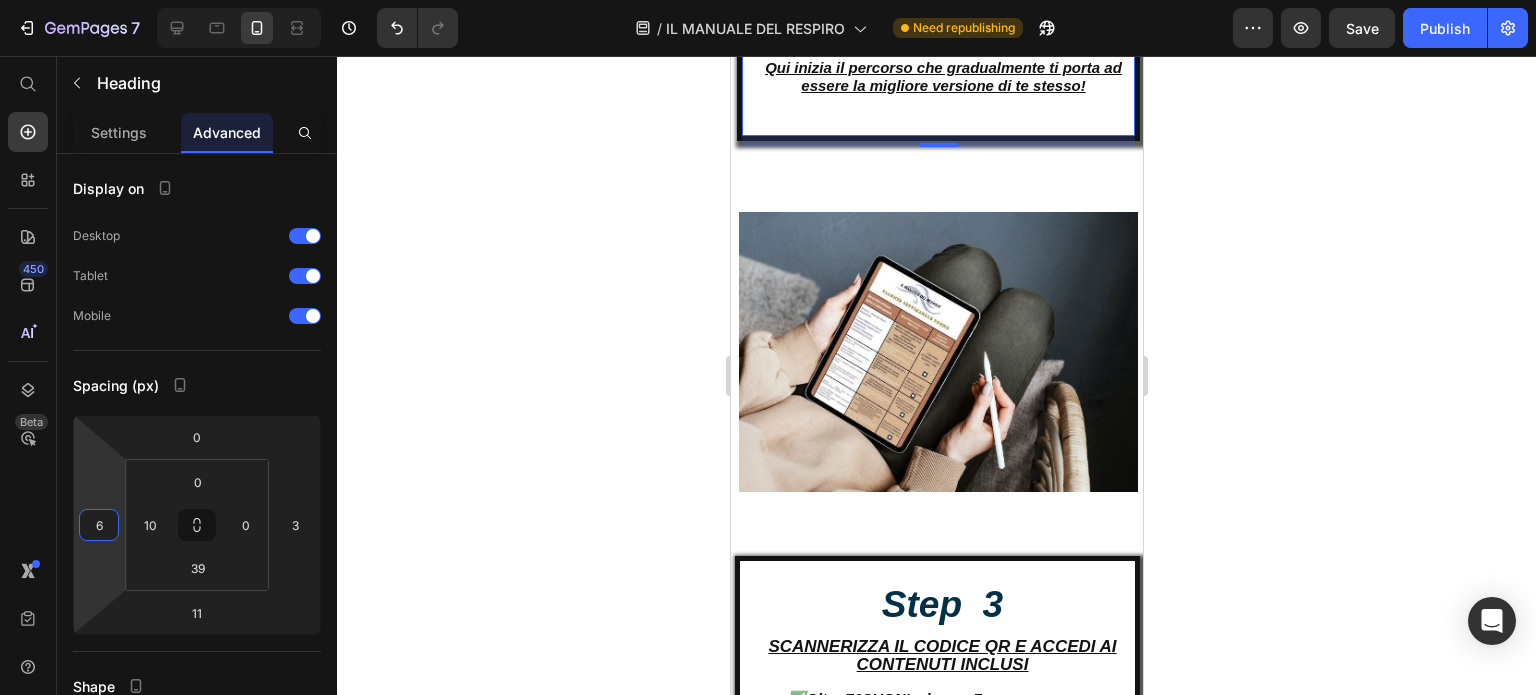 scroll, scrollTop: 8517, scrollLeft: 0, axis: vertical 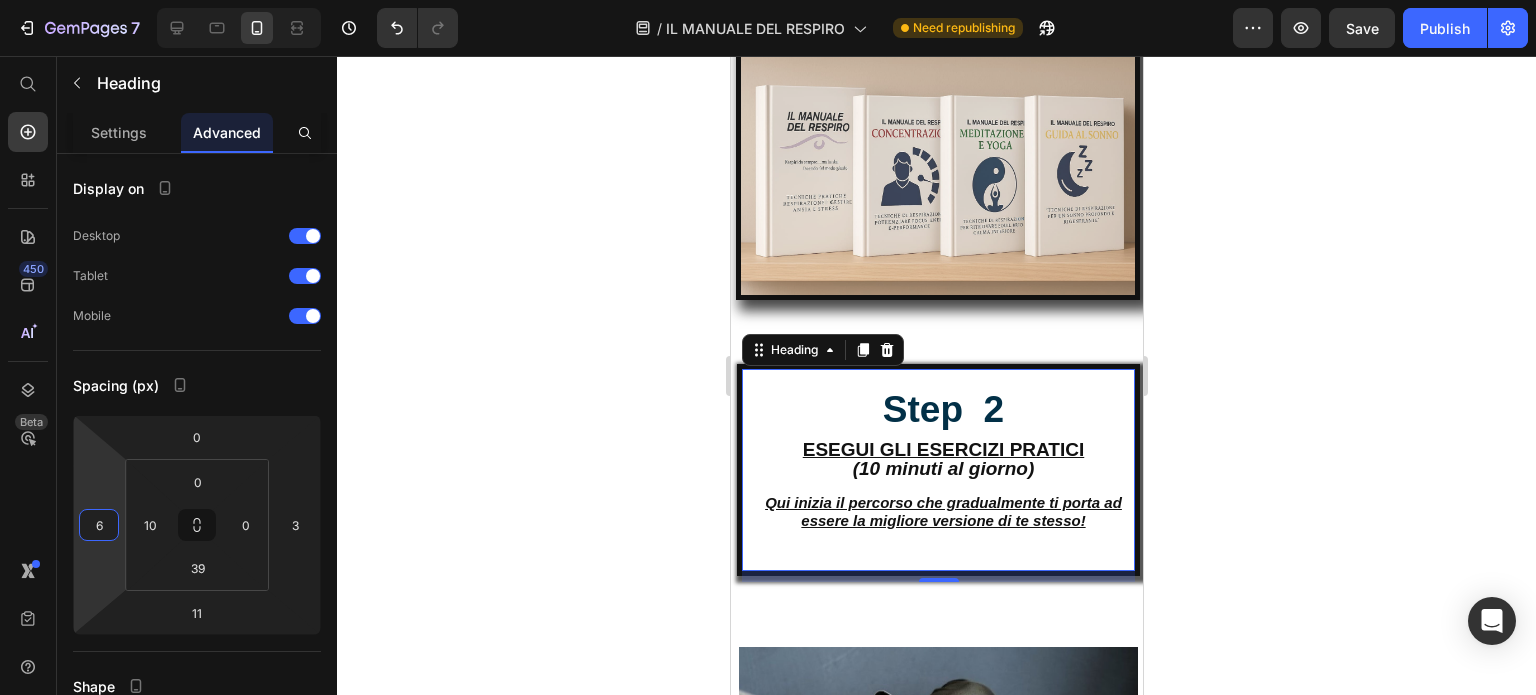 type on "6" 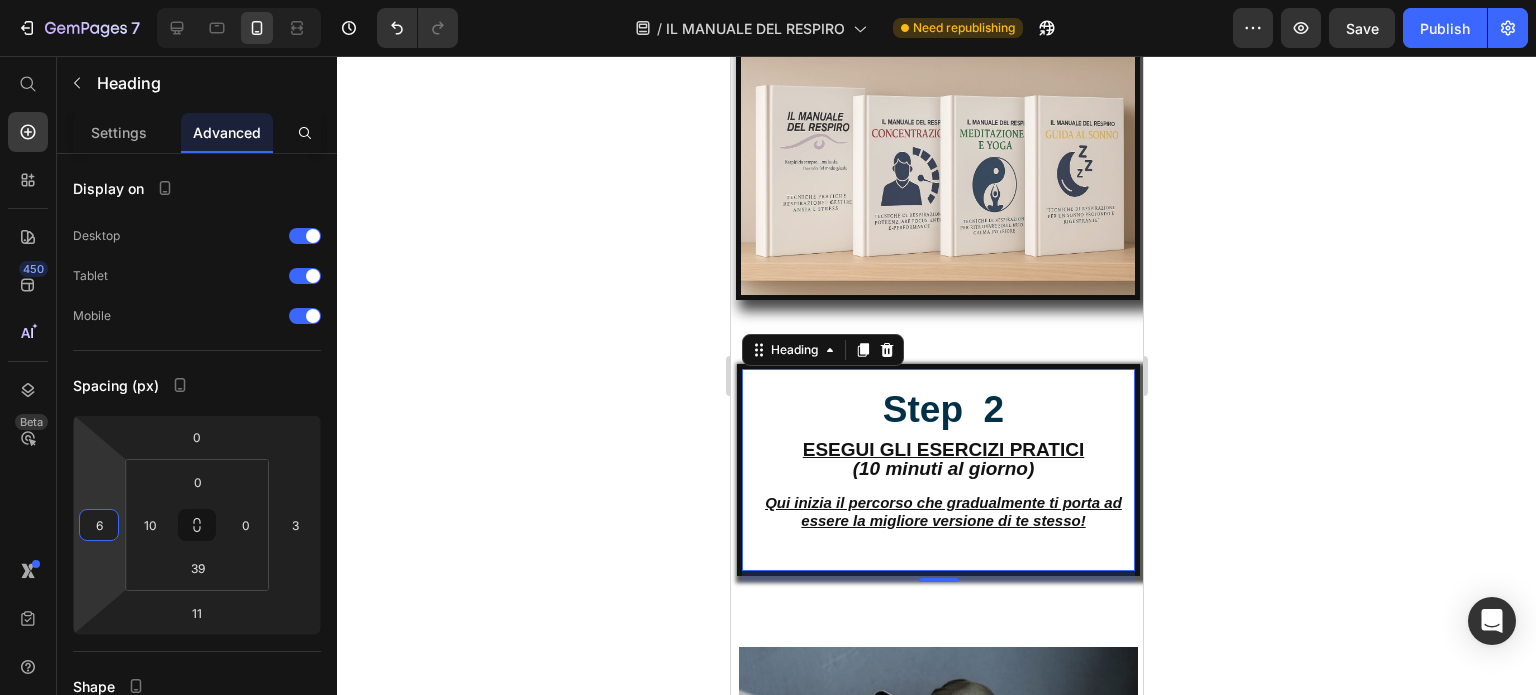 click on "Step  2 ESEGUI GLI ESERCIZI PRATICI  ([AGE] minuti al giorno) Qui inizia il percorso che gradualmente ti porta ad essere la migliore versione di te stesso!" at bounding box center [942, 450] 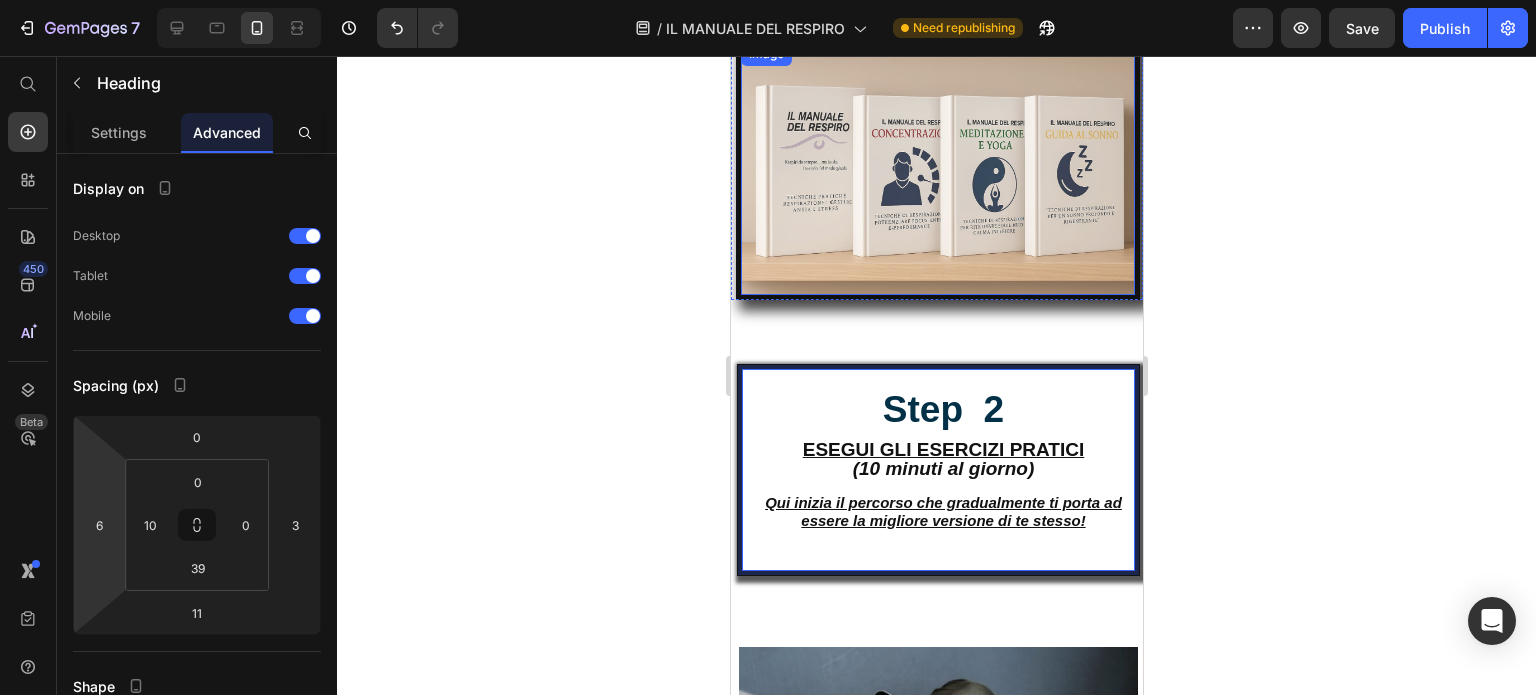 click at bounding box center [937, 168] 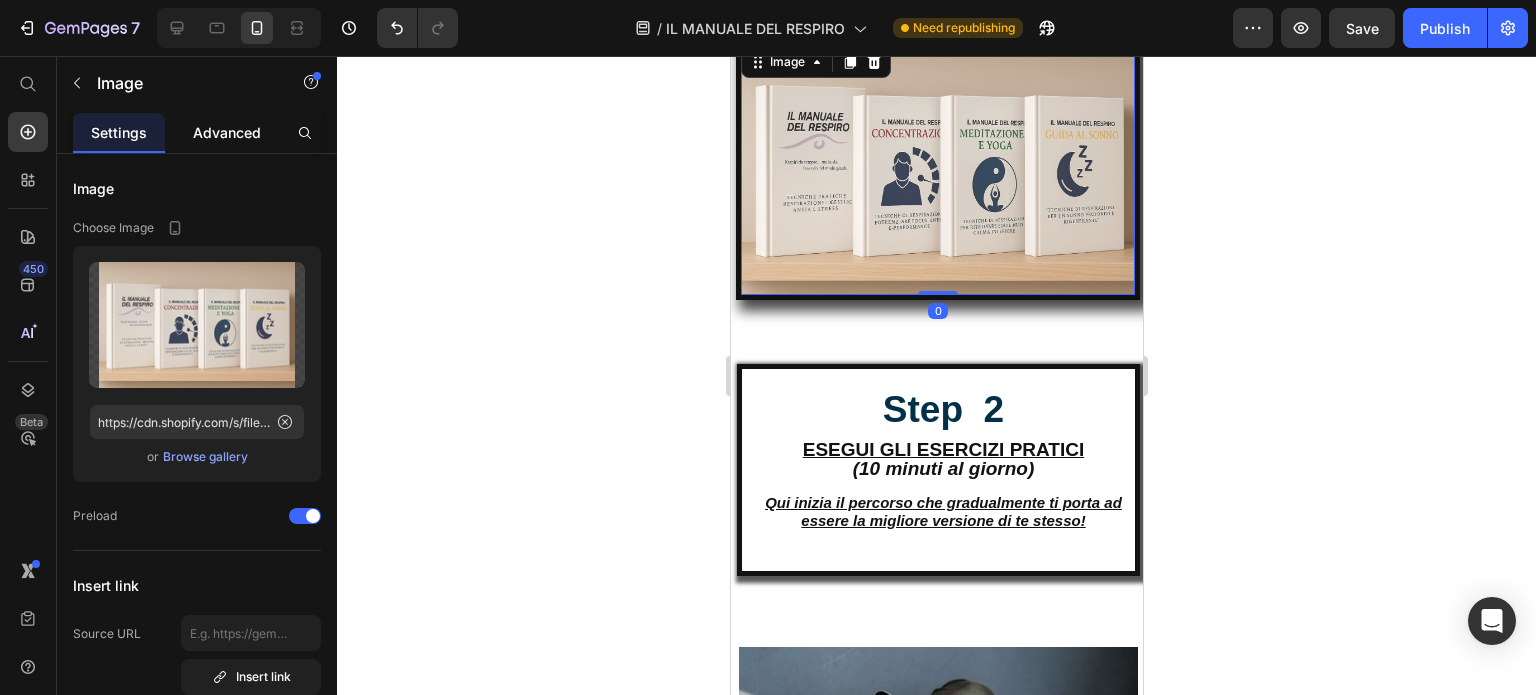 click on "Advanced" at bounding box center (227, 132) 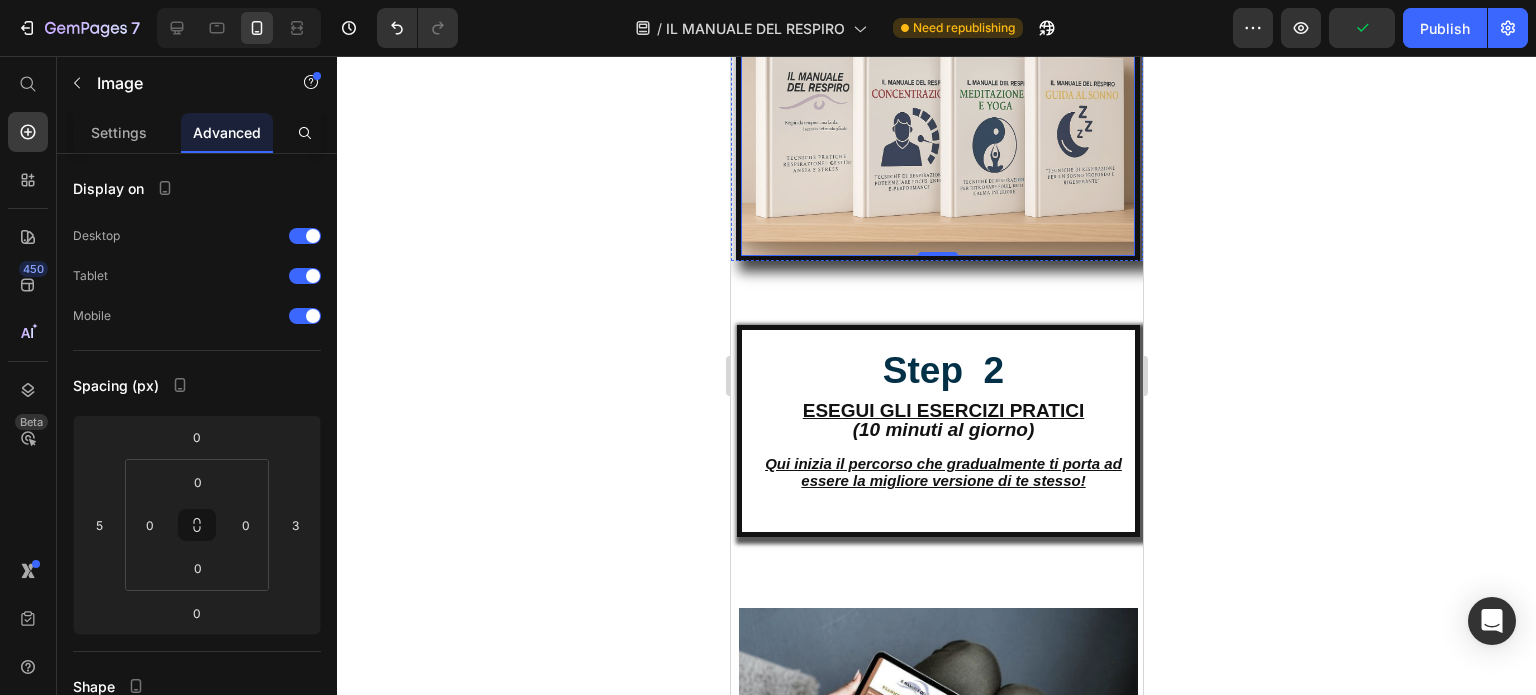 scroll, scrollTop: 7674, scrollLeft: 0, axis: vertical 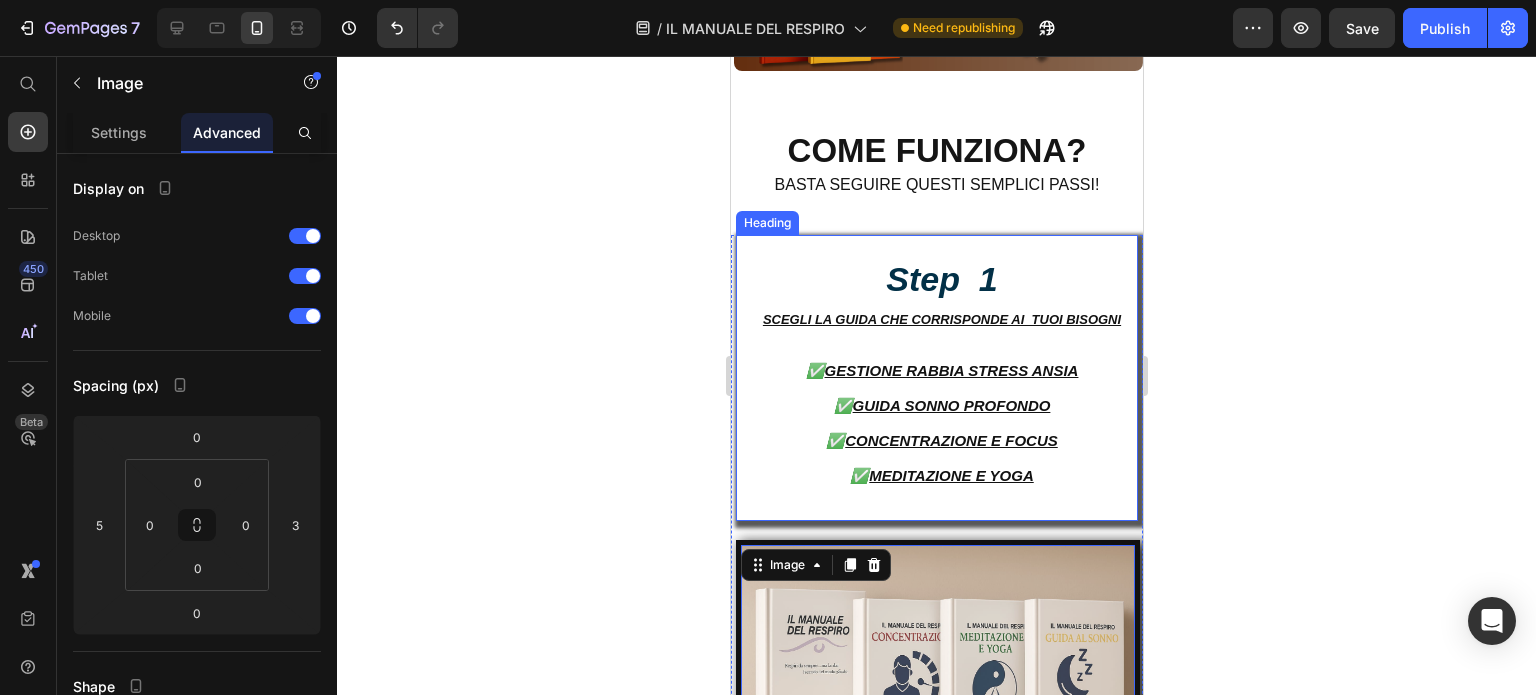 click on "Step  1 SCEGLI LA GUIDA CHE CORRISPONDE AI  TUOI BISOGNI ✅ GESTIONE RABBIA STRESS ANSIA ✅ GUIDA SONNO PROFONDO ✅ CONCENTRAZIONE E FOCUS  ✅ MEDITAZIONE E YOGA" at bounding box center (941, 378) 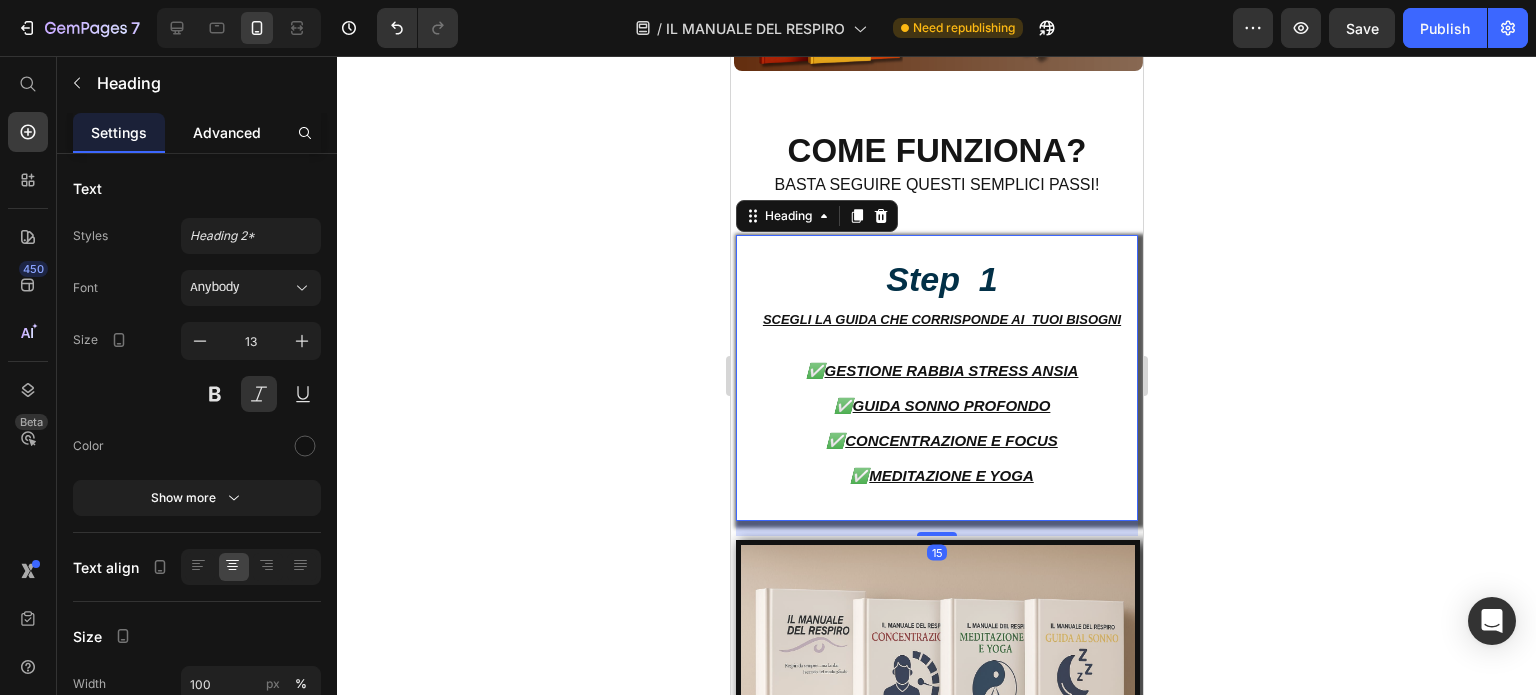 click on "Advanced" at bounding box center [227, 132] 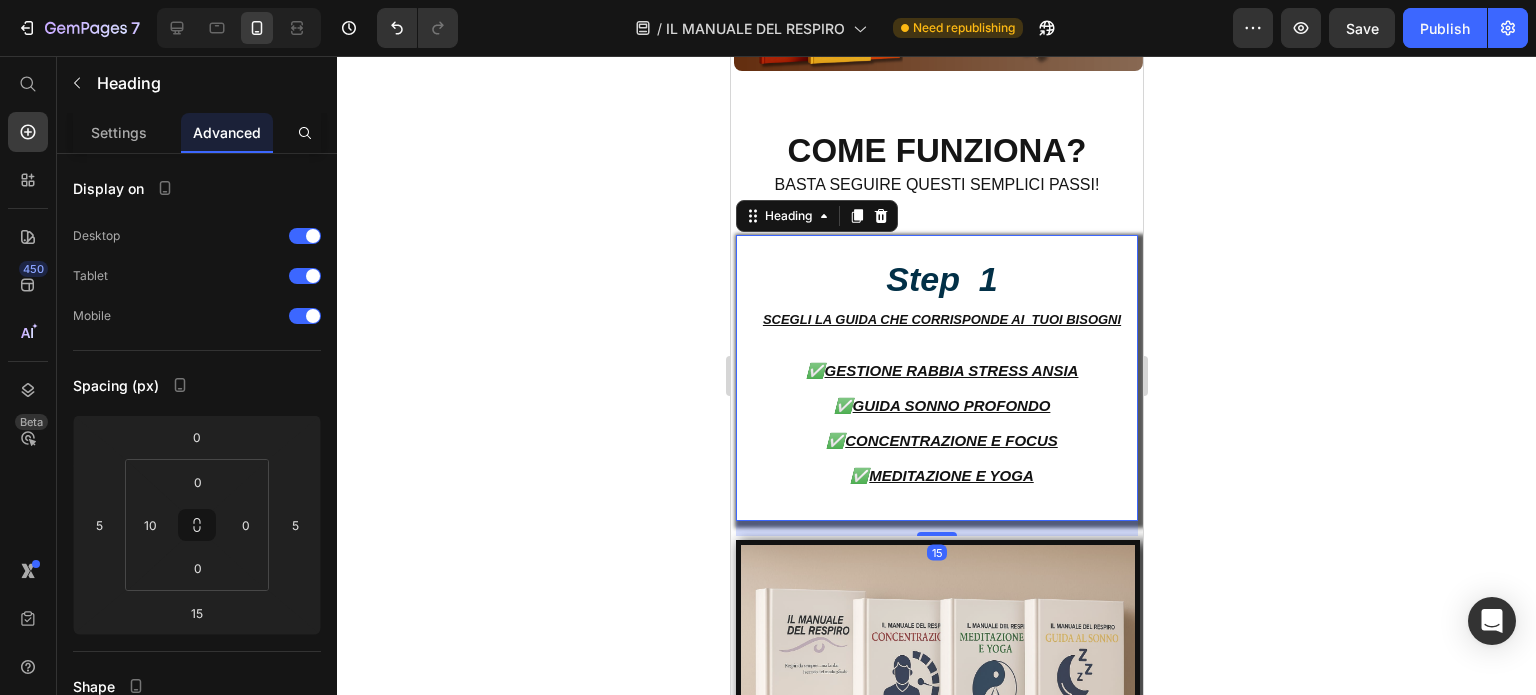 scroll, scrollTop: 7274, scrollLeft: 0, axis: vertical 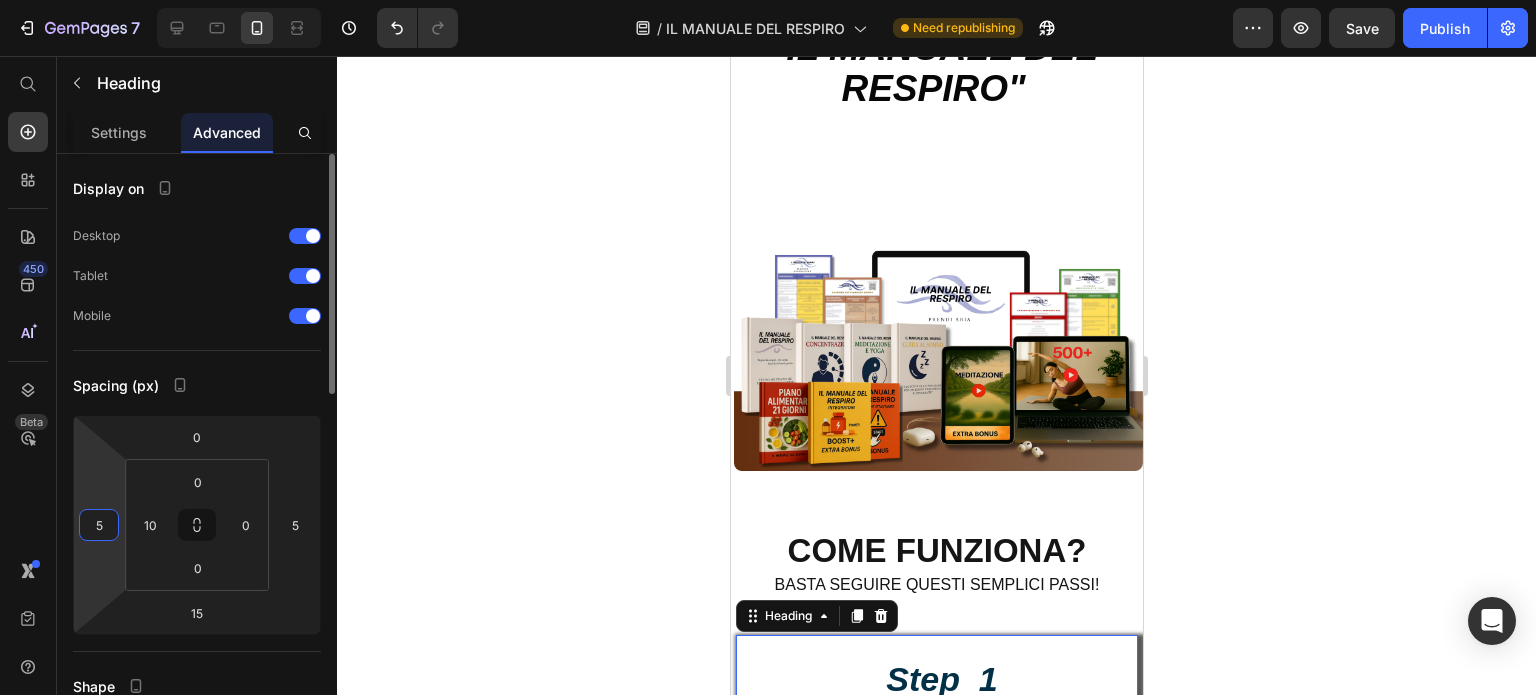 click on "5" at bounding box center (99, 525) 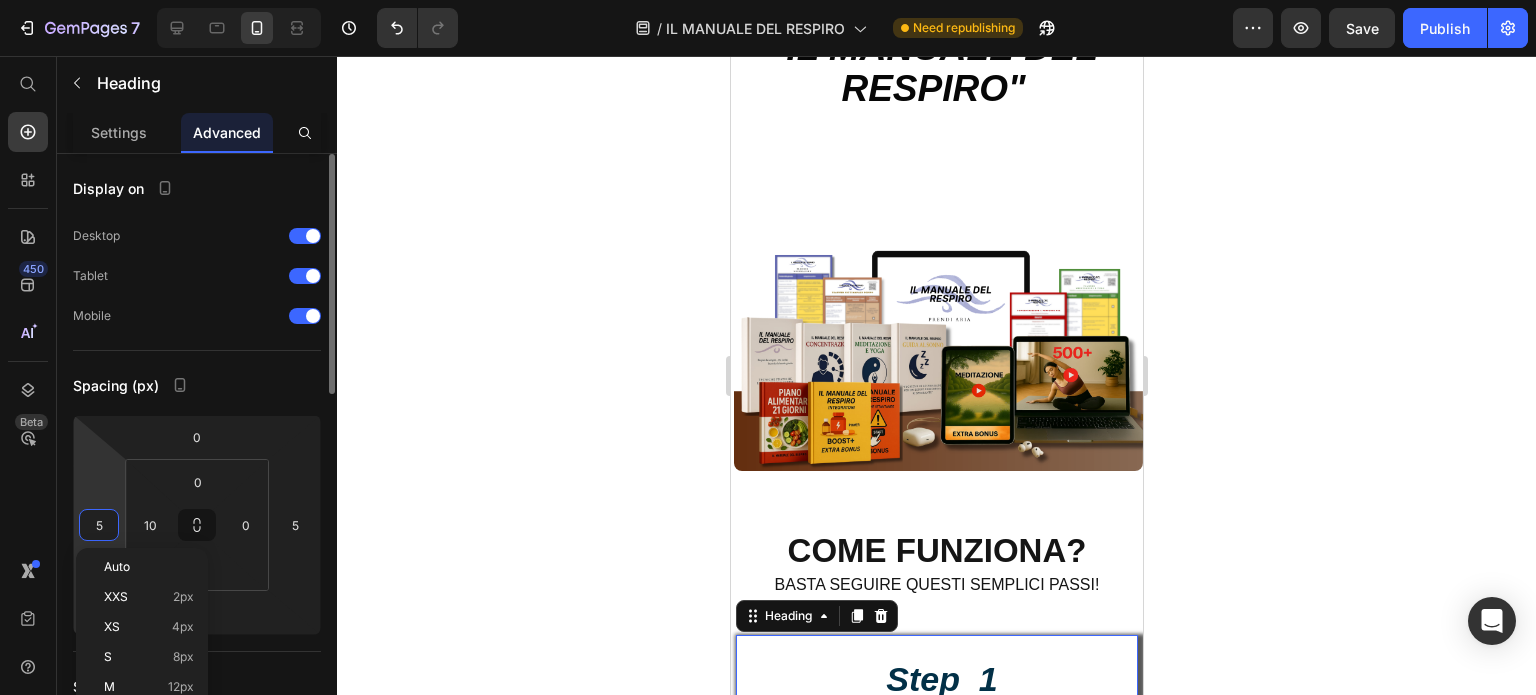 type on "6" 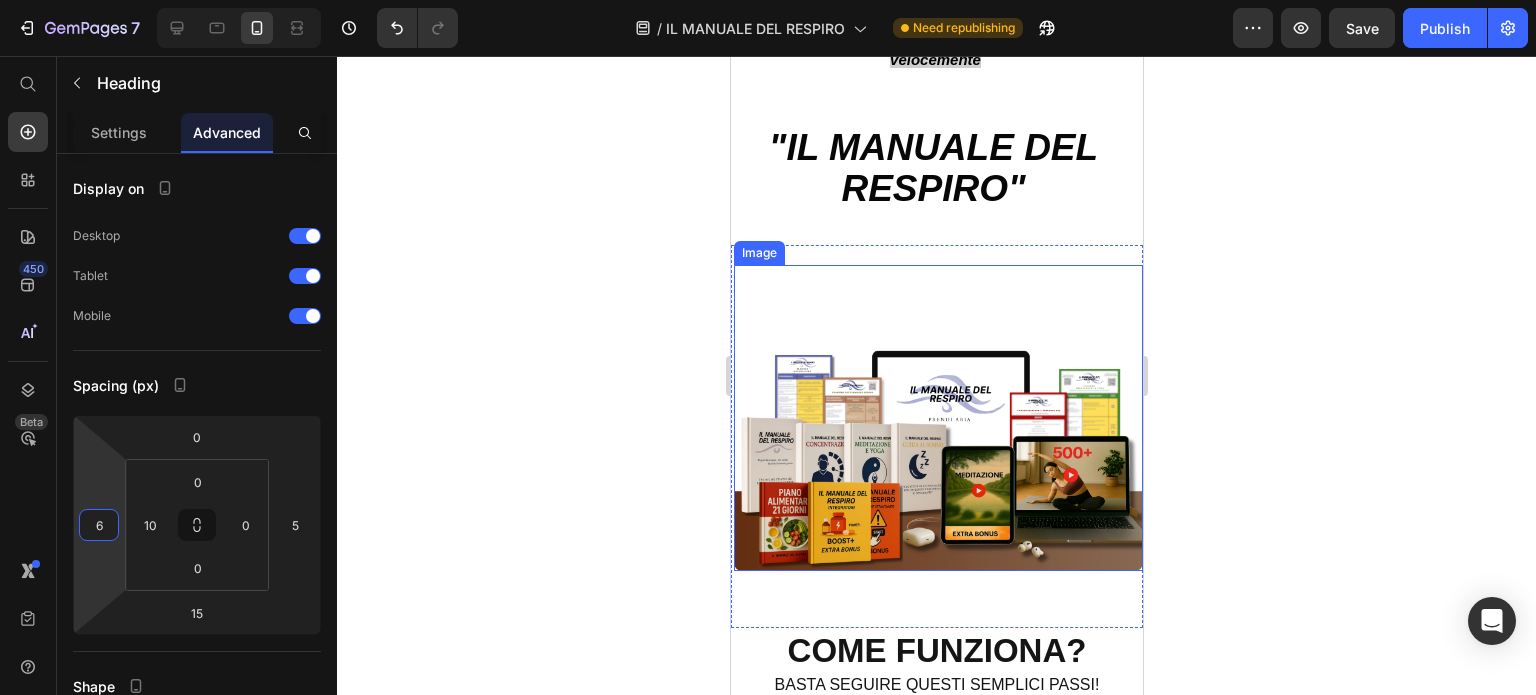 scroll, scrollTop: 7074, scrollLeft: 0, axis: vertical 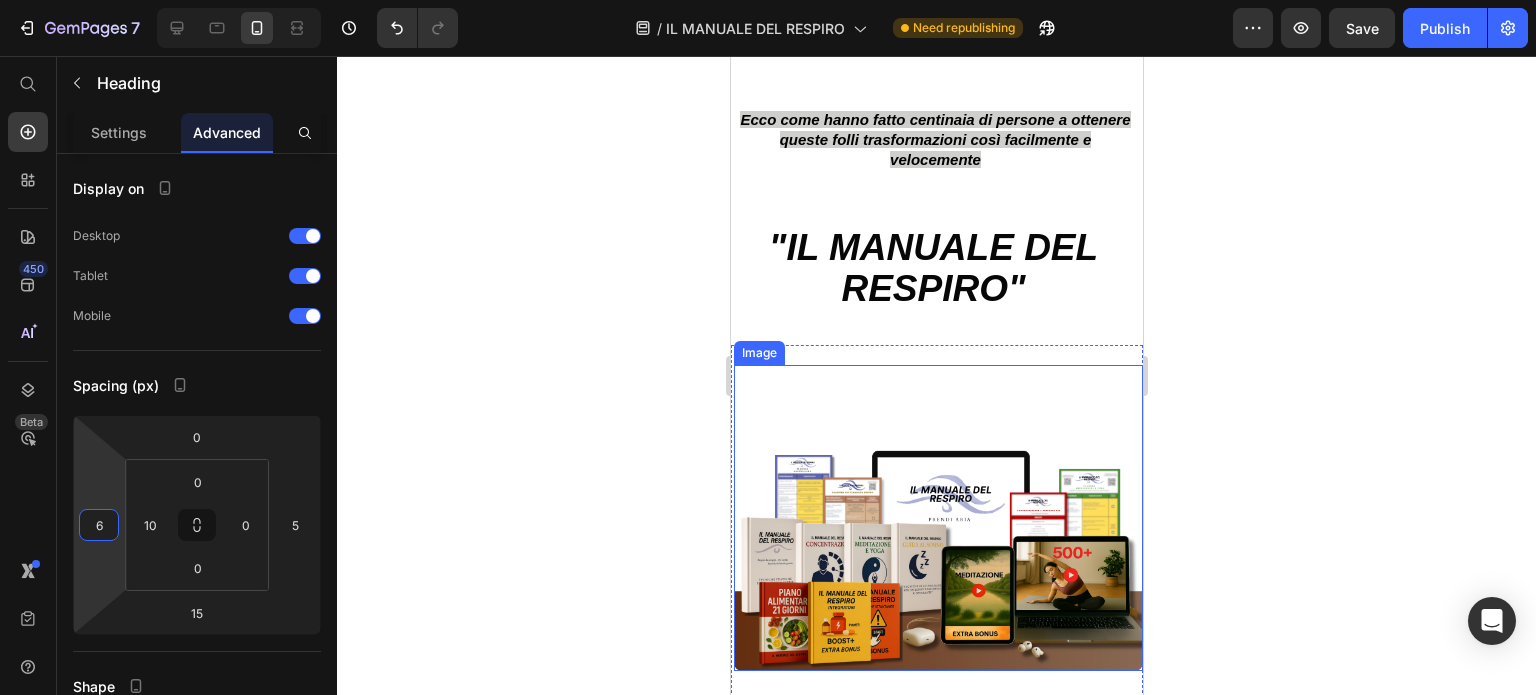 click at bounding box center [937, 518] 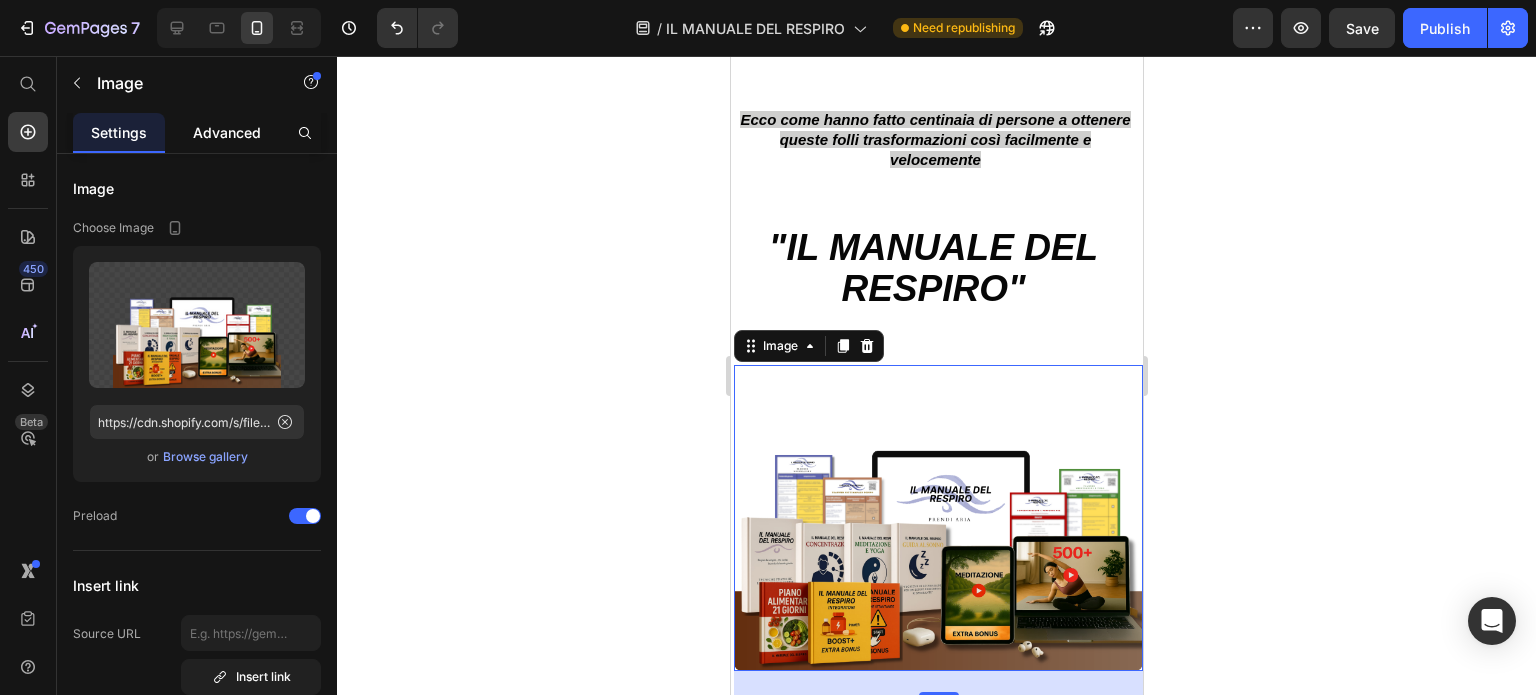 click on "Advanced" at bounding box center [227, 132] 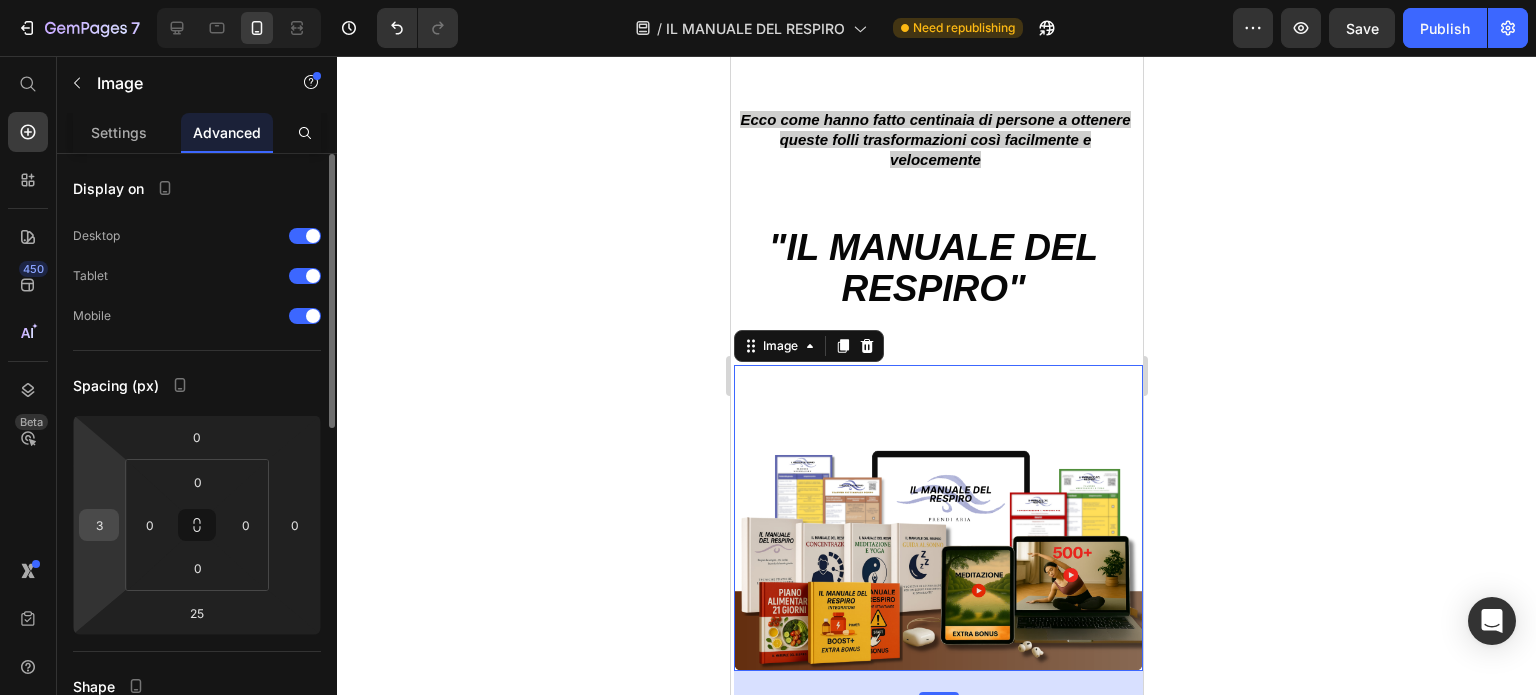 click on "3" at bounding box center [99, 525] 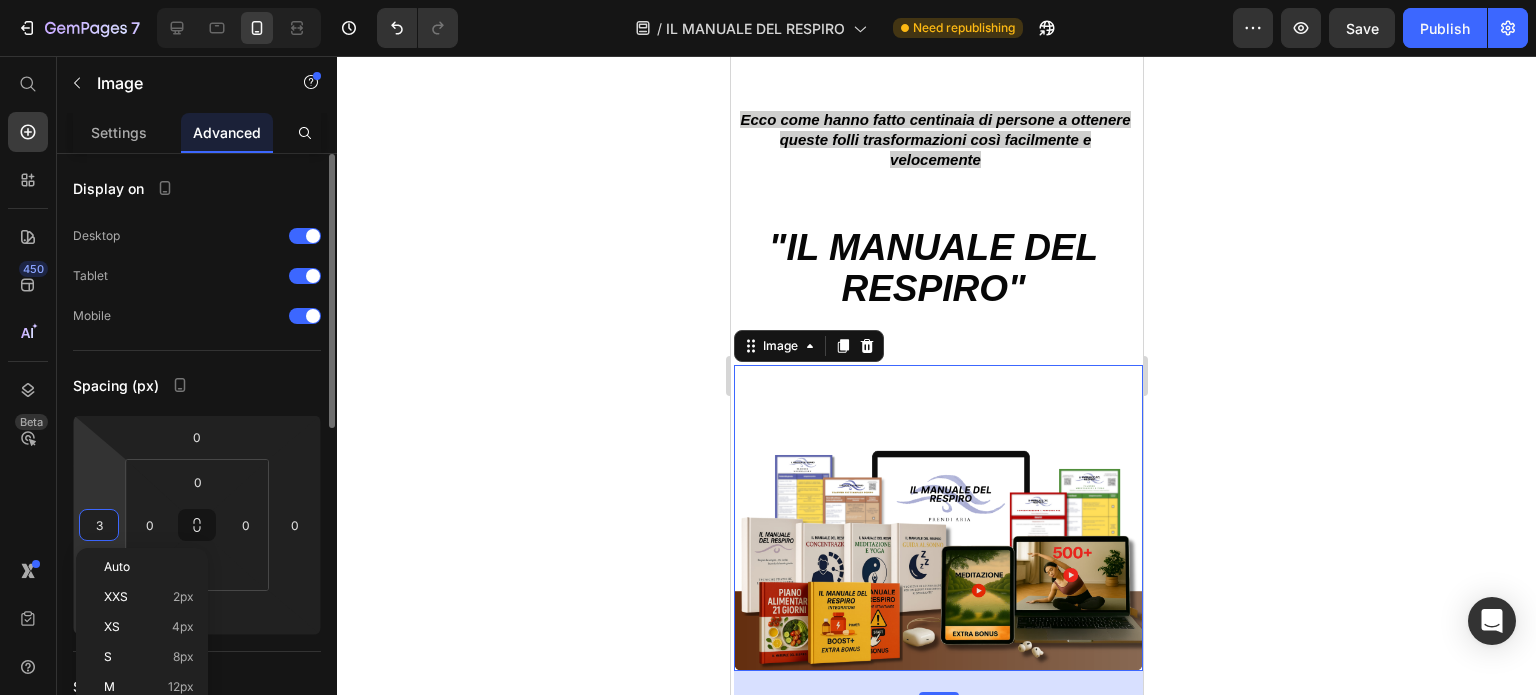 type on "5" 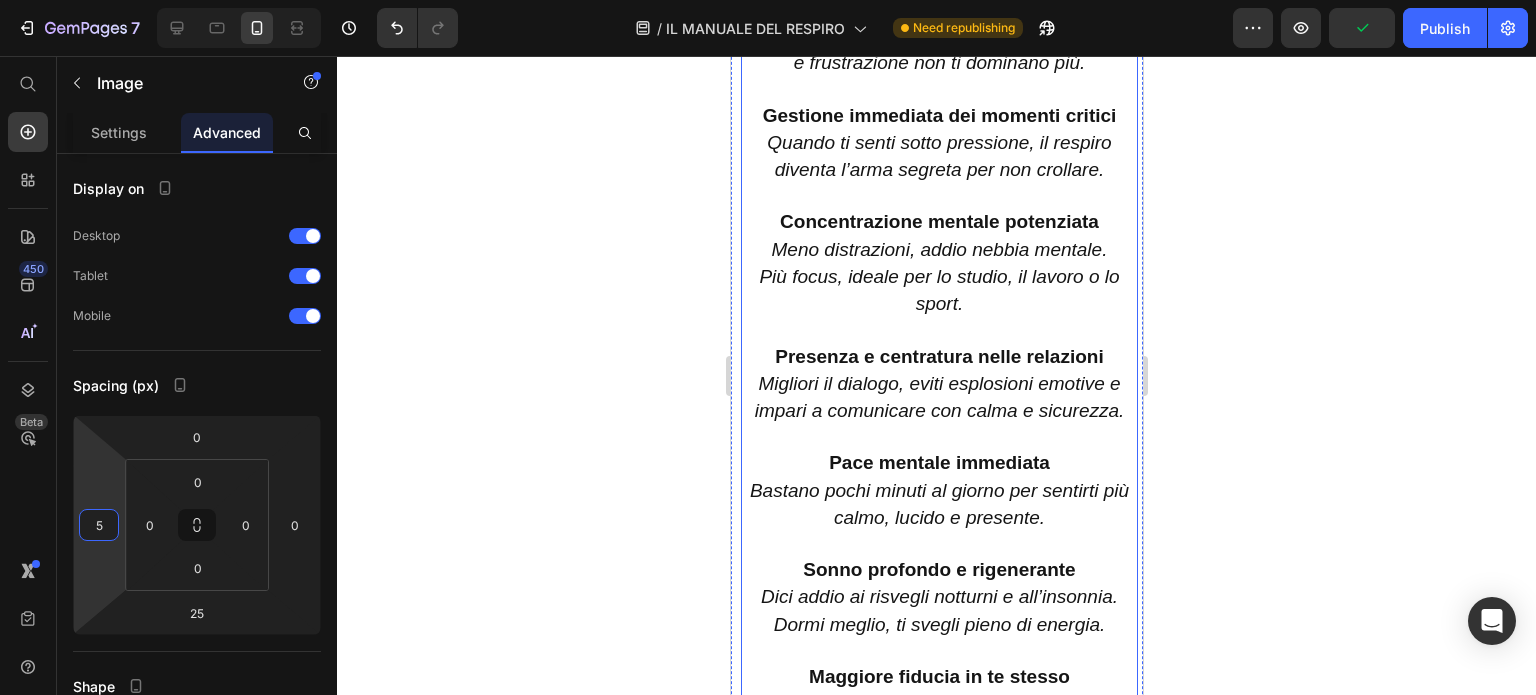 scroll, scrollTop: 5143, scrollLeft: 0, axis: vertical 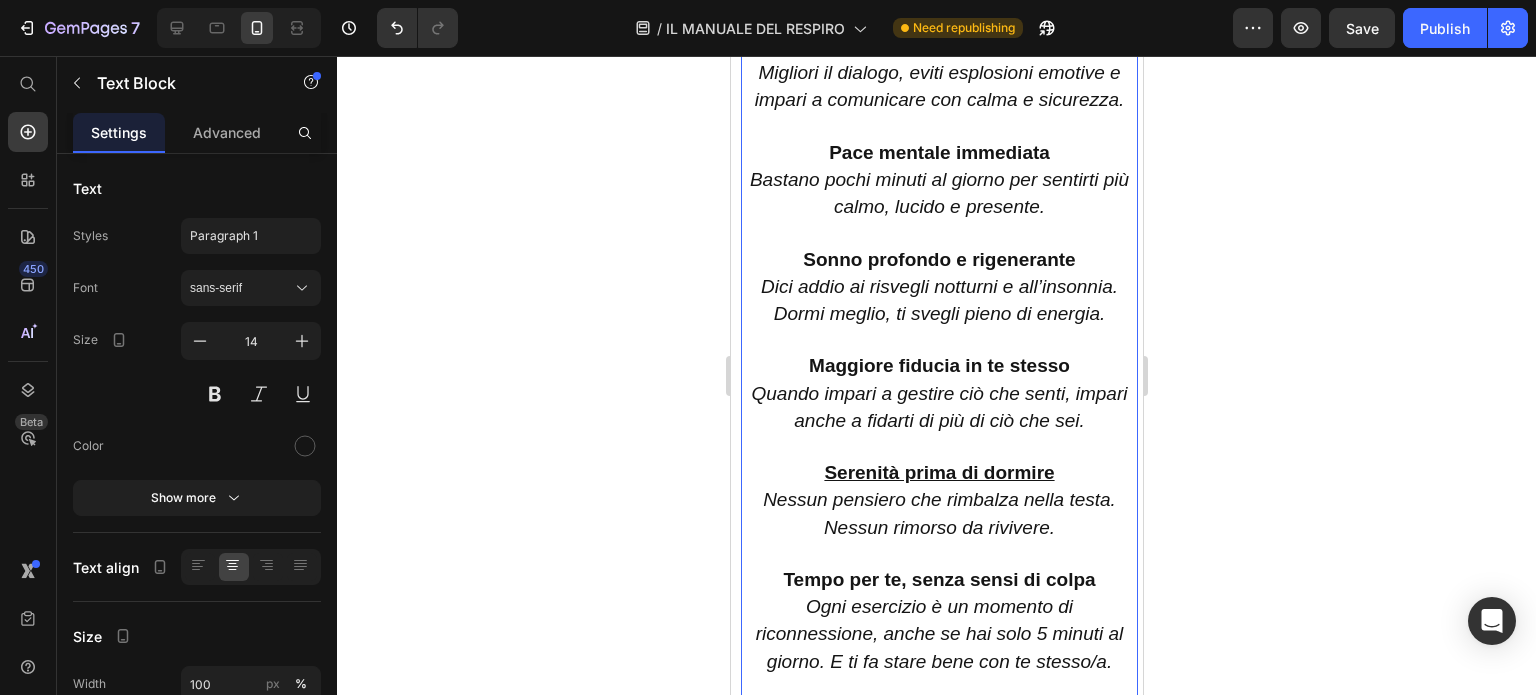 click on "Serenità prima di dormire Nessun pensiero che rimbalza nella testa. Nessun rimorso da rivivere.  Tempo per te, senza sensi di colpa Ogni esercizio è un momento di riconnessione, anche se hai solo [AGE] minuti al giorno. E ti fa stare bene con te stesso/a." at bounding box center (938, 580) 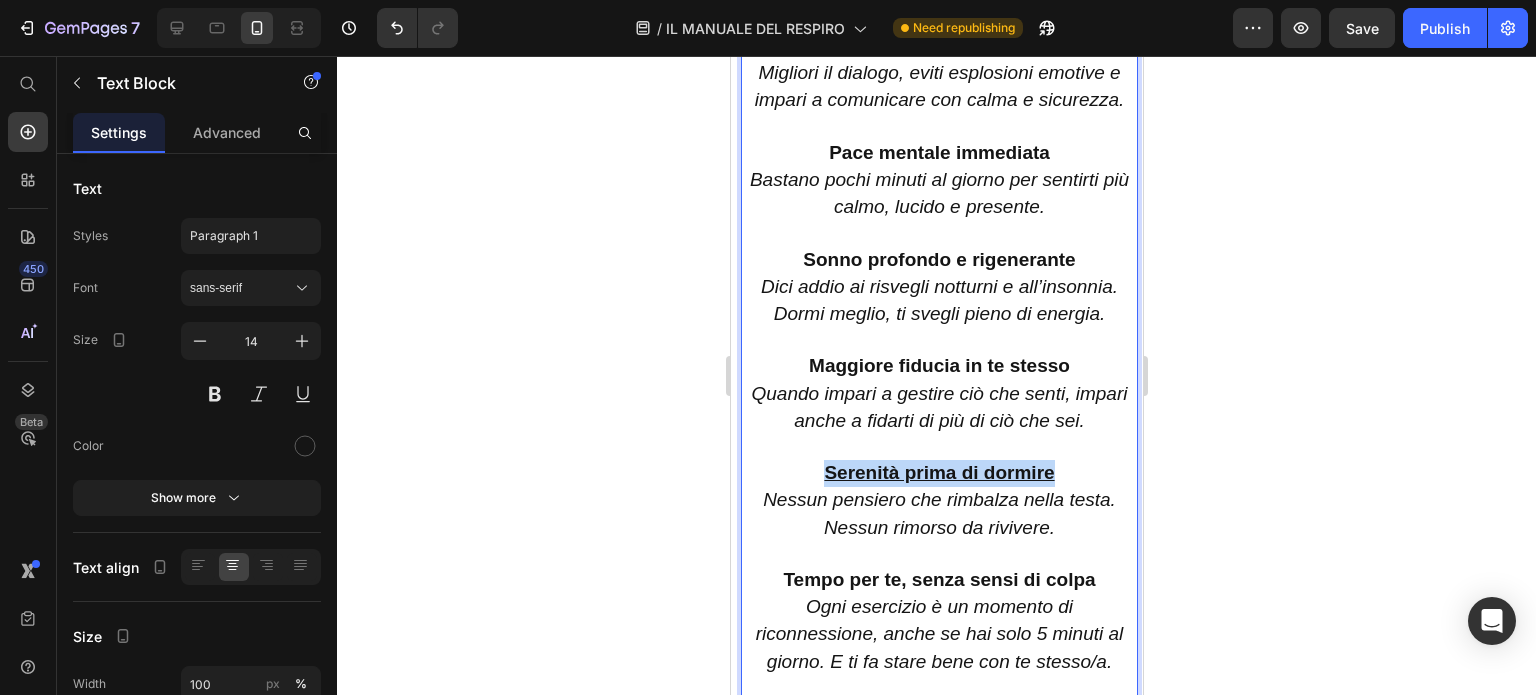 drag, startPoint x: 1060, startPoint y: 497, endPoint x: 791, endPoint y: 470, distance: 270.35162 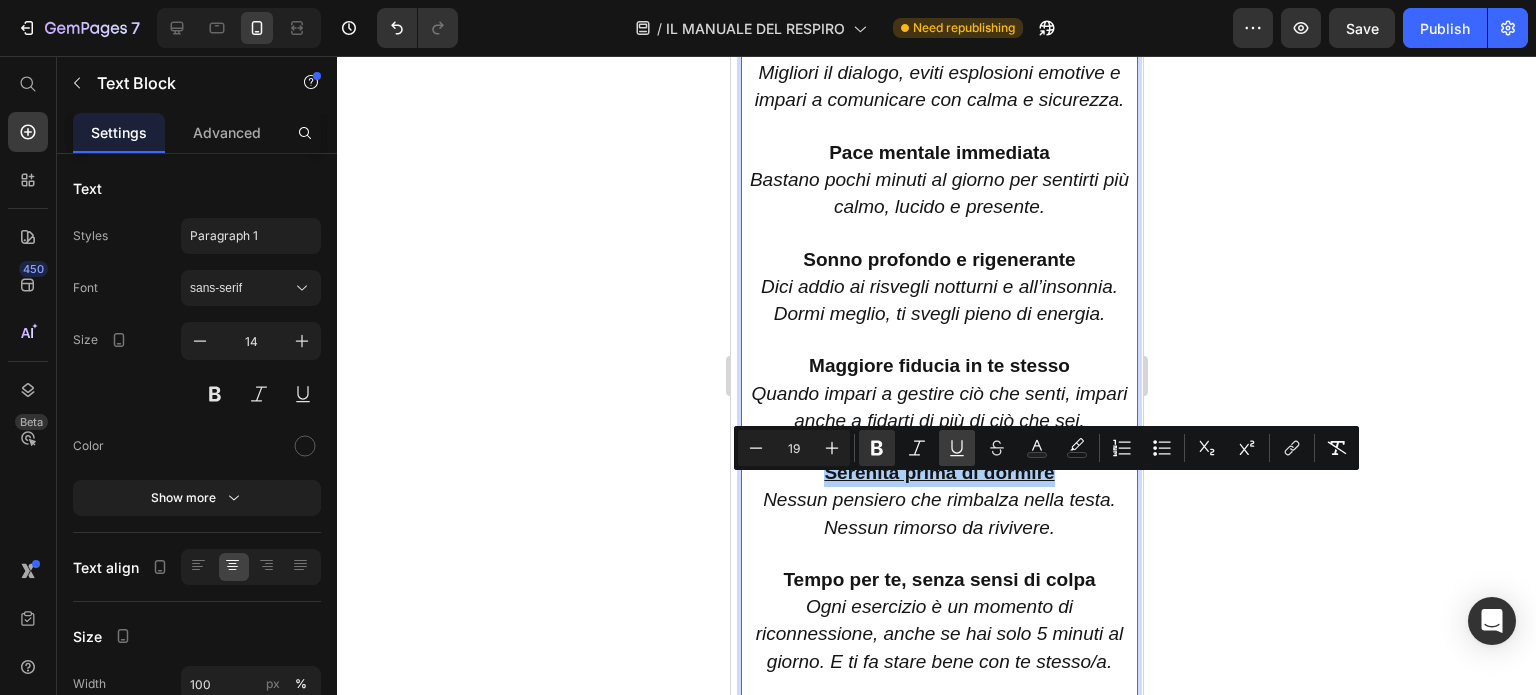 click 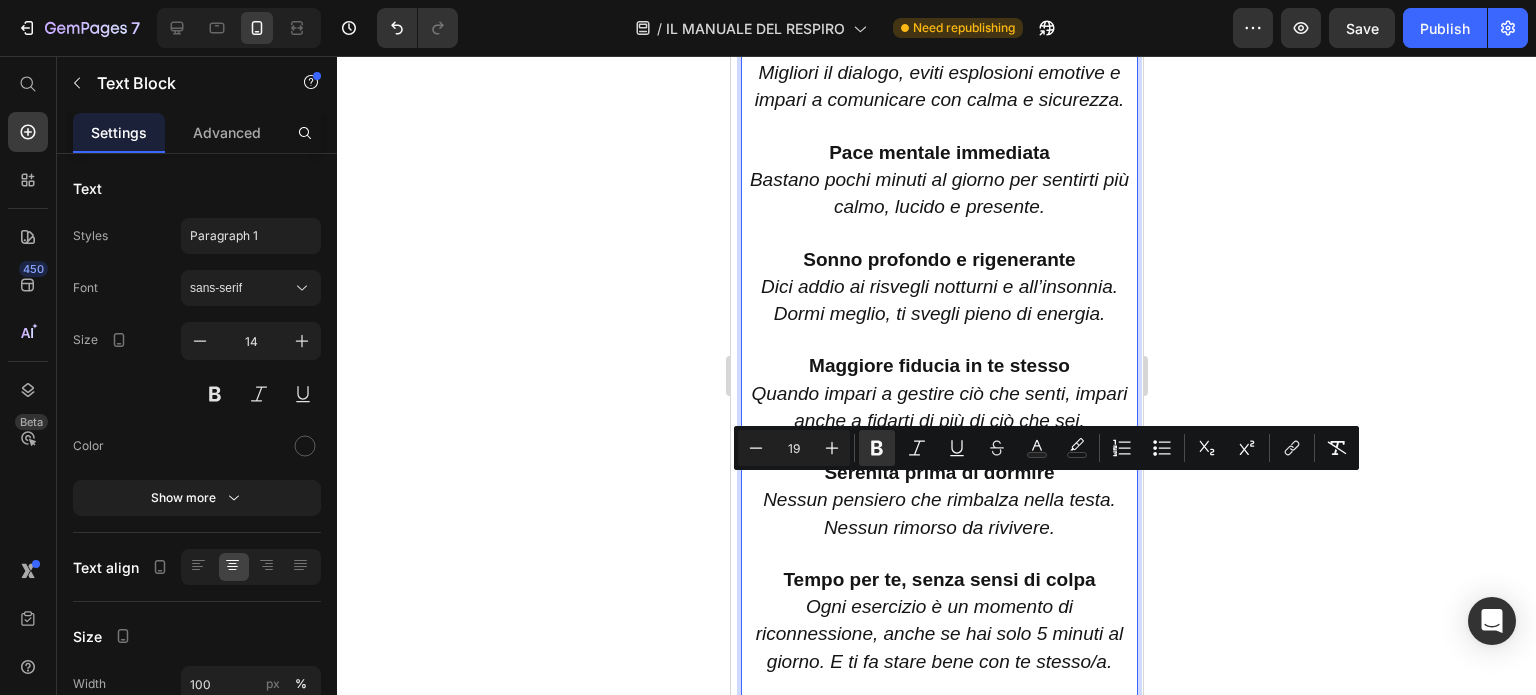 click on "Maggiore fiducia in te stesso Quando impari a gestire ciò che senti, impari anche a fidarti di più di ciò che sei." at bounding box center [938, 394] 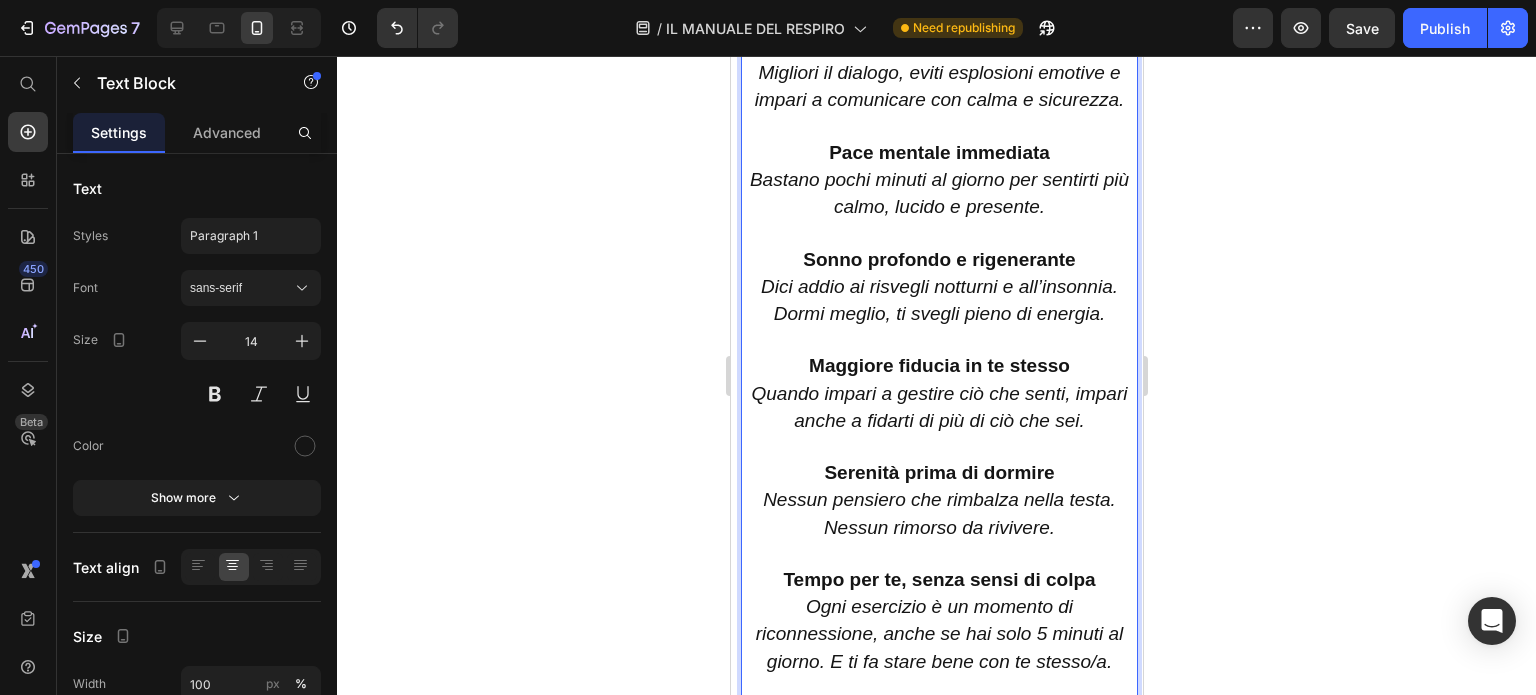 scroll, scrollTop: 5243, scrollLeft: 0, axis: vertical 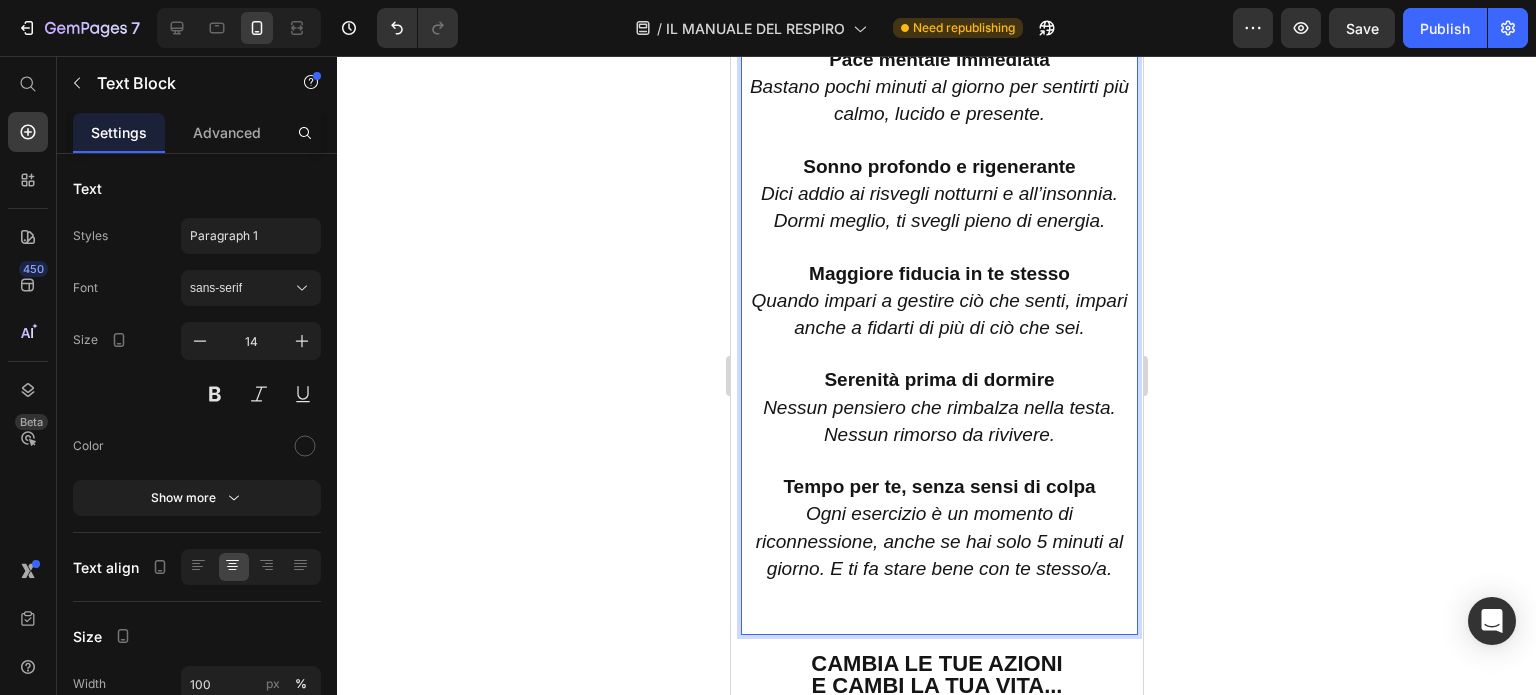 click on "Ogni esercizio è un momento di riconnessione, anche se hai solo 5 minuti al giorno. E ti fa stare bene con te stesso/a." at bounding box center [939, 540] 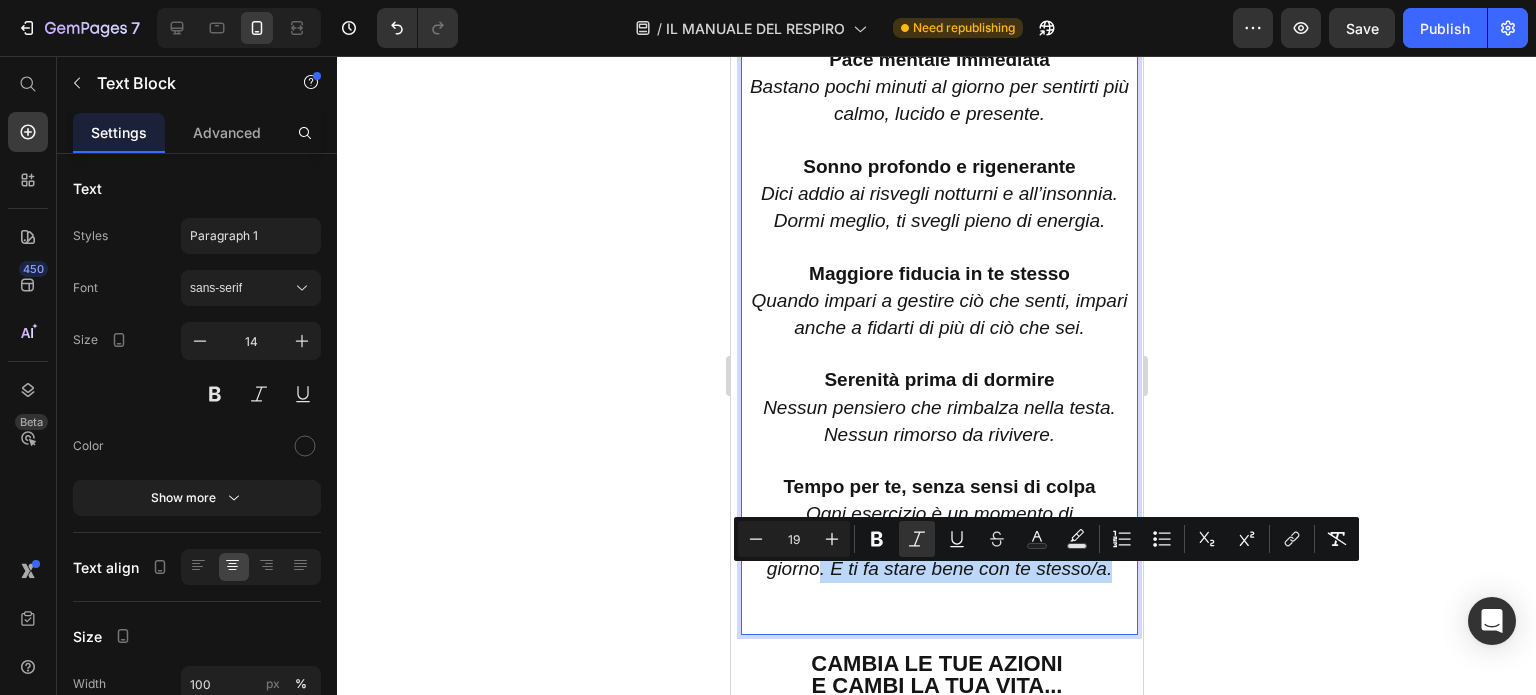 drag, startPoint x: 808, startPoint y: 584, endPoint x: 1101, endPoint y: 586, distance: 293.00684 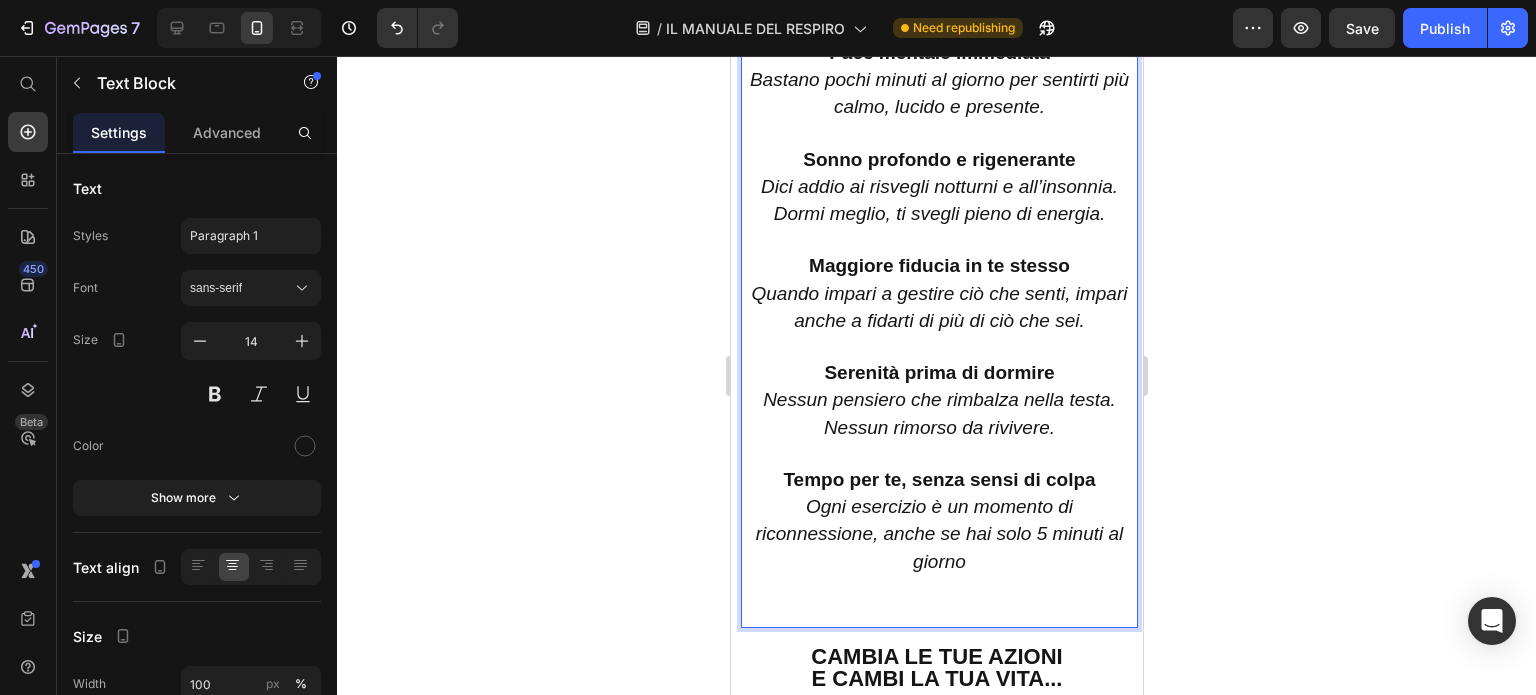 scroll, scrollTop: 5143, scrollLeft: 0, axis: vertical 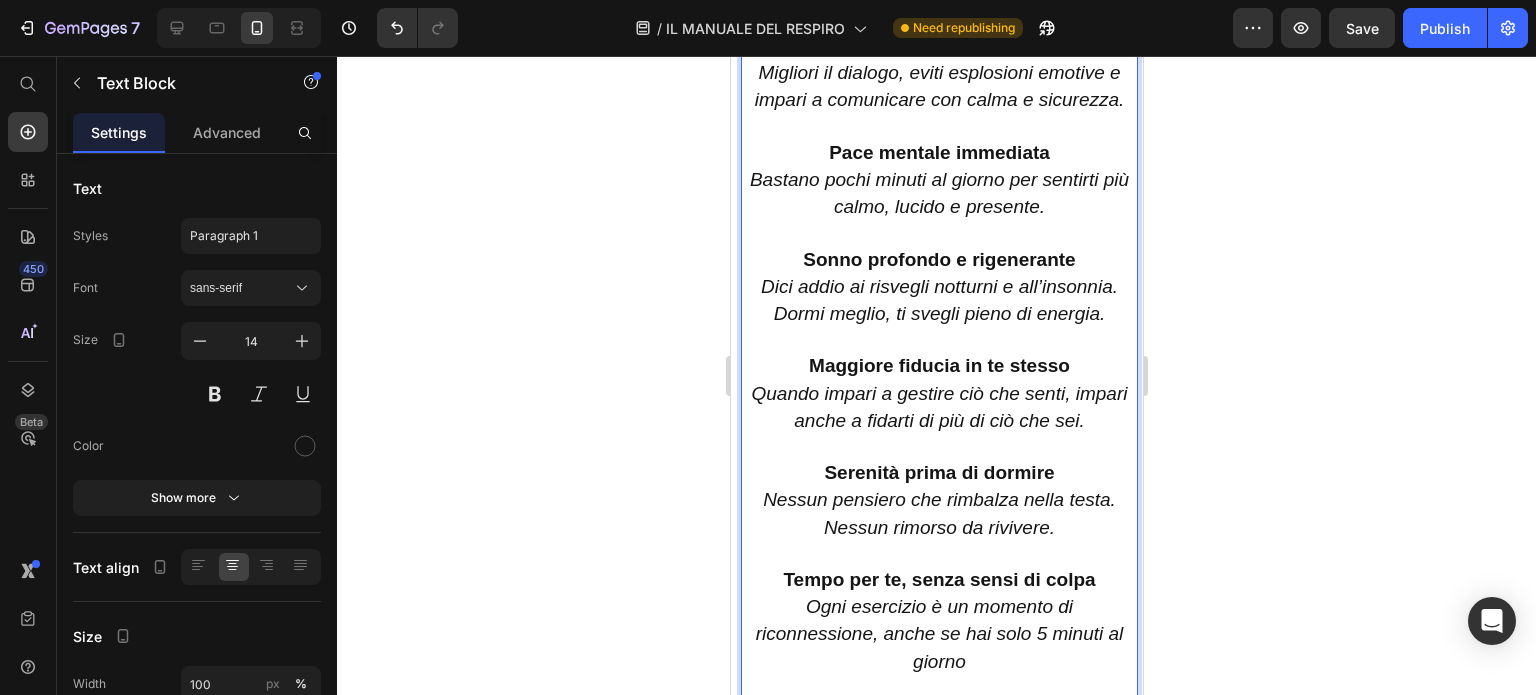 click on "Quando impari a gestire ciò che senti, impari anche a fidarti di più di ciò che sei." at bounding box center [939, 407] 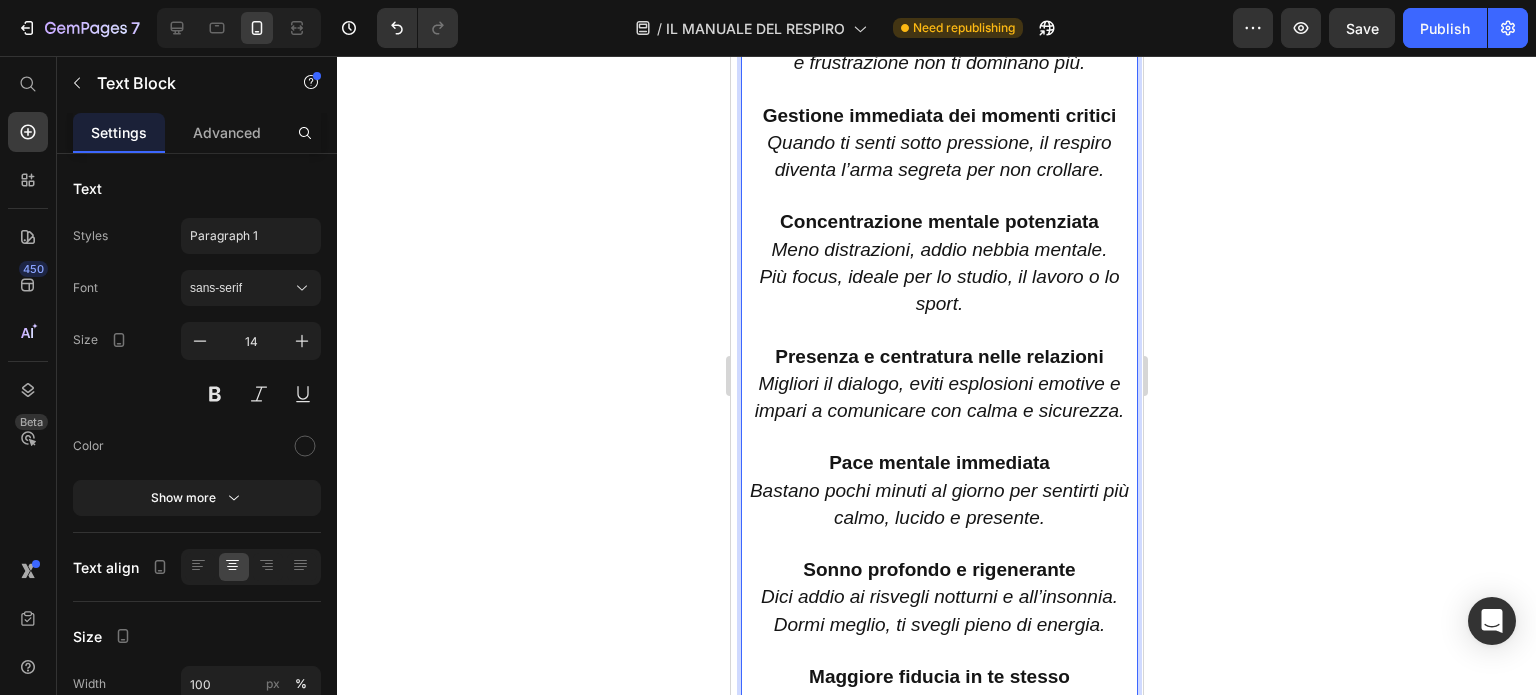 scroll, scrollTop: 4643, scrollLeft: 0, axis: vertical 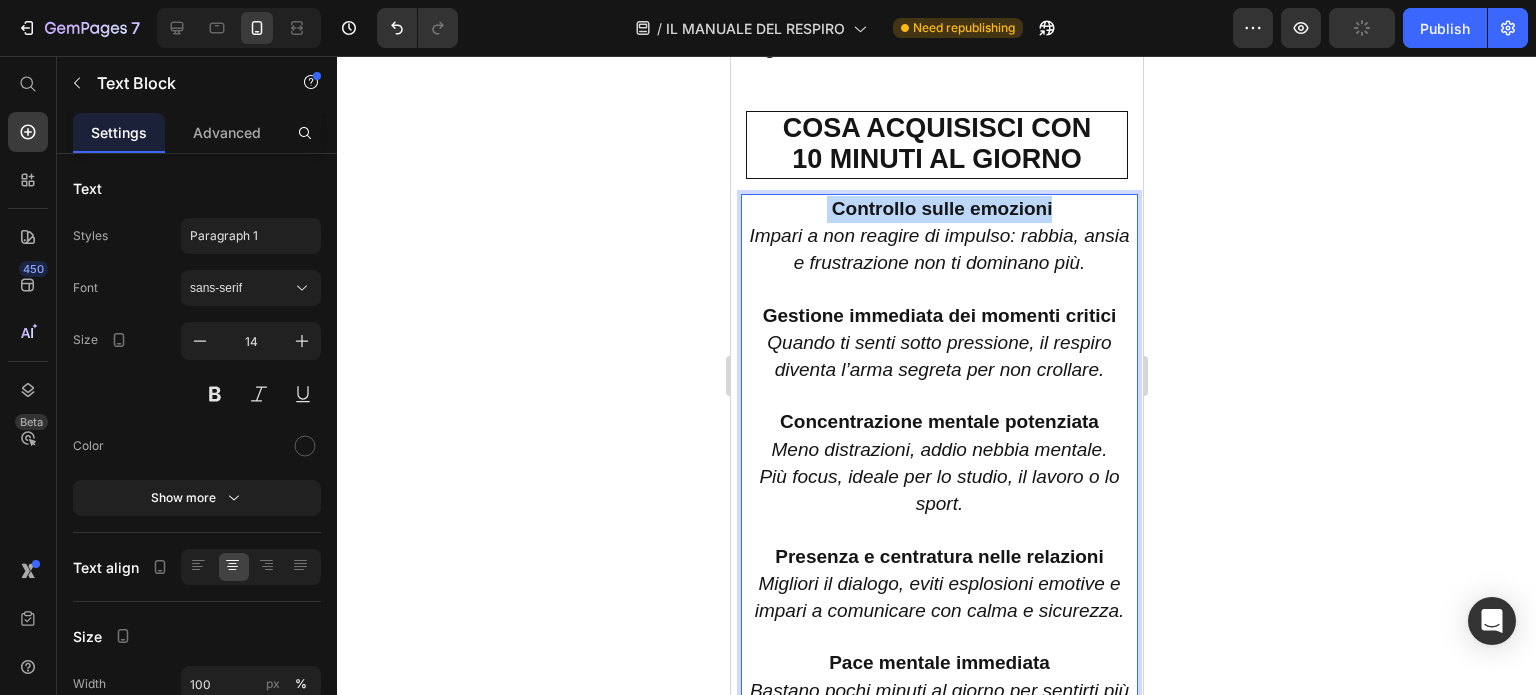 drag, startPoint x: 809, startPoint y: 207, endPoint x: 1067, endPoint y: 216, distance: 258.15692 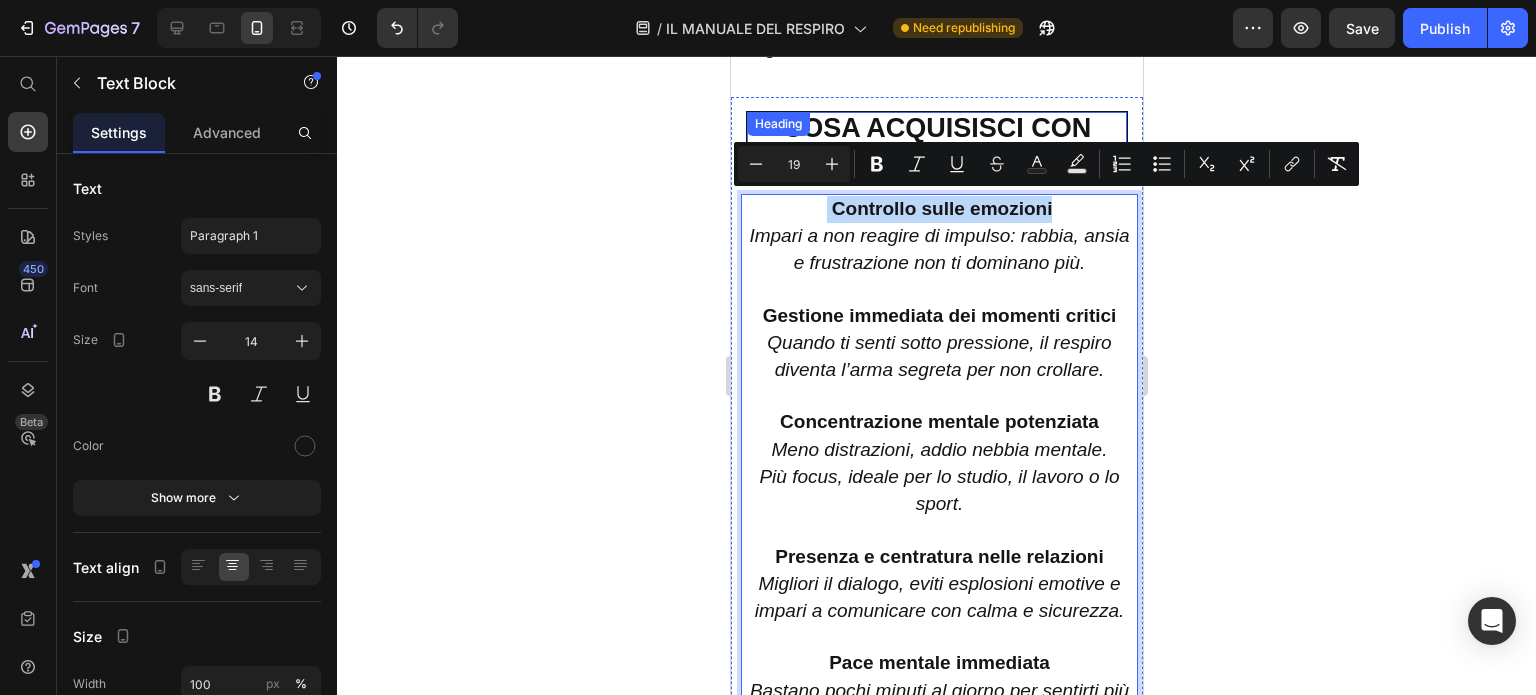 click on "COSA ACQUISISCI CON  10 MINUTI AL GIORNO" at bounding box center [936, 145] 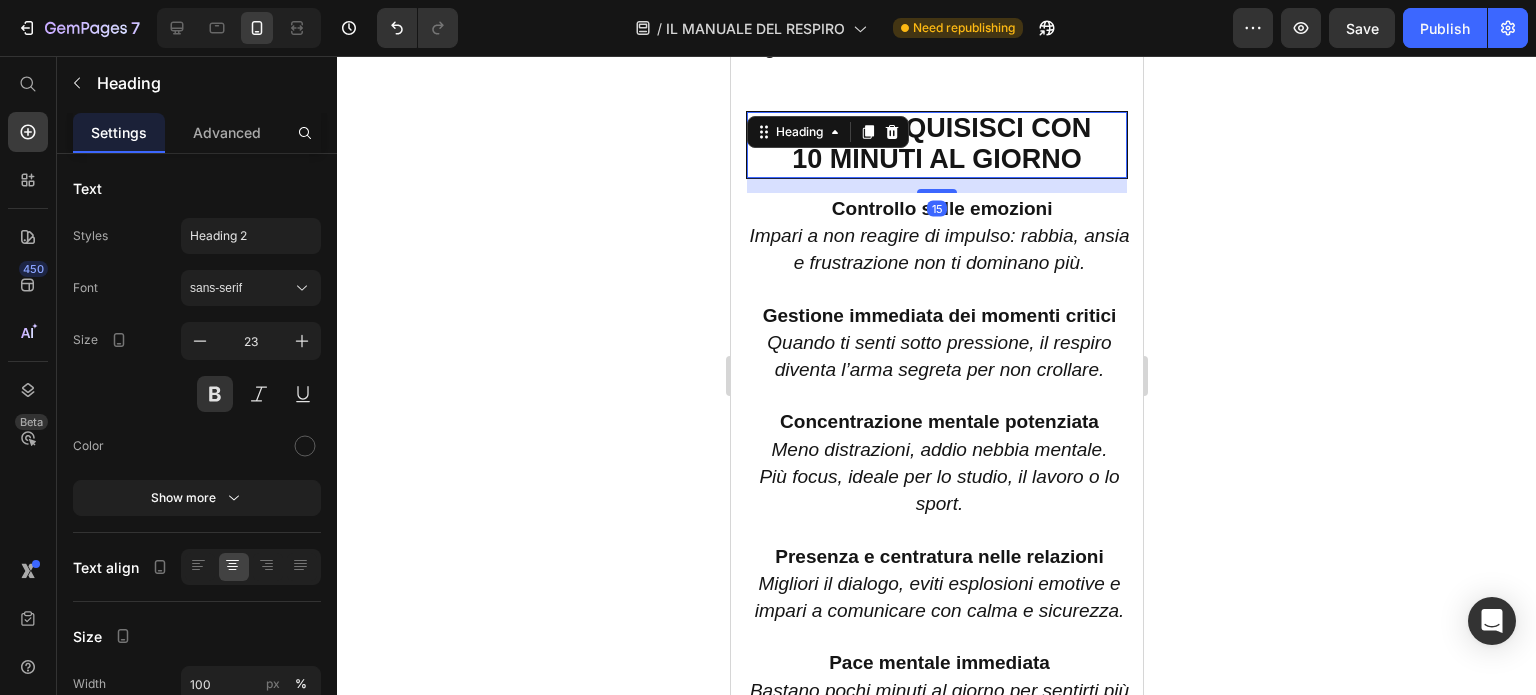 click on "COSA ACQUISISCI CON  [AGE] MINUTI AL GIORNO HEADING   15" at bounding box center [936, 145] 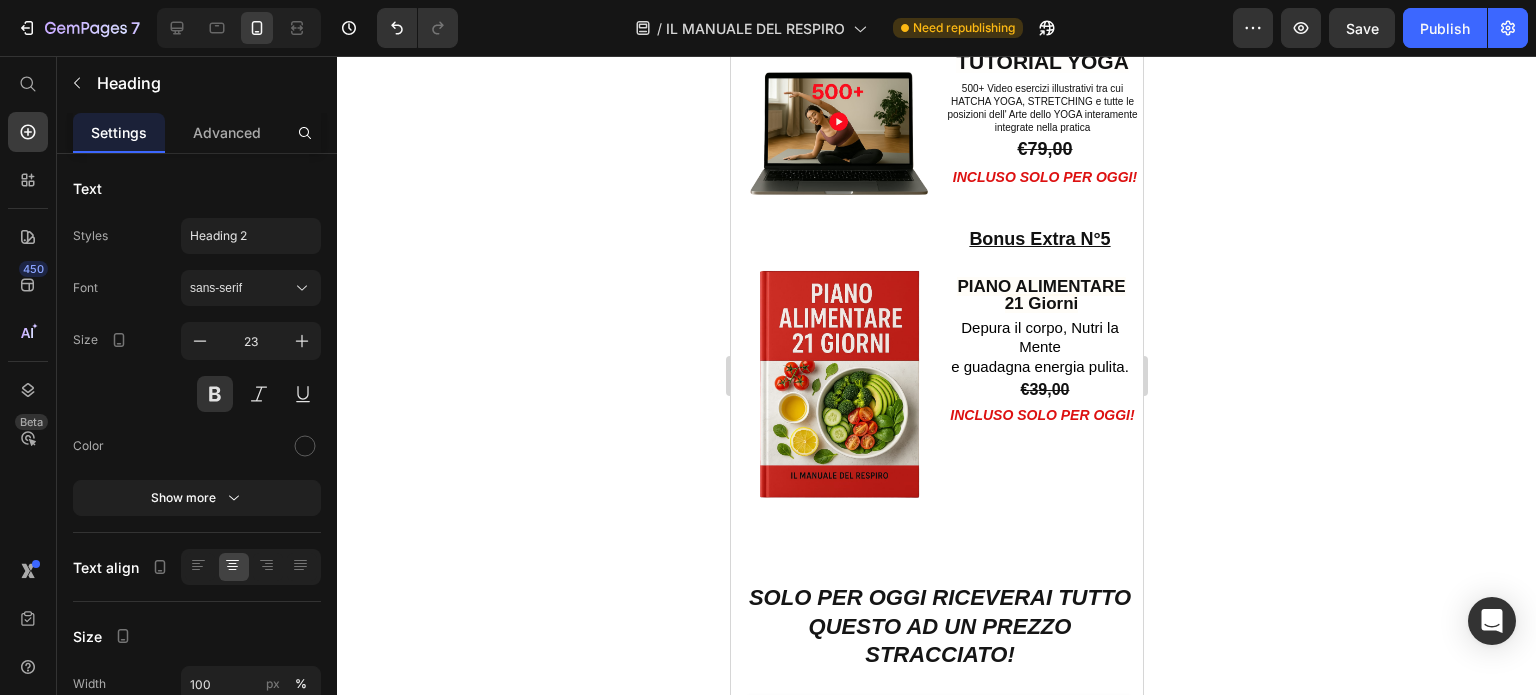 scroll, scrollTop: 12543, scrollLeft: 0, axis: vertical 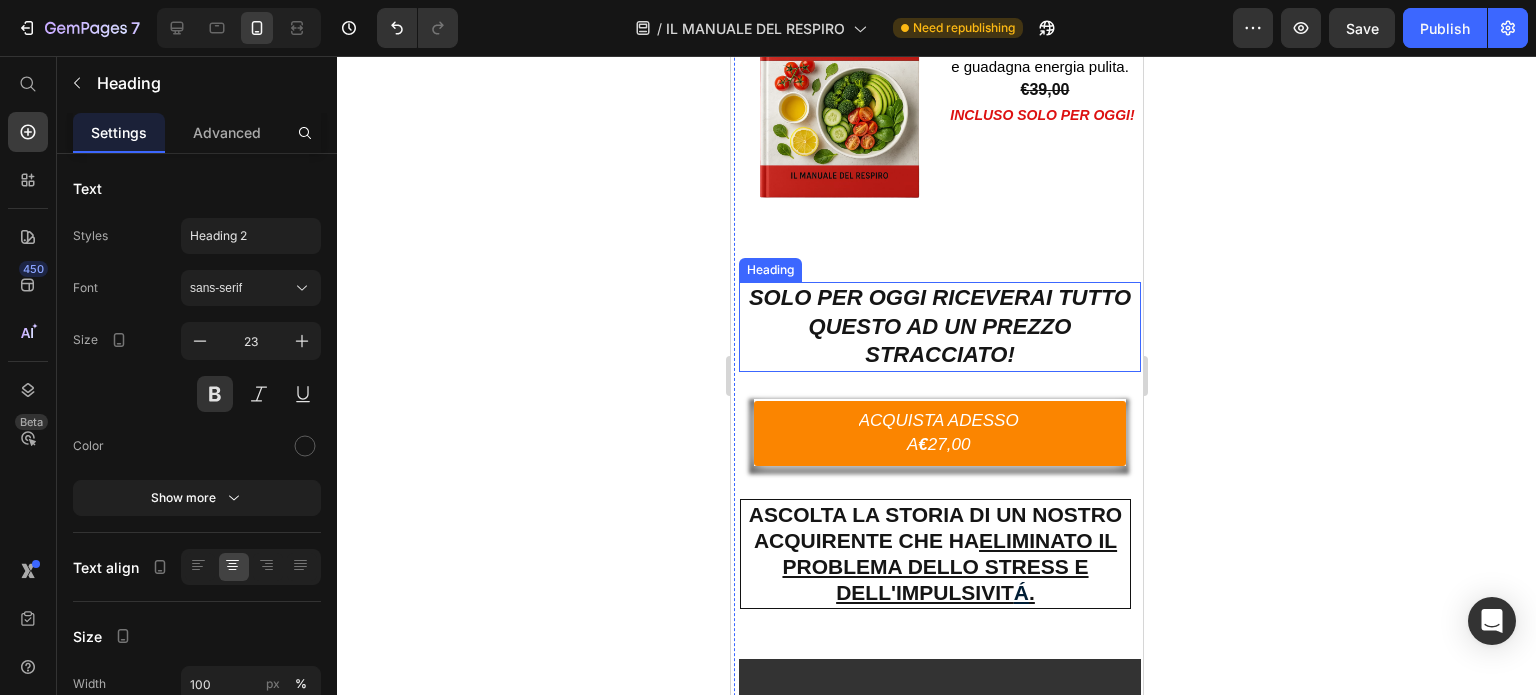 click on "SOLO PER OGGI RICEVERAI TUTTO QUESTO AD UN PREZZO STRACCIATO!" at bounding box center (939, 326) 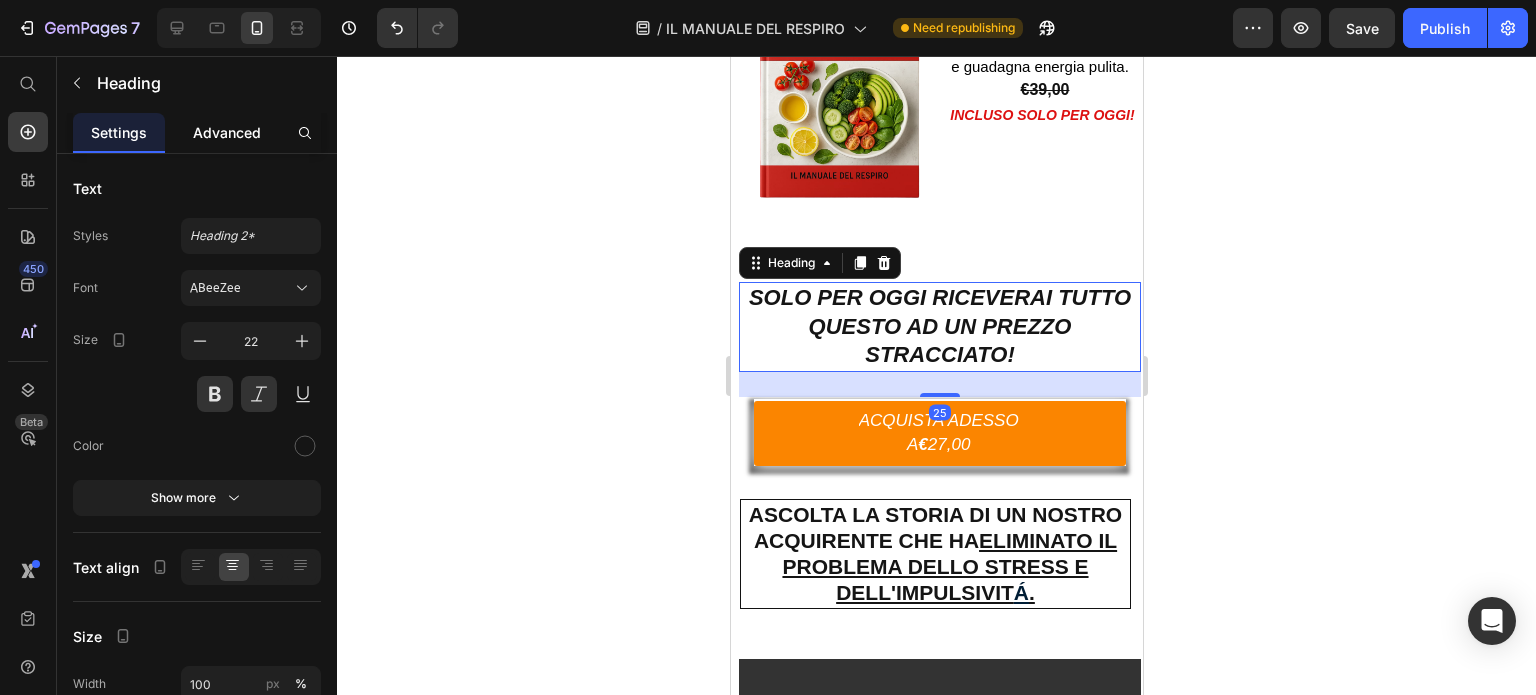 click on "Advanced" 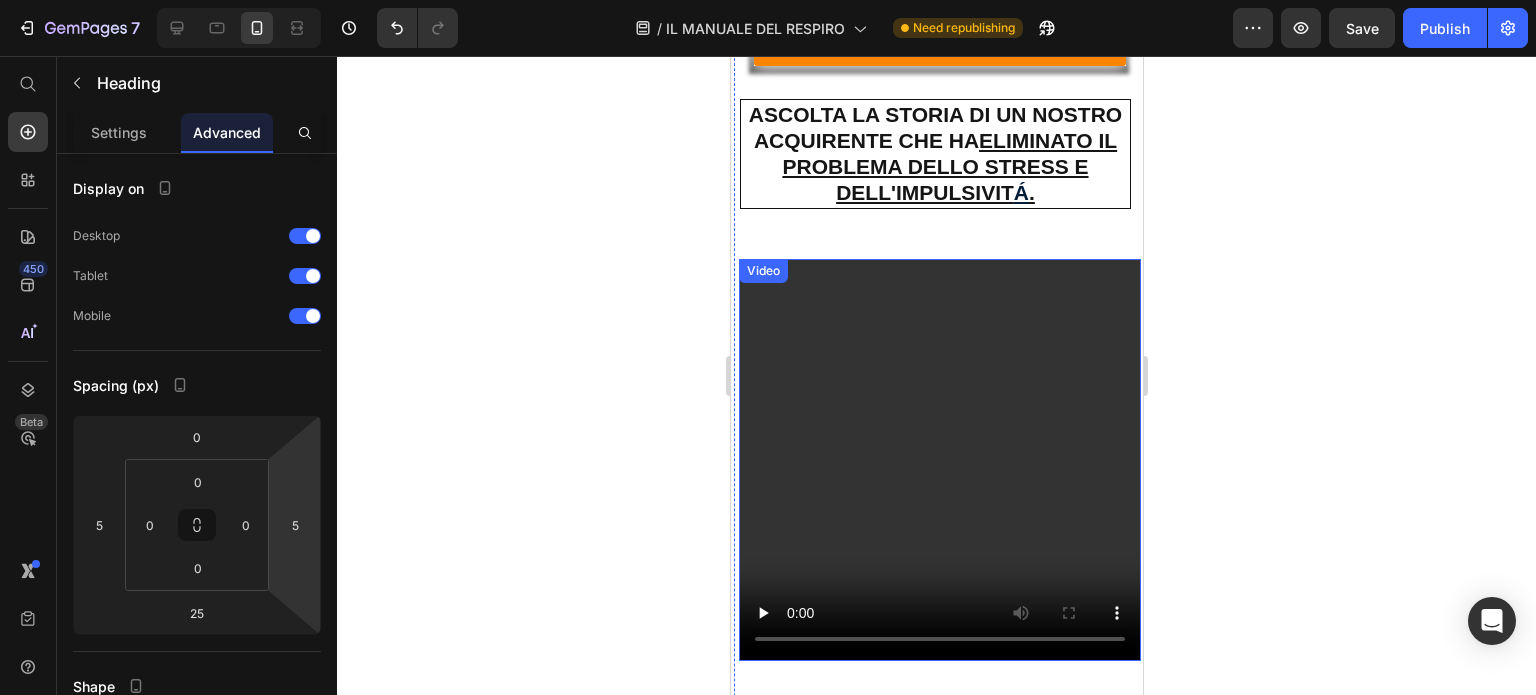 scroll, scrollTop: 13143, scrollLeft: 0, axis: vertical 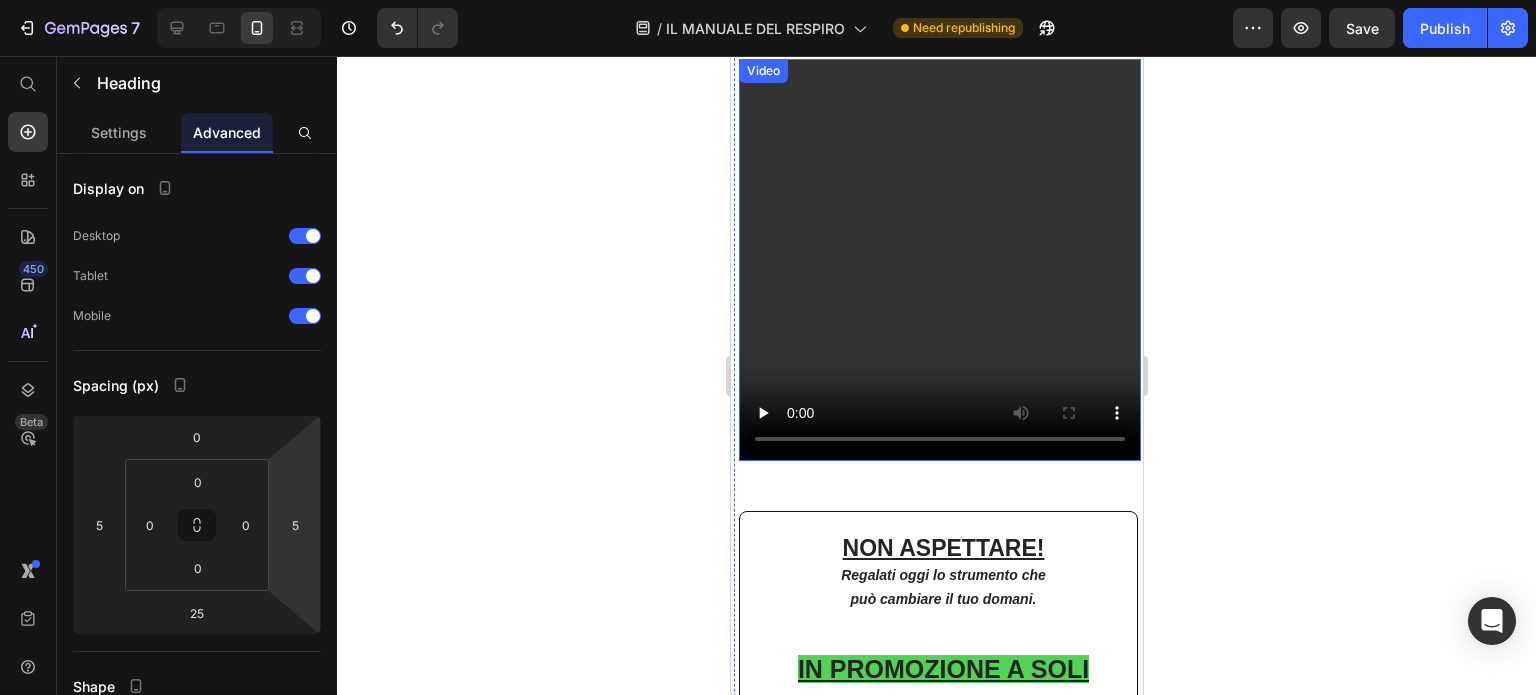 click at bounding box center (939, 260) 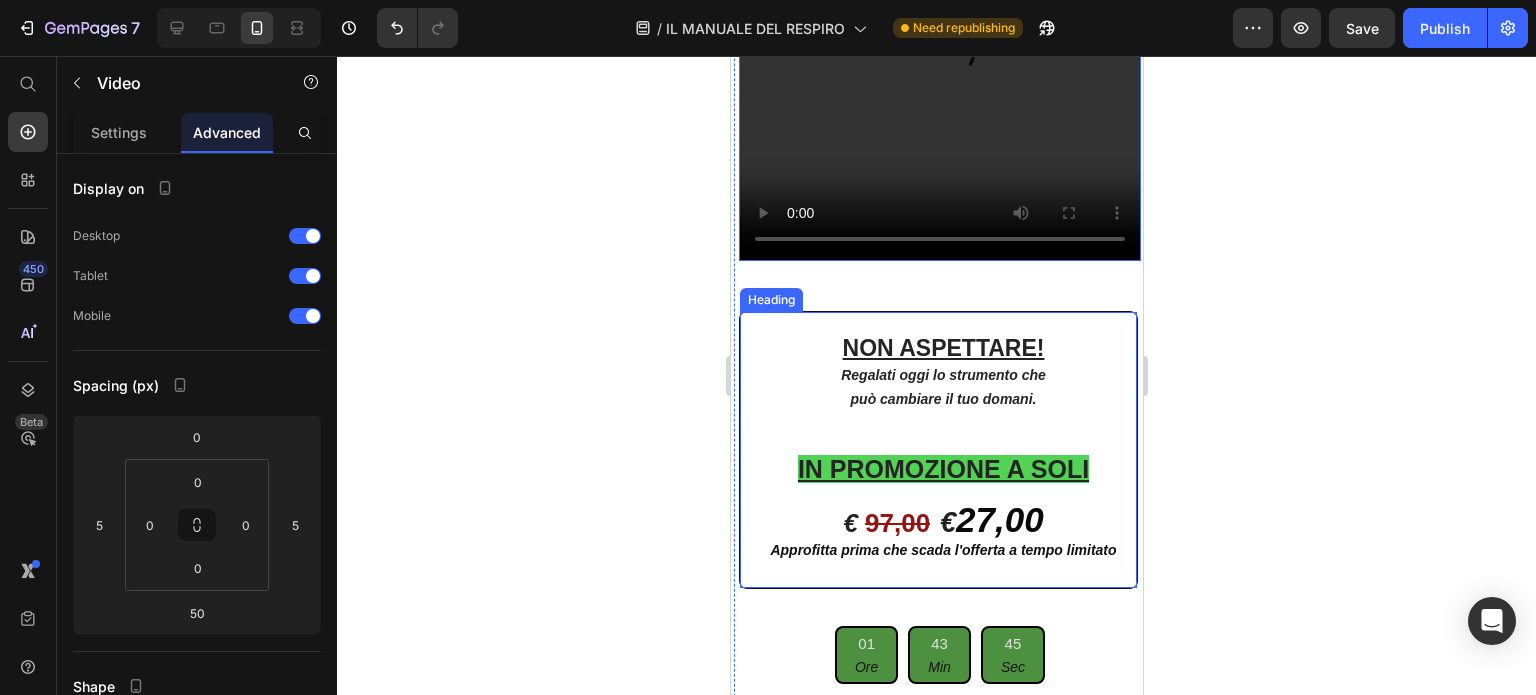 scroll, scrollTop: 13443, scrollLeft: 0, axis: vertical 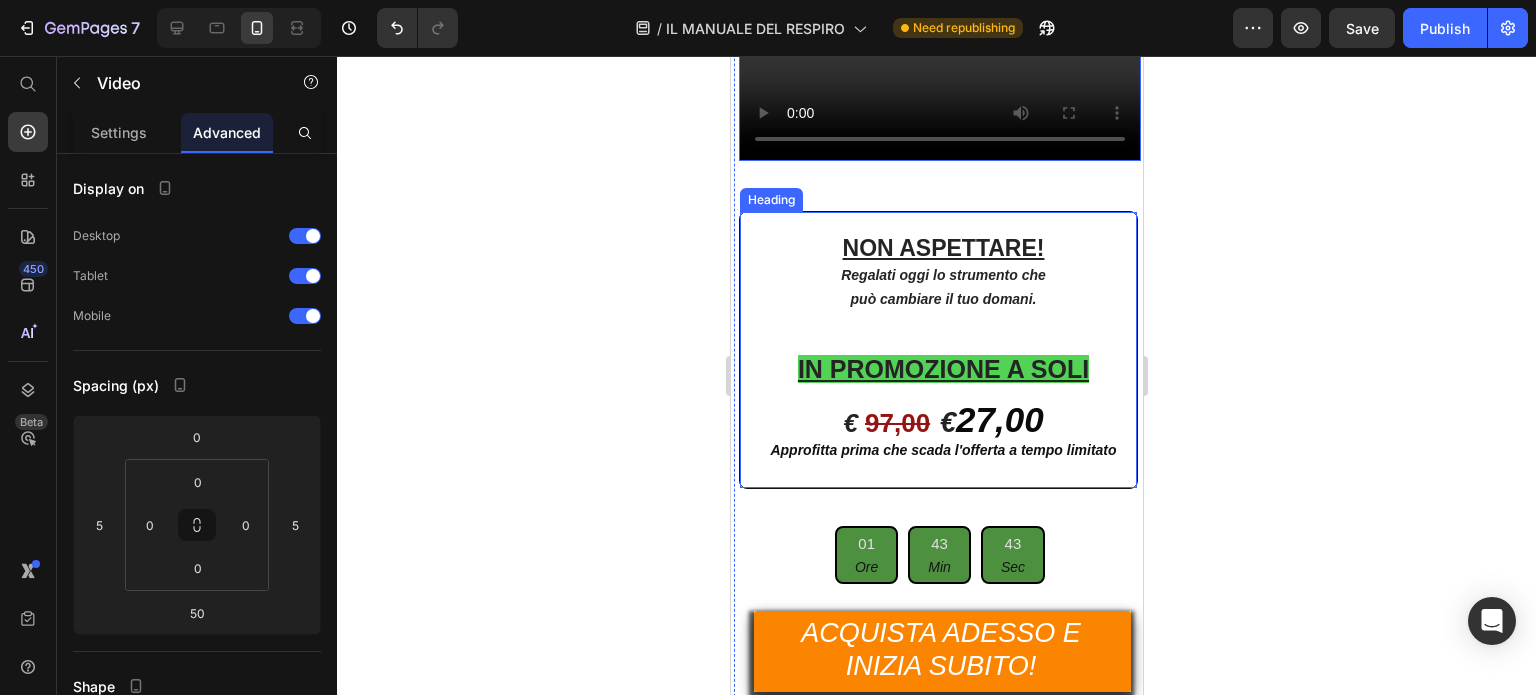 drag, startPoint x: 1373, startPoint y: 309, endPoint x: 748, endPoint y: 238, distance: 629.0199 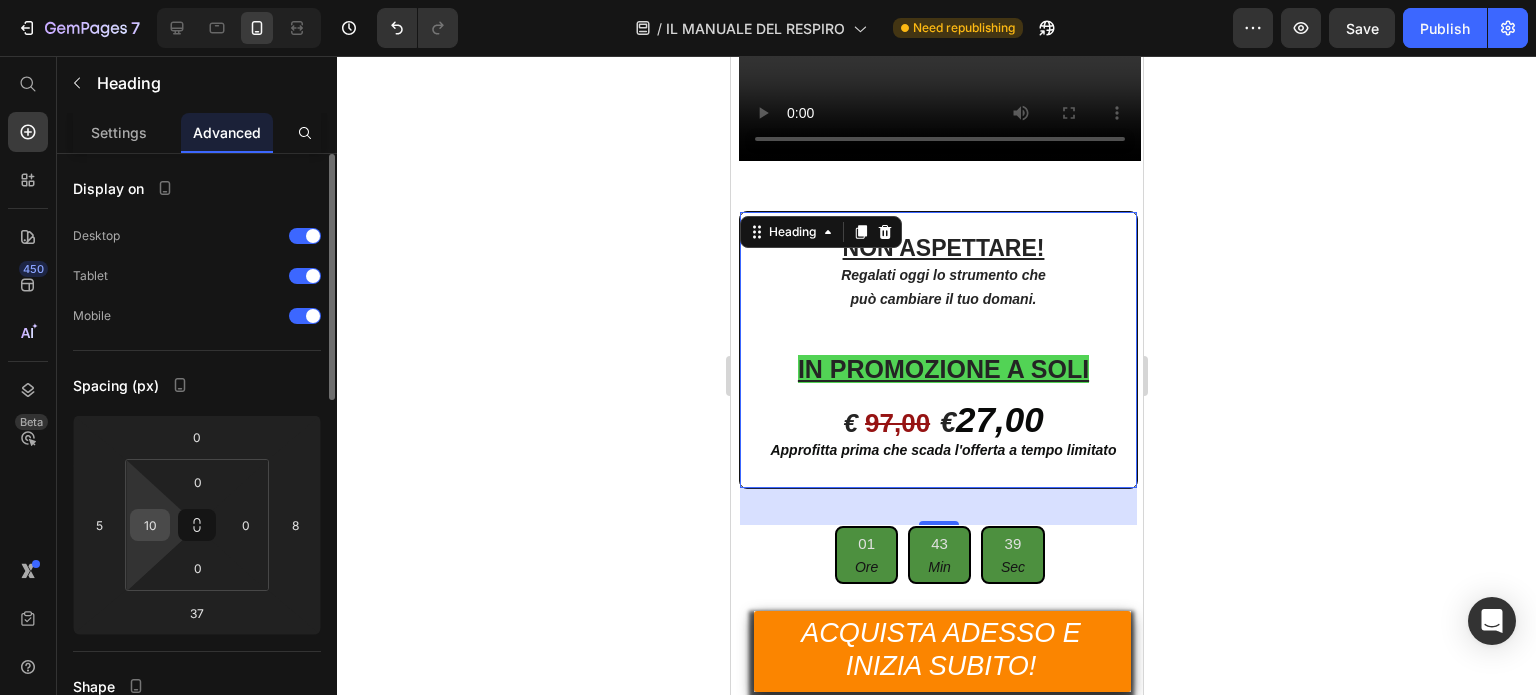 click on "10" at bounding box center [150, 525] 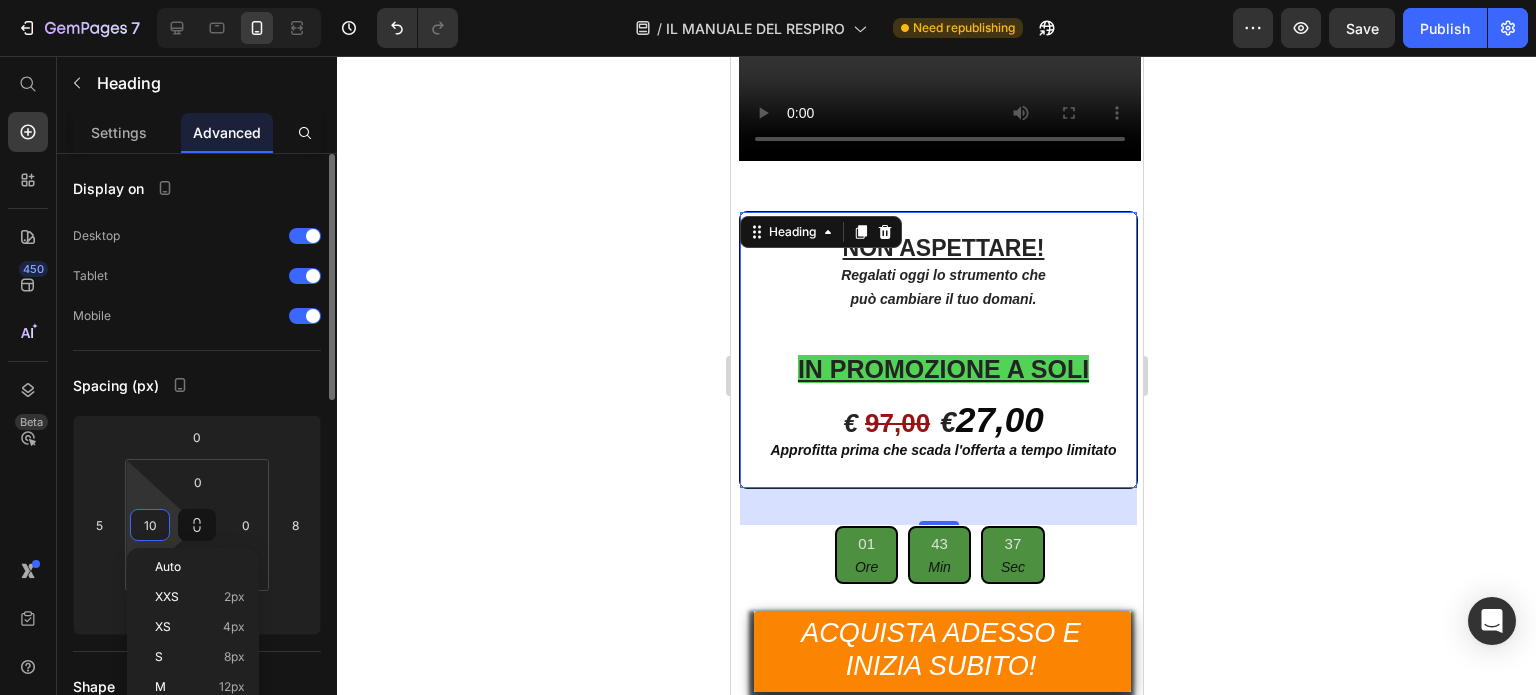 type on "5" 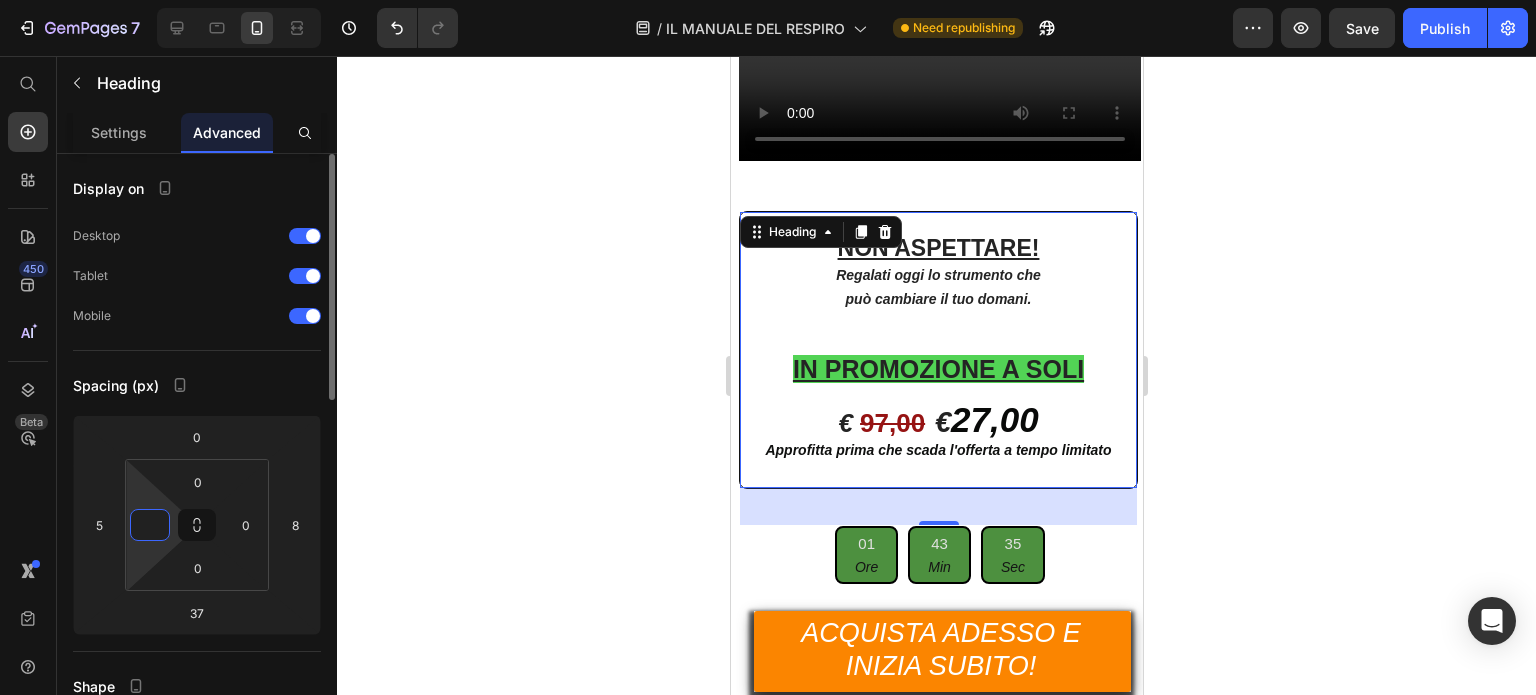 type on "8" 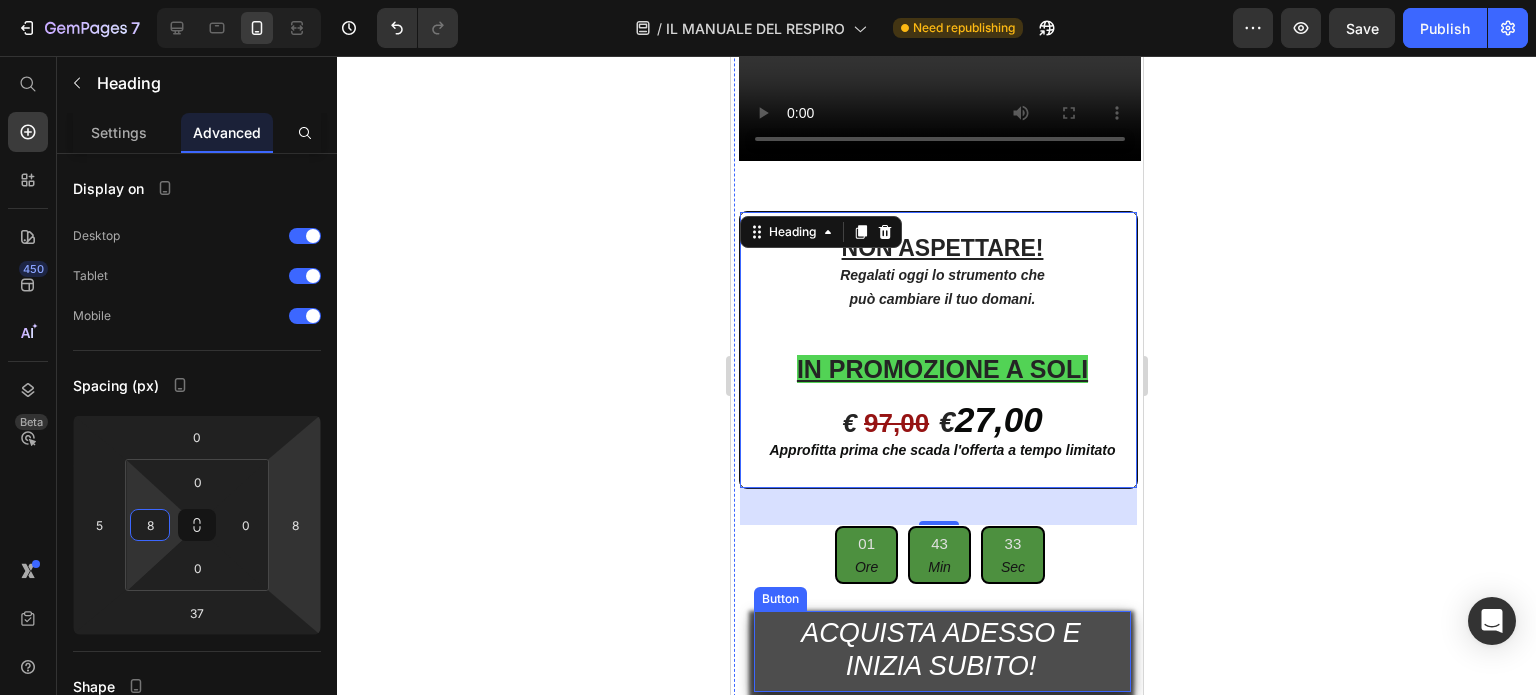 scroll, scrollTop: 13543, scrollLeft: 0, axis: vertical 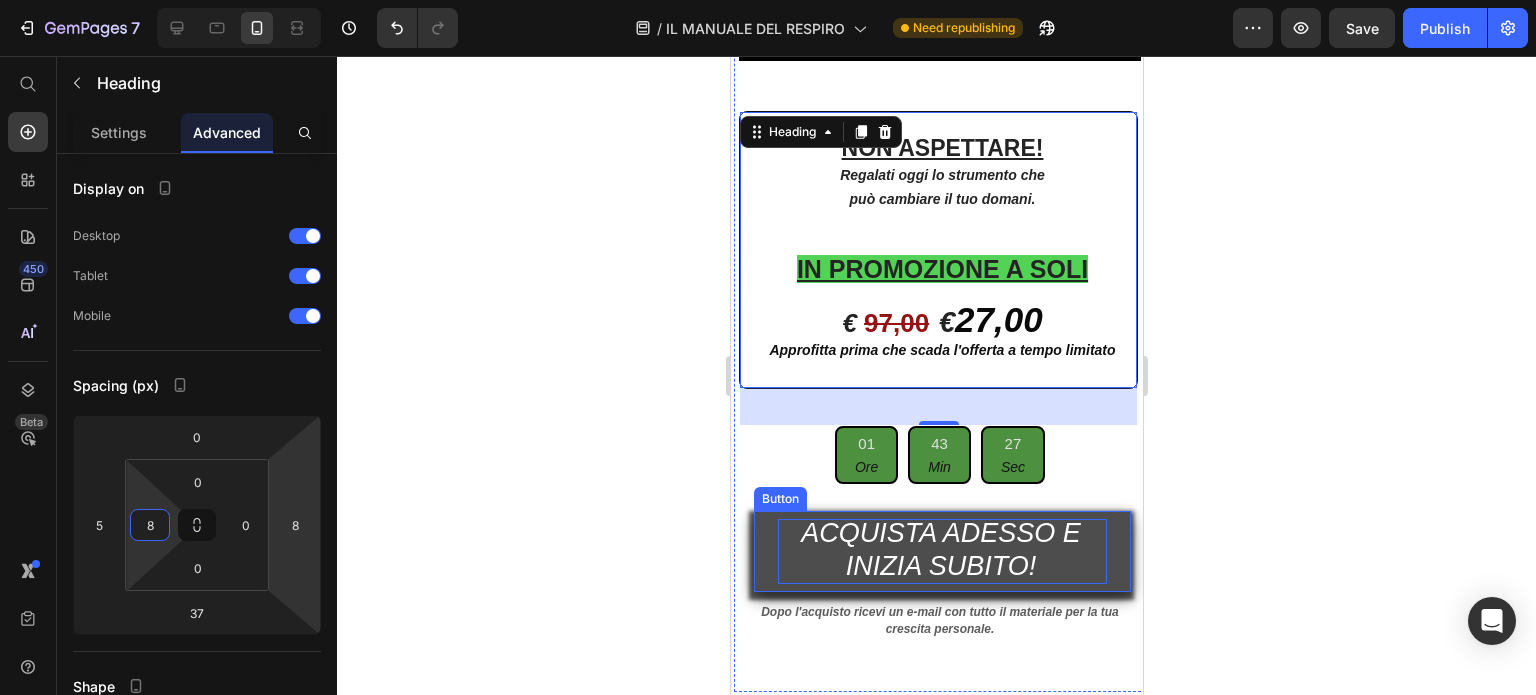 click on "ACQUISTA ADESSO E INIZIA SUBITO!" at bounding box center (940, 549) 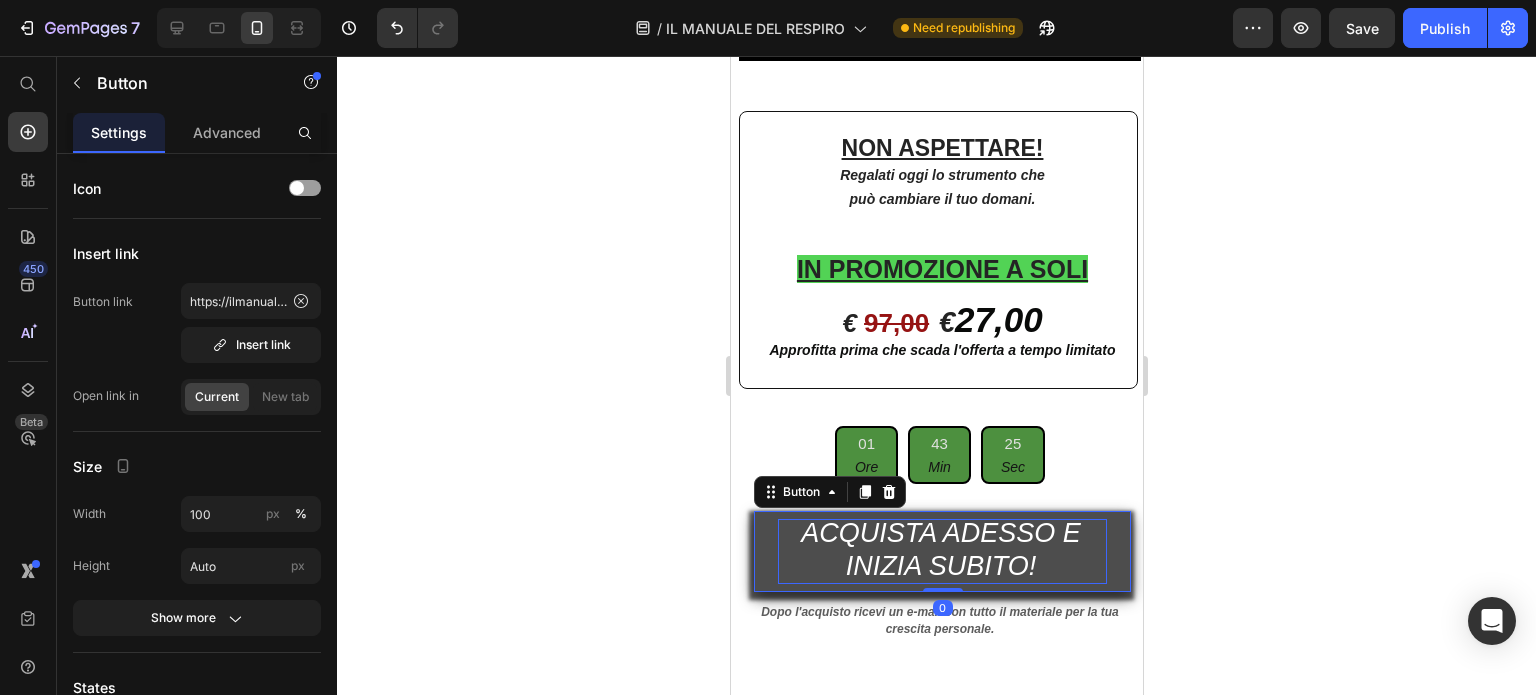 click on "ACQUISTA ADESSO E INIZIA SUBITO!" at bounding box center [940, 549] 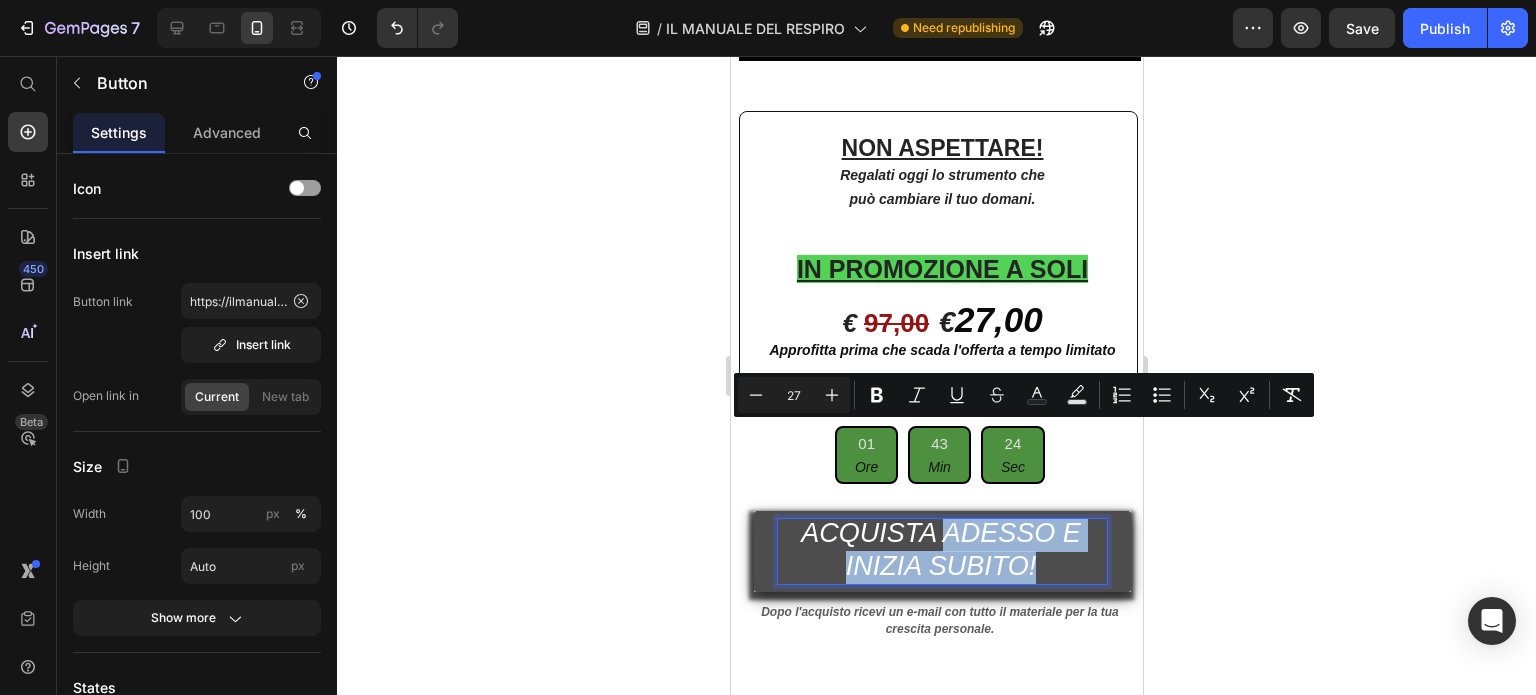 drag, startPoint x: 941, startPoint y: 442, endPoint x: 1059, endPoint y: 482, distance: 124.595345 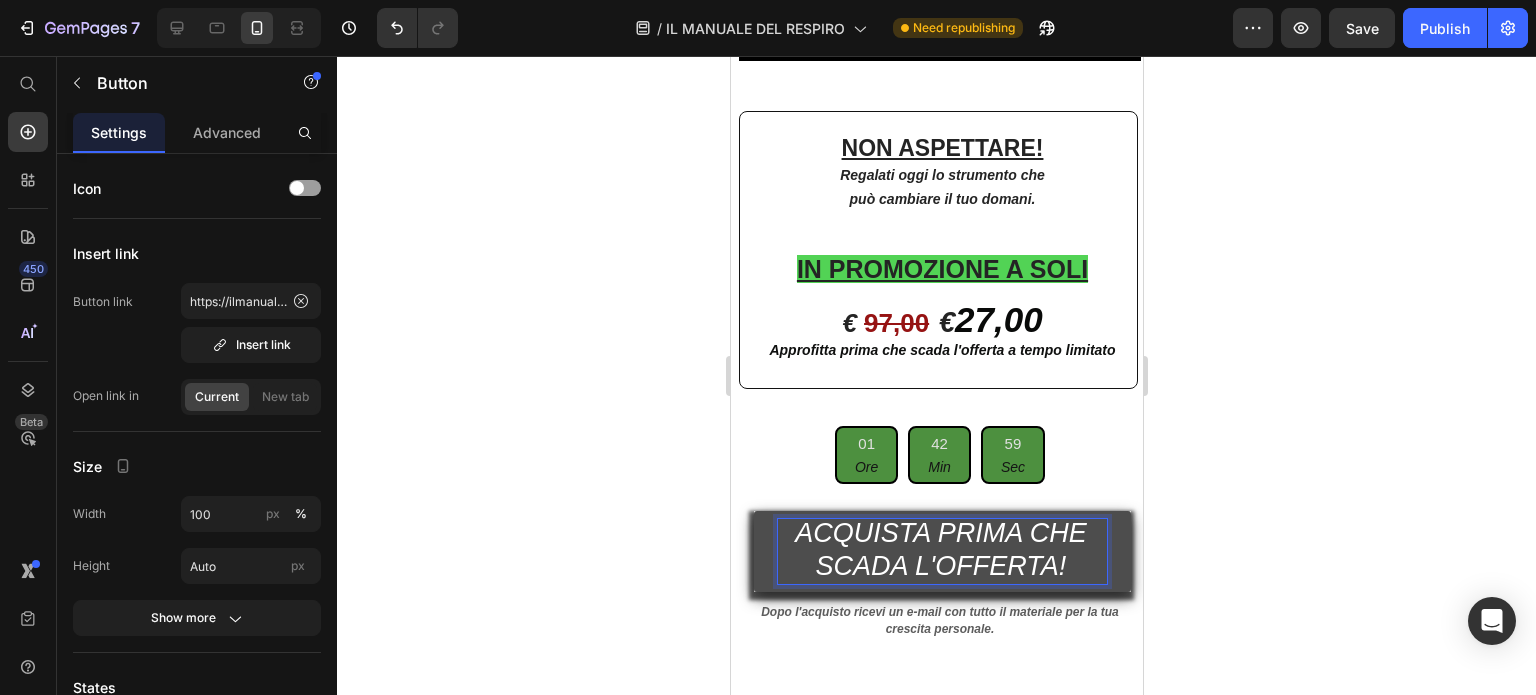 scroll, scrollTop: 13643, scrollLeft: 0, axis: vertical 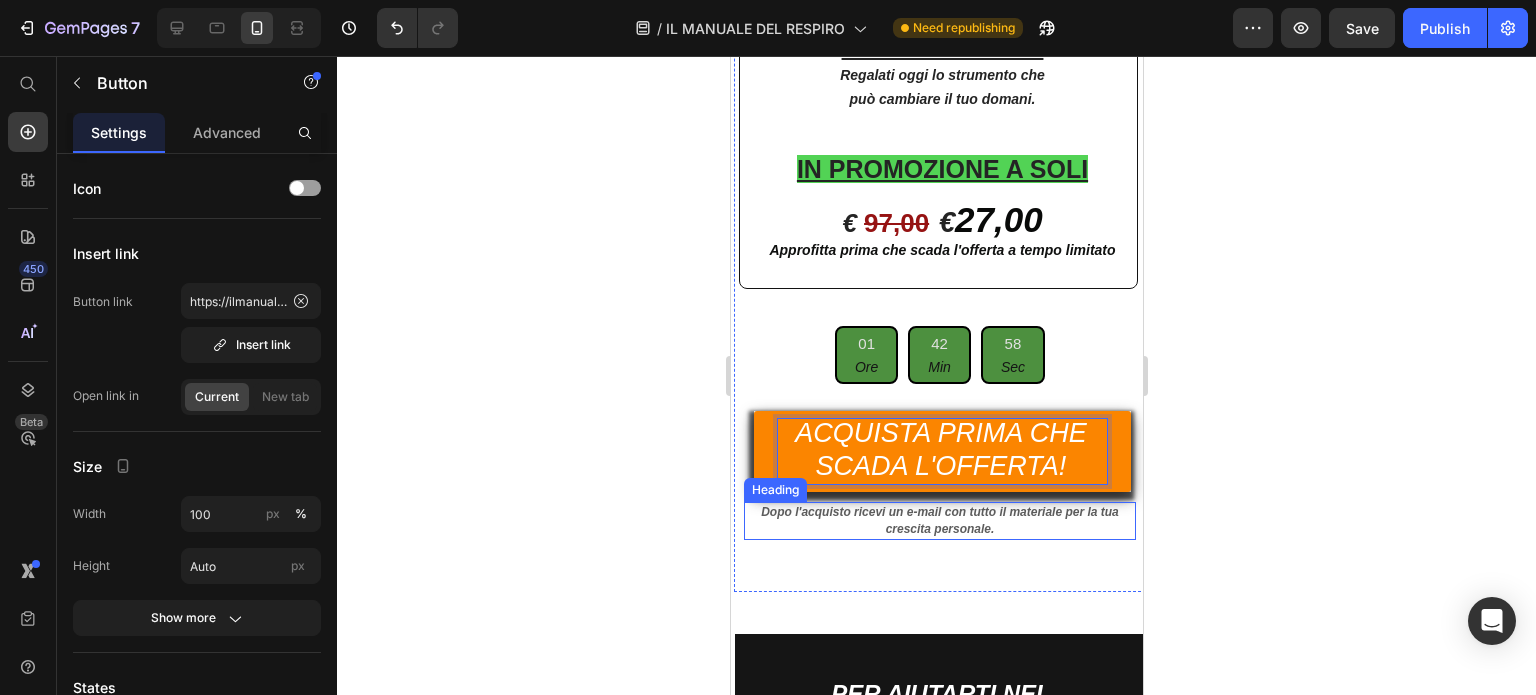 click on "Dopo l'acquisto ricevi un e-mail con tutto il materiale per la tua crescita personale." at bounding box center (939, 520) 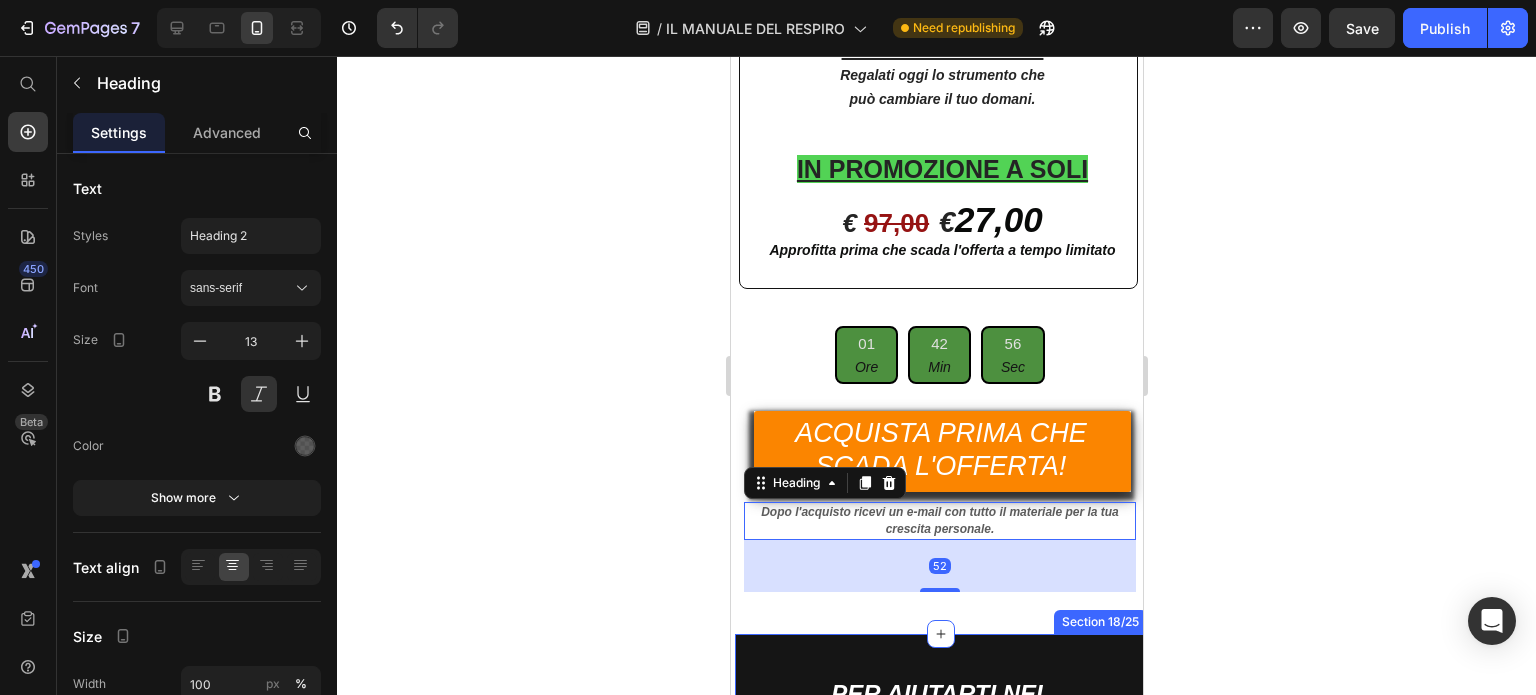 scroll, scrollTop: 13843, scrollLeft: 0, axis: vertical 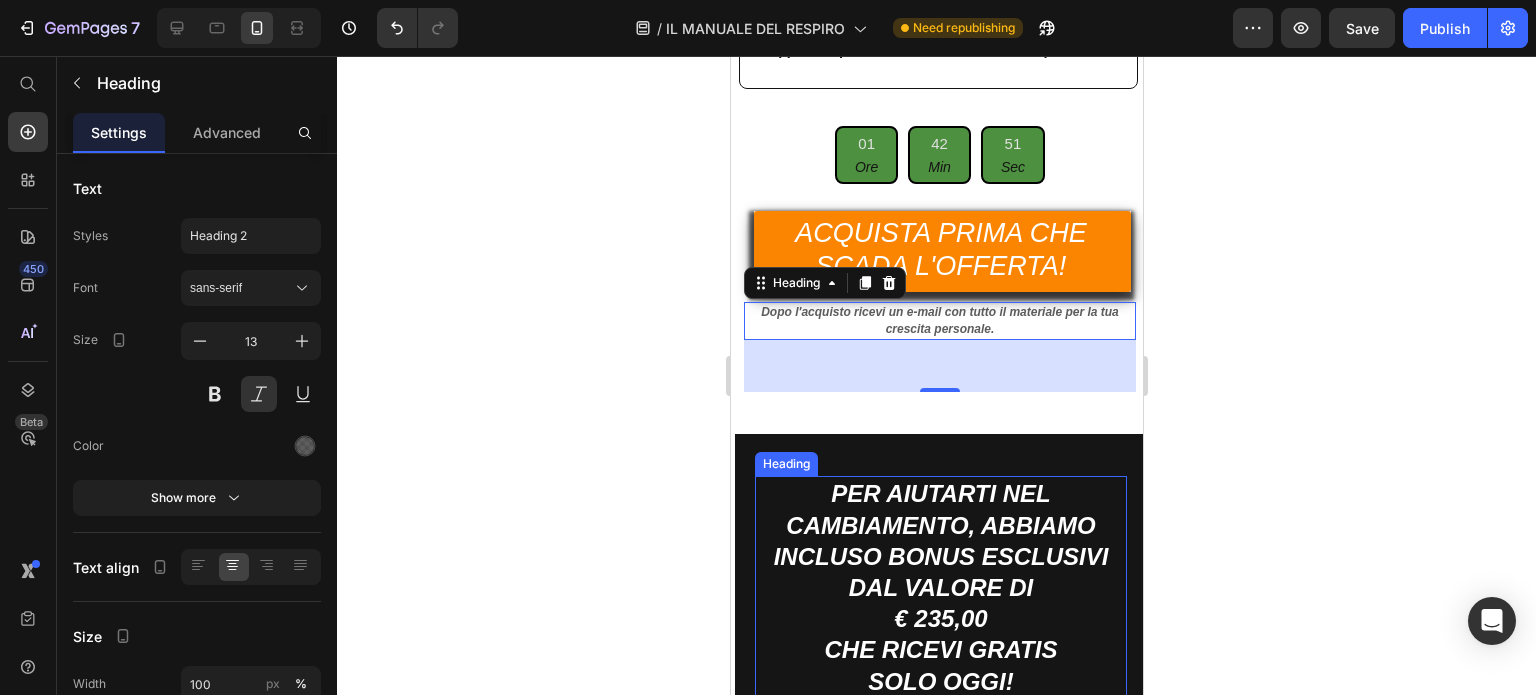 click on "pER AIUTARTI NEL CAMBIAMENTO, ABBIAMO INCLUSO BONUS ESCLUSIVI DAL VALORE DI" at bounding box center [940, 540] 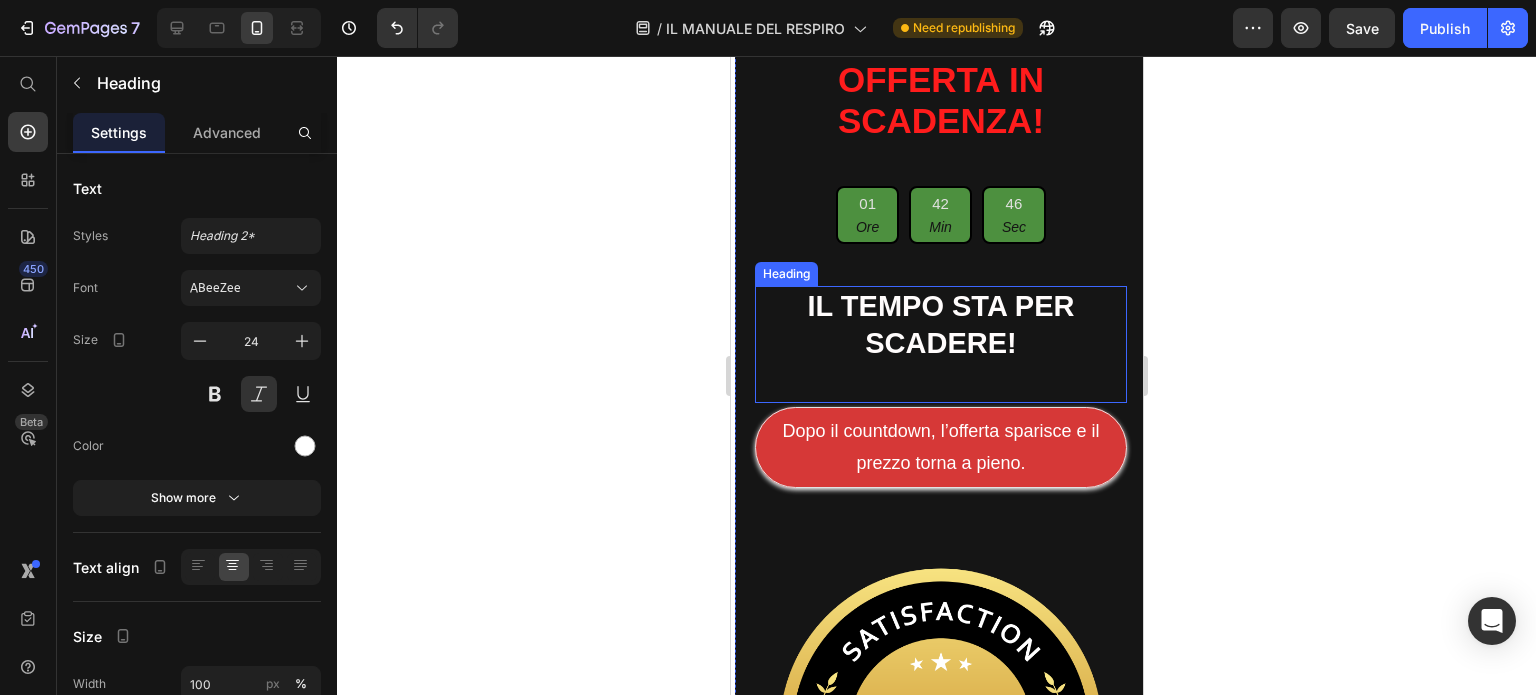 scroll, scrollTop: 14443, scrollLeft: 0, axis: vertical 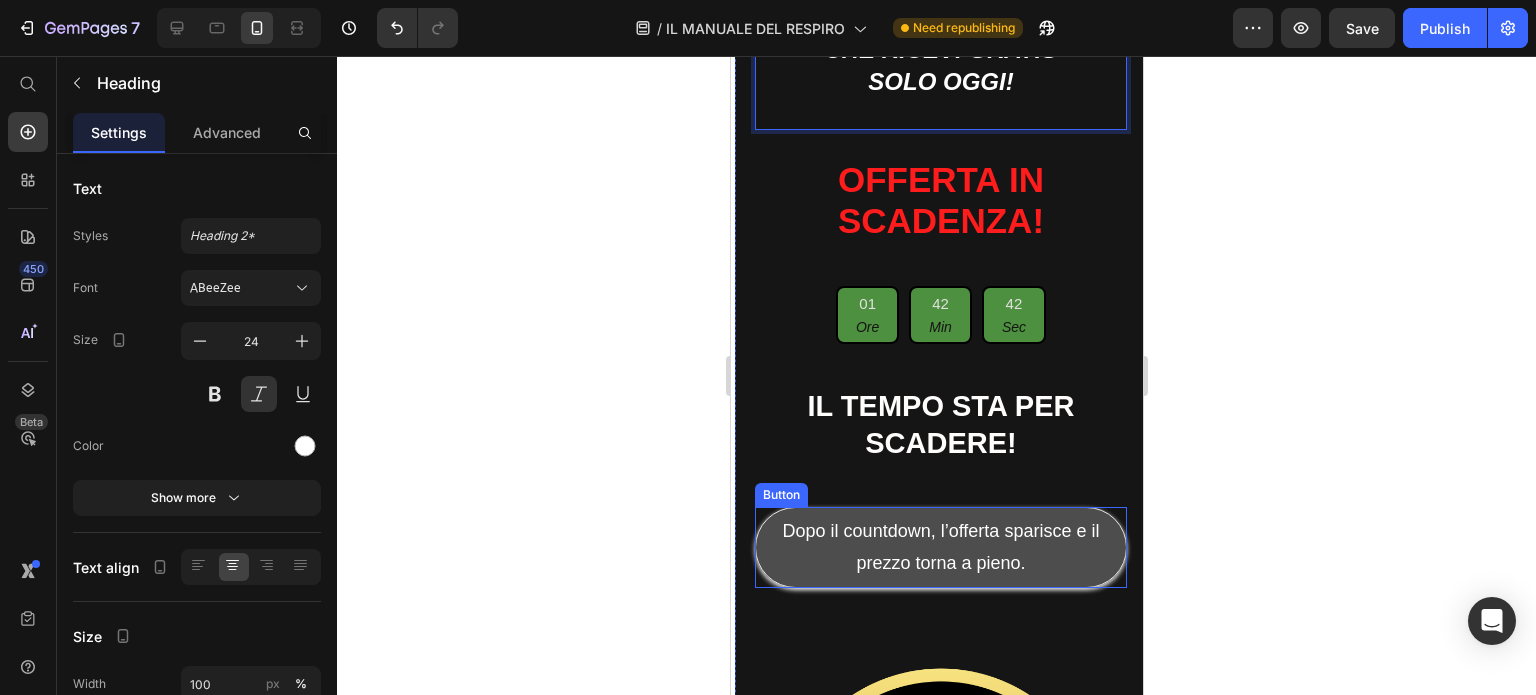 click on "Dopo il countdown, l’offerta sparisce e il prezzo torna a pieno." at bounding box center [940, 547] 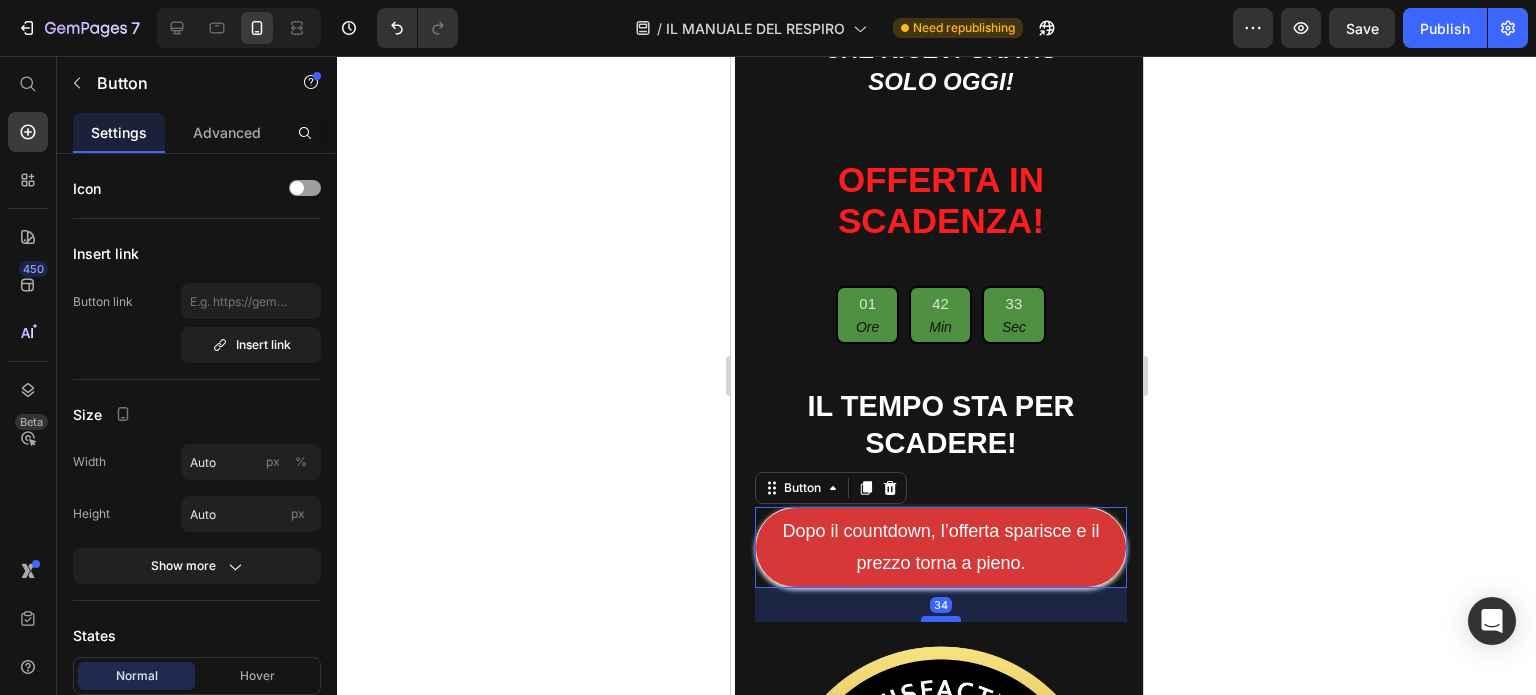 drag, startPoint x: 931, startPoint y: 546, endPoint x: 933, endPoint y: 524, distance: 22.090721 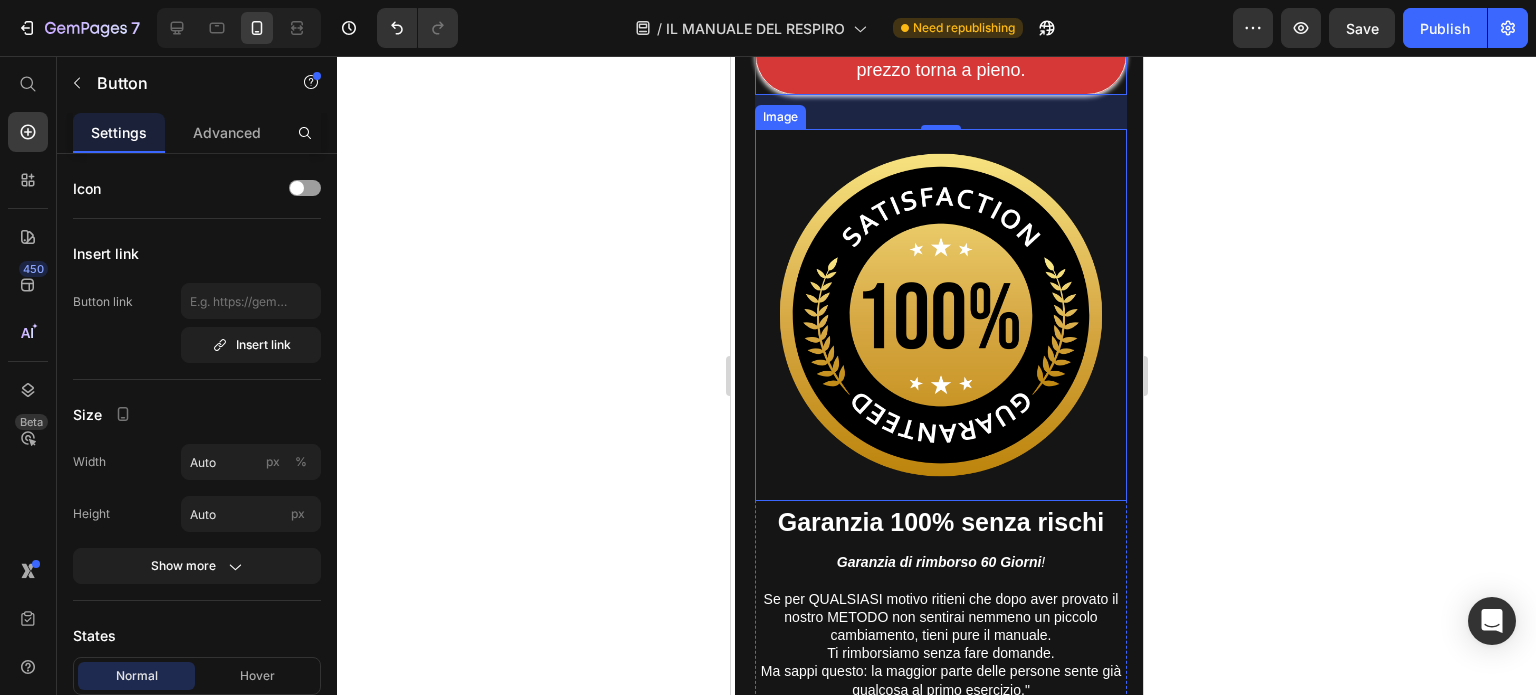 scroll, scrollTop: 14943, scrollLeft: 0, axis: vertical 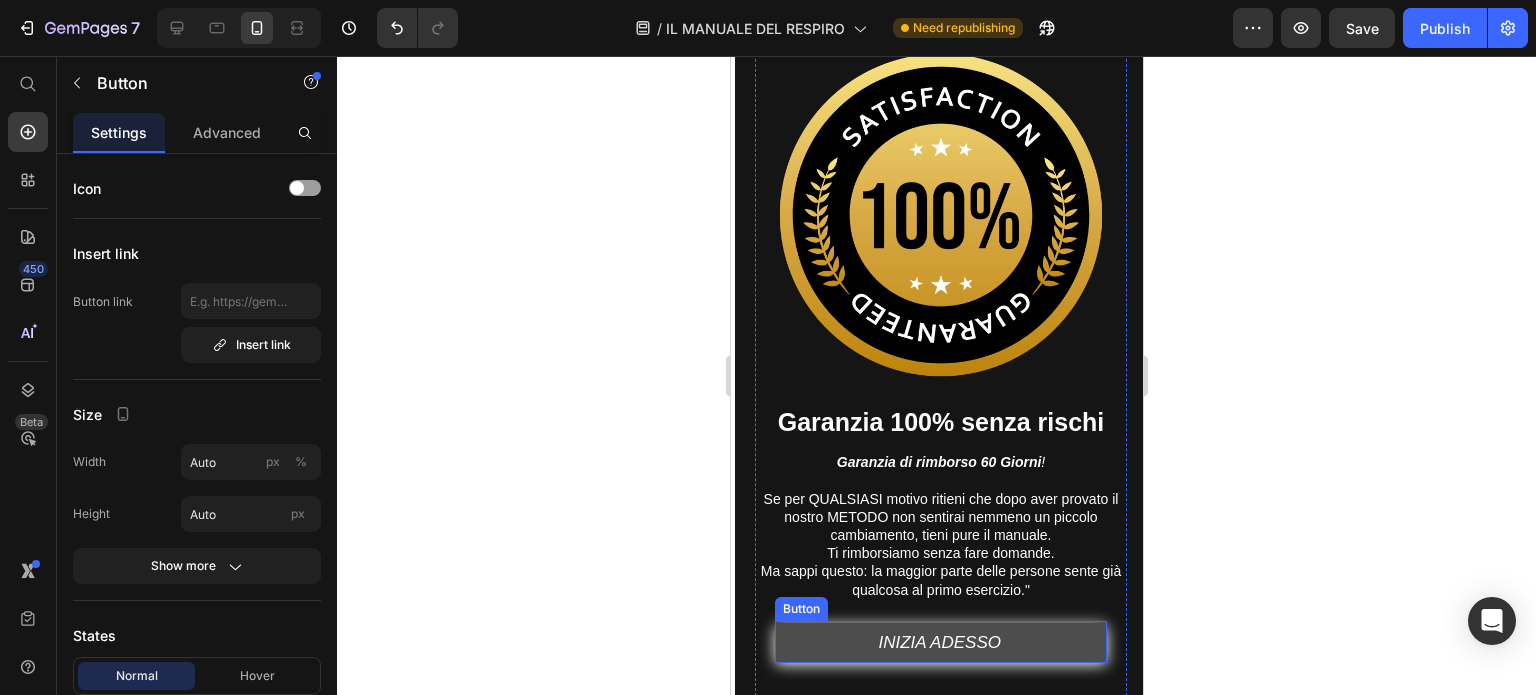 click on "INIZIA ADESSO" at bounding box center (940, 643) 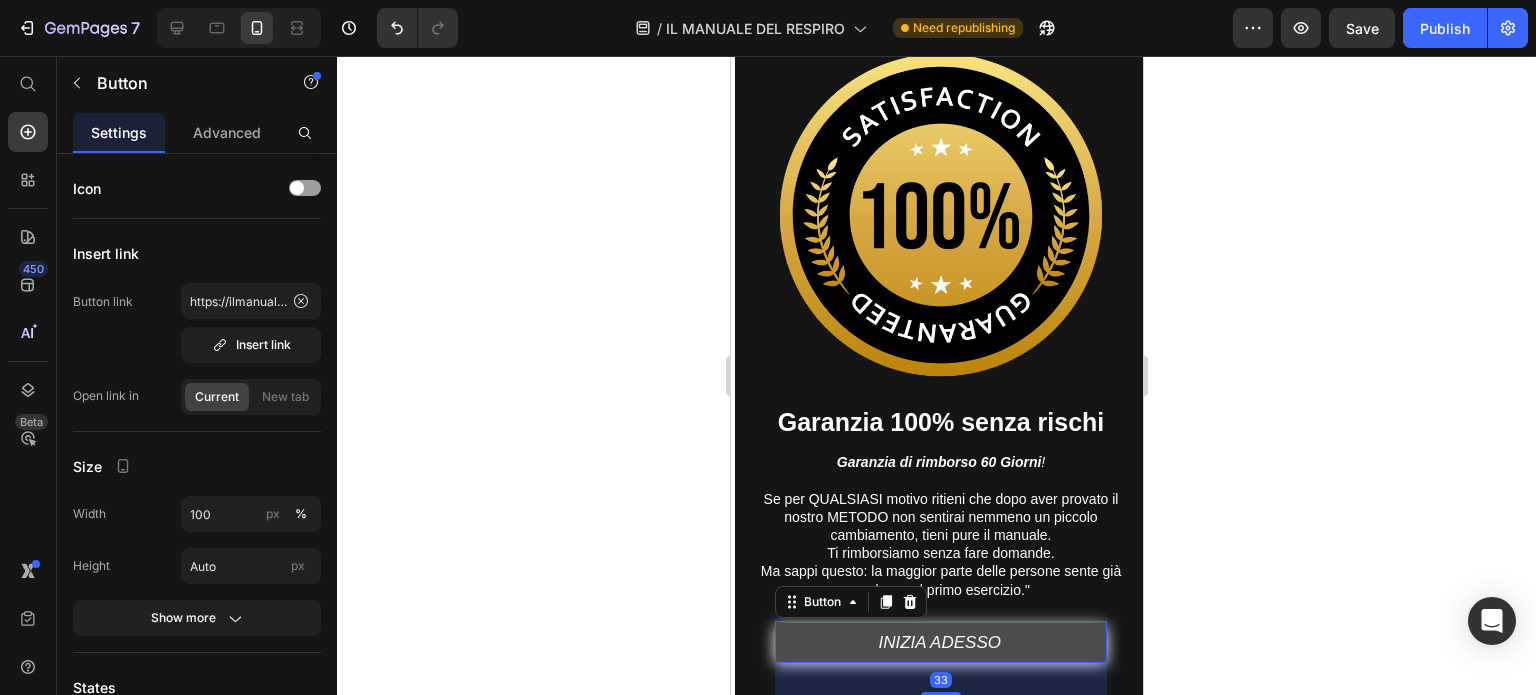click on "INIZIA ADESSO" at bounding box center (940, 643) 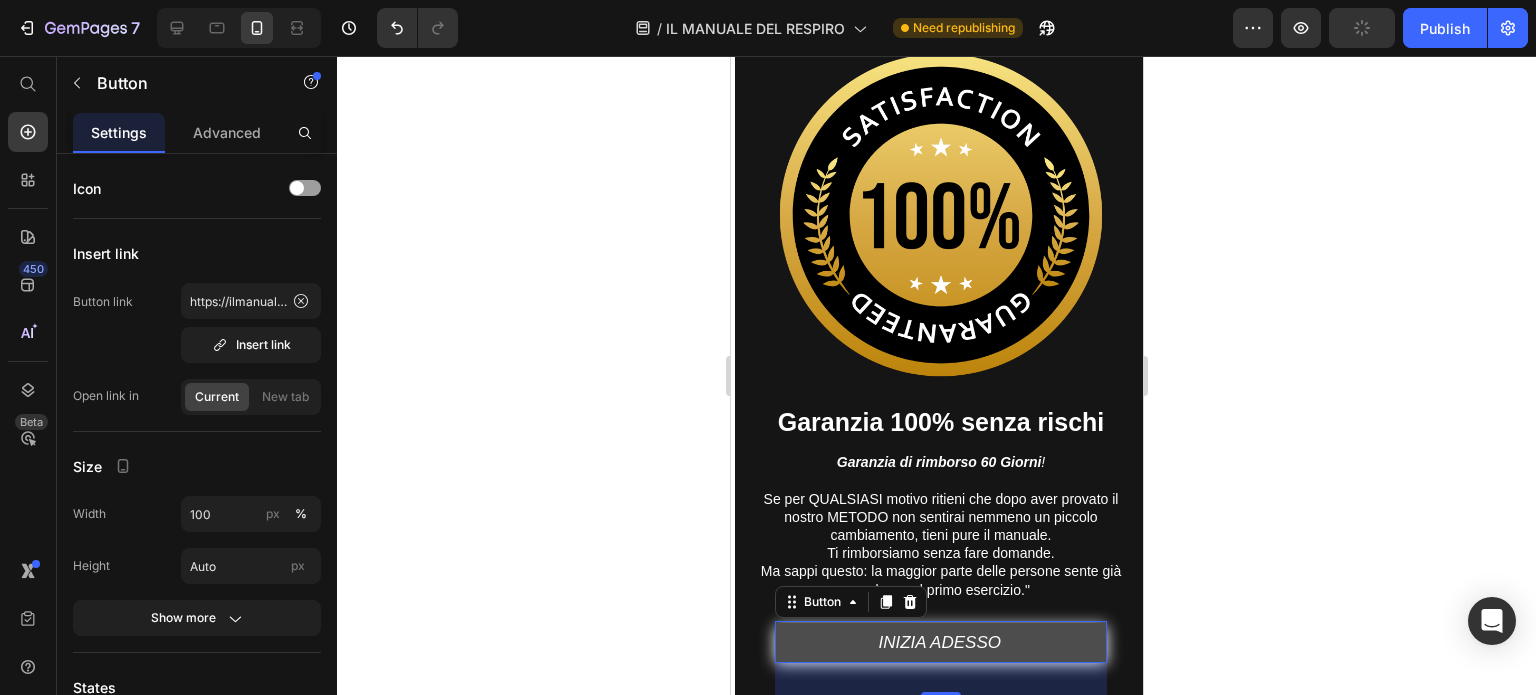 click on "INIZIA ADESSO" at bounding box center (940, 643) 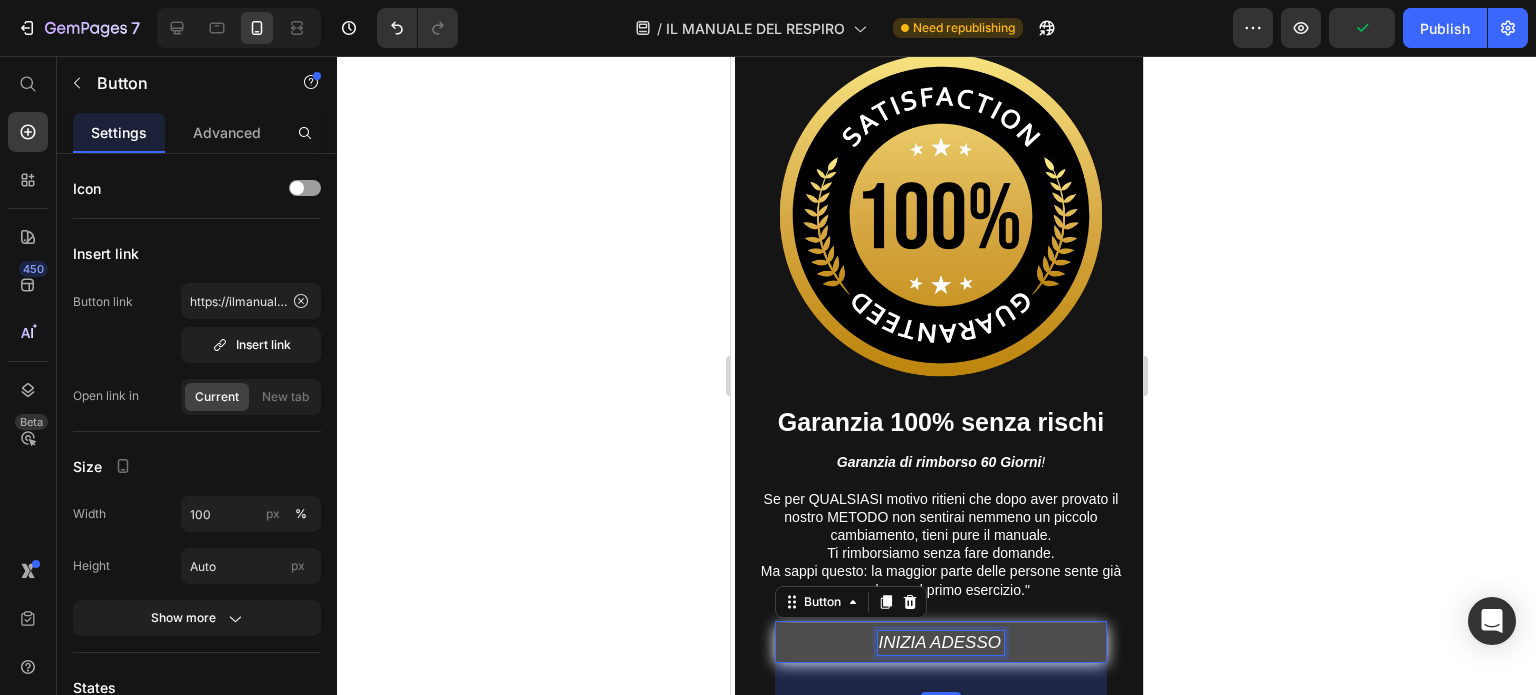 click on "INIZIA ADESSO" at bounding box center [938, 642] 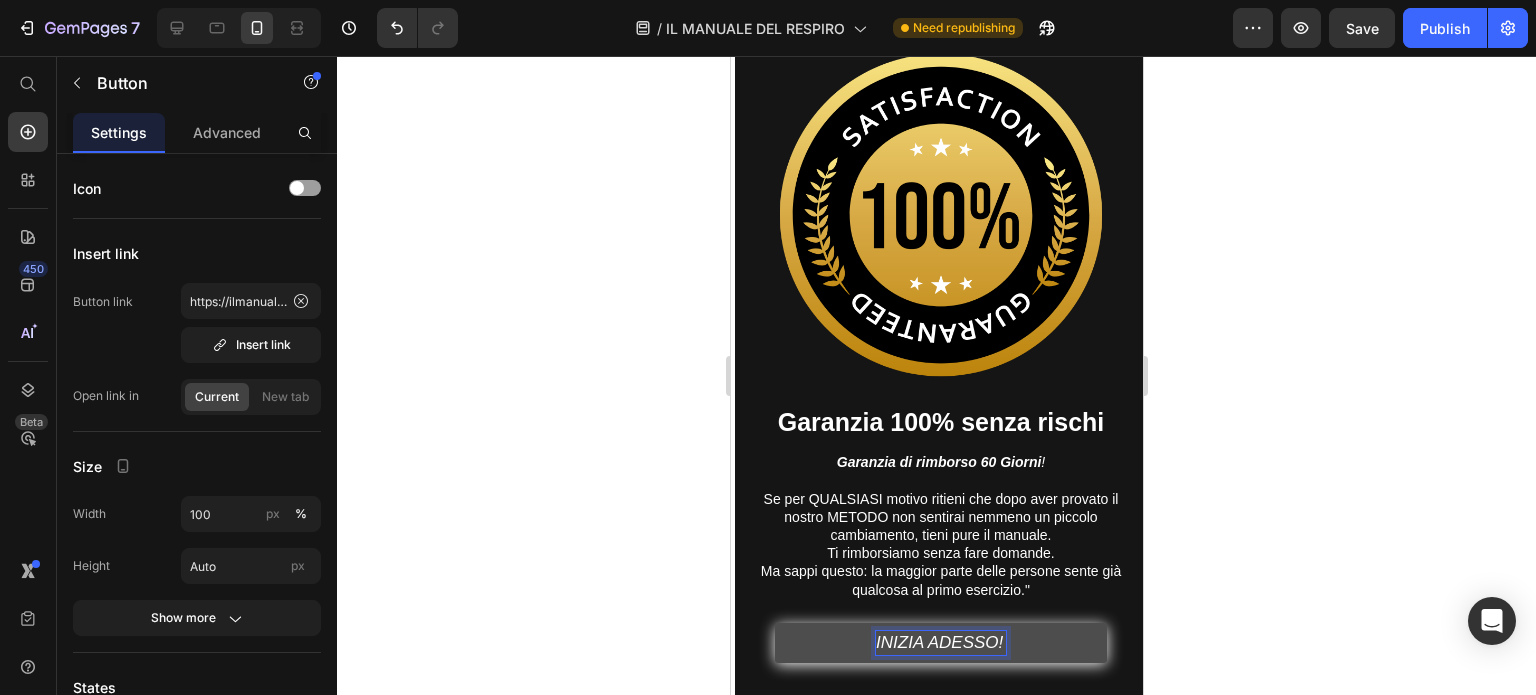 click 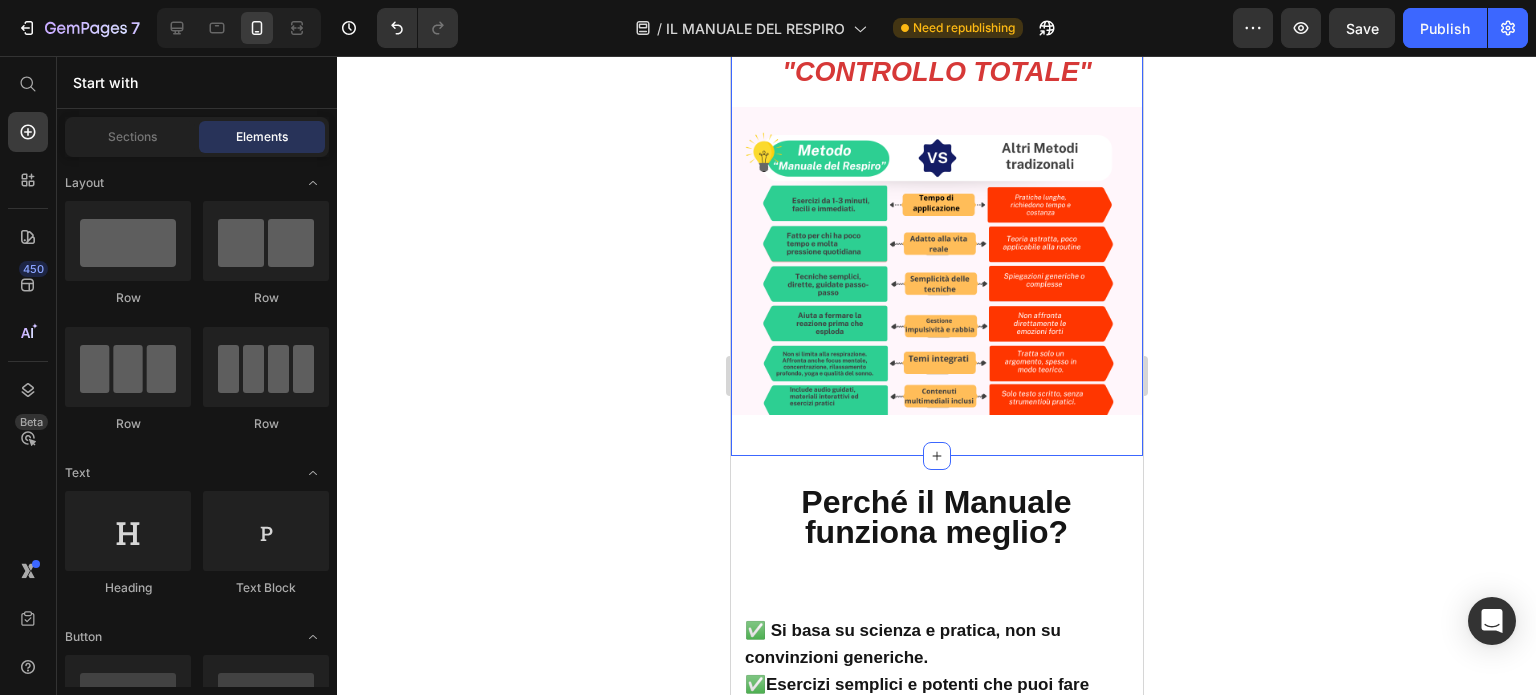 scroll, scrollTop: 3775, scrollLeft: 0, axis: vertical 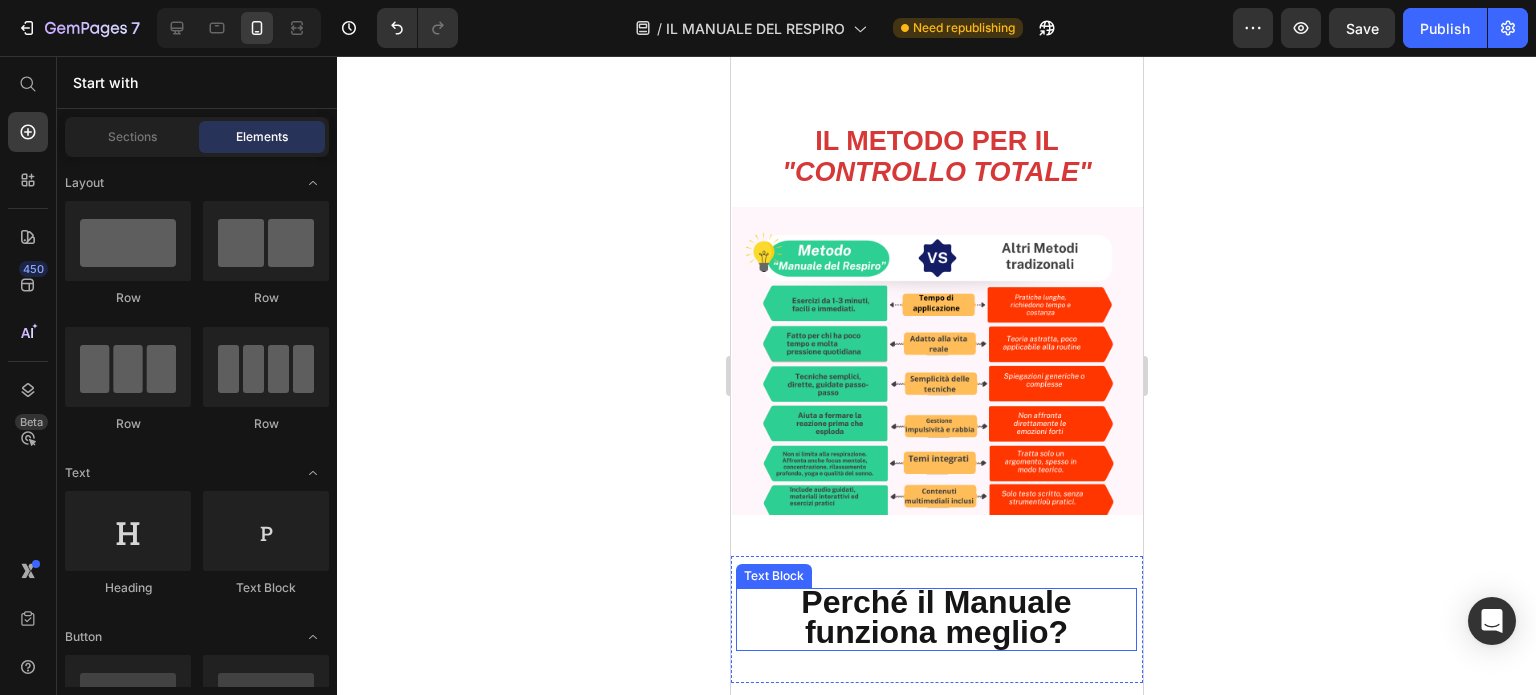 click on "Perché il Manuale funziona meglio?" at bounding box center [935, 617] 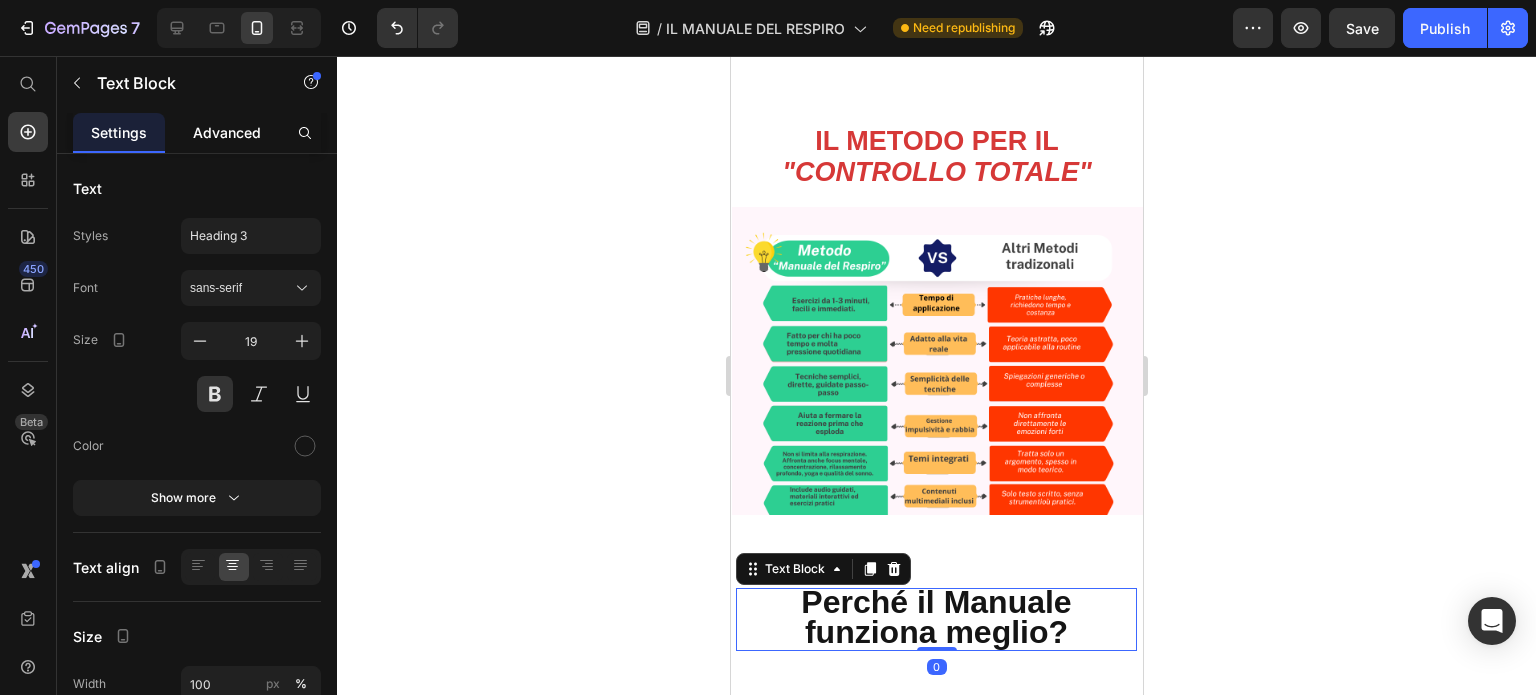 click on "Advanced" at bounding box center [227, 132] 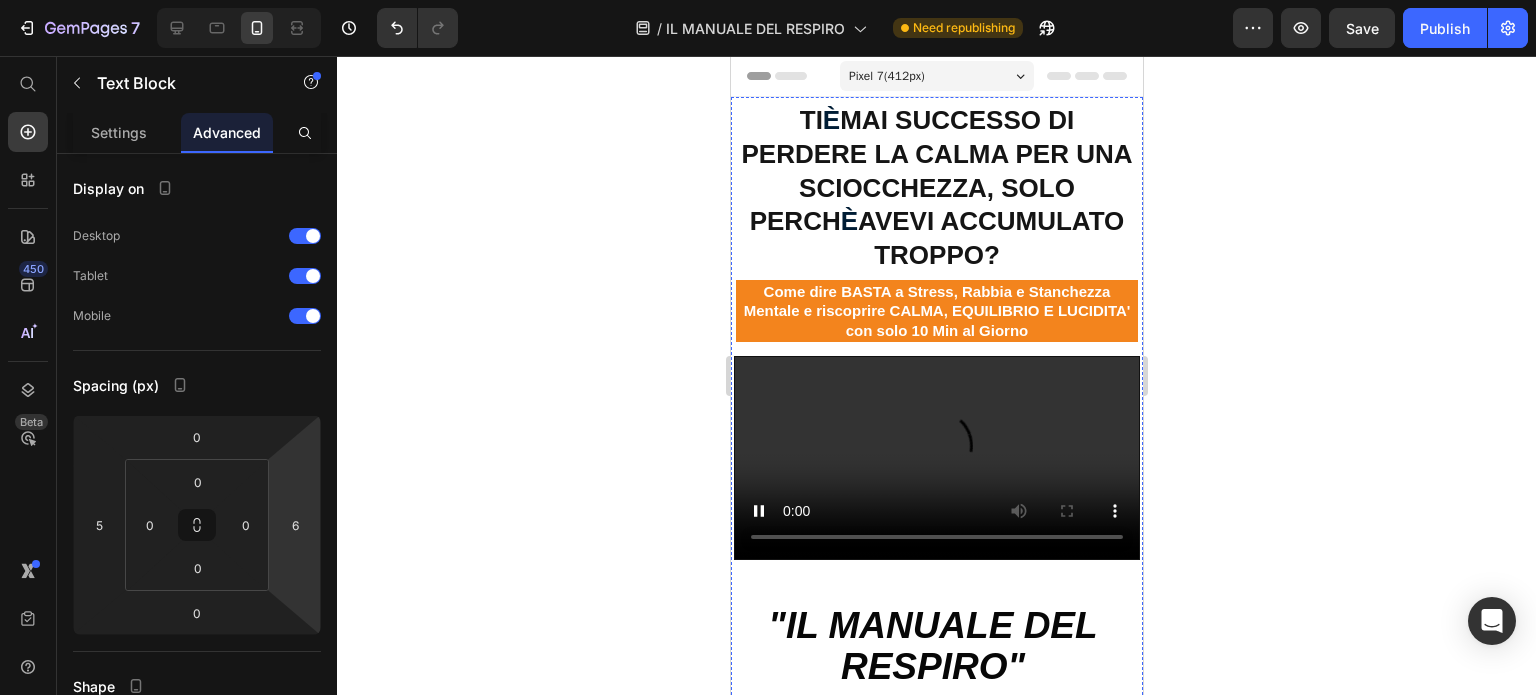 scroll, scrollTop: 500, scrollLeft: 0, axis: vertical 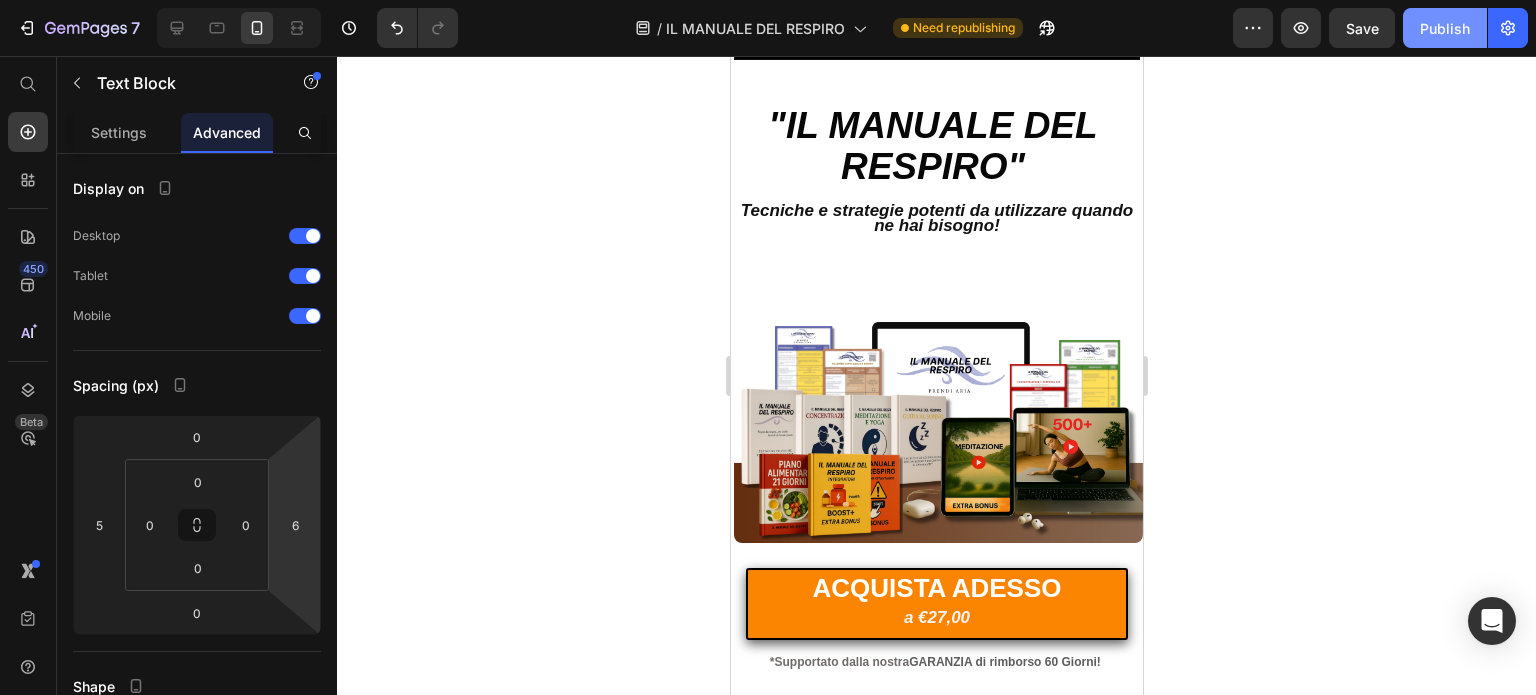 click on "Publish" at bounding box center (1445, 28) 